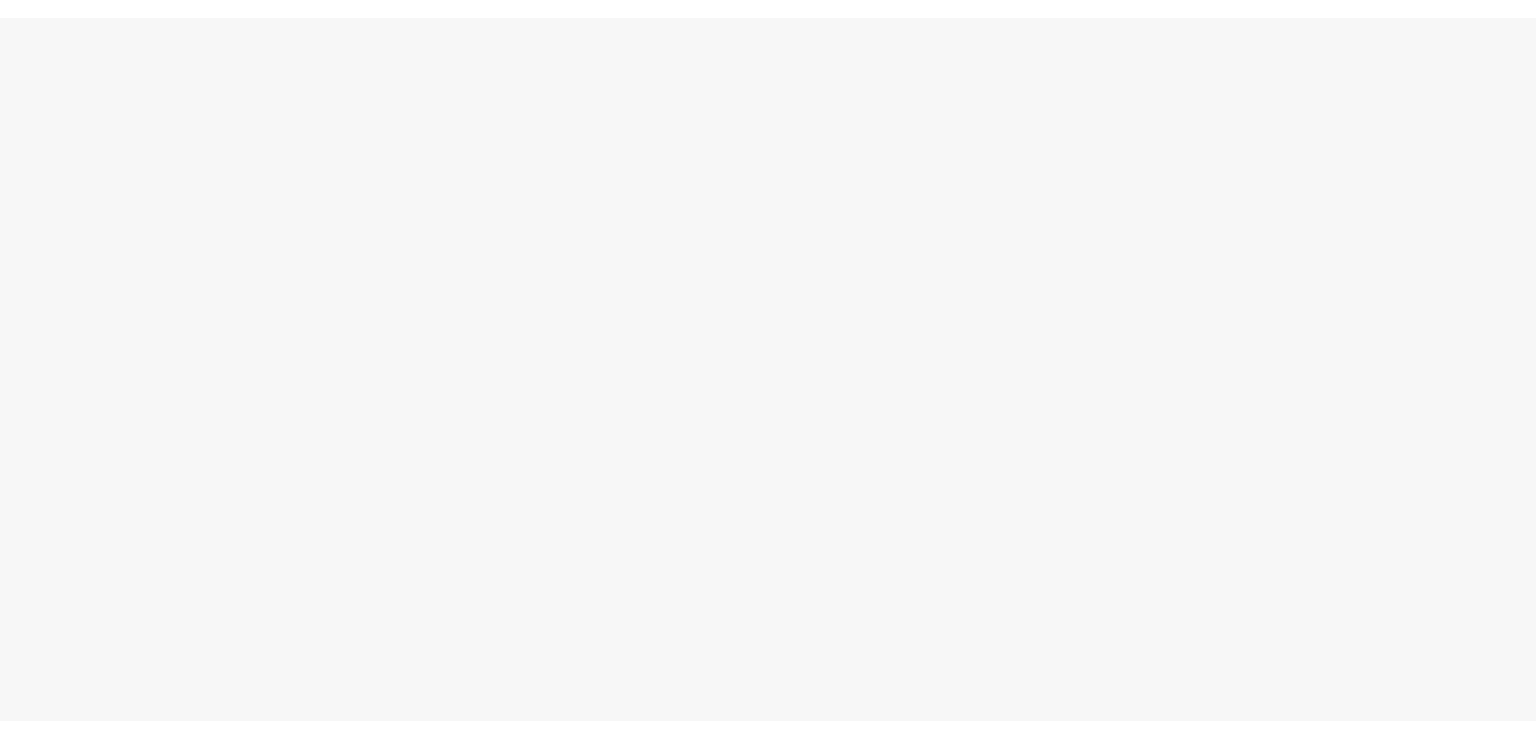 scroll, scrollTop: 0, scrollLeft: 0, axis: both 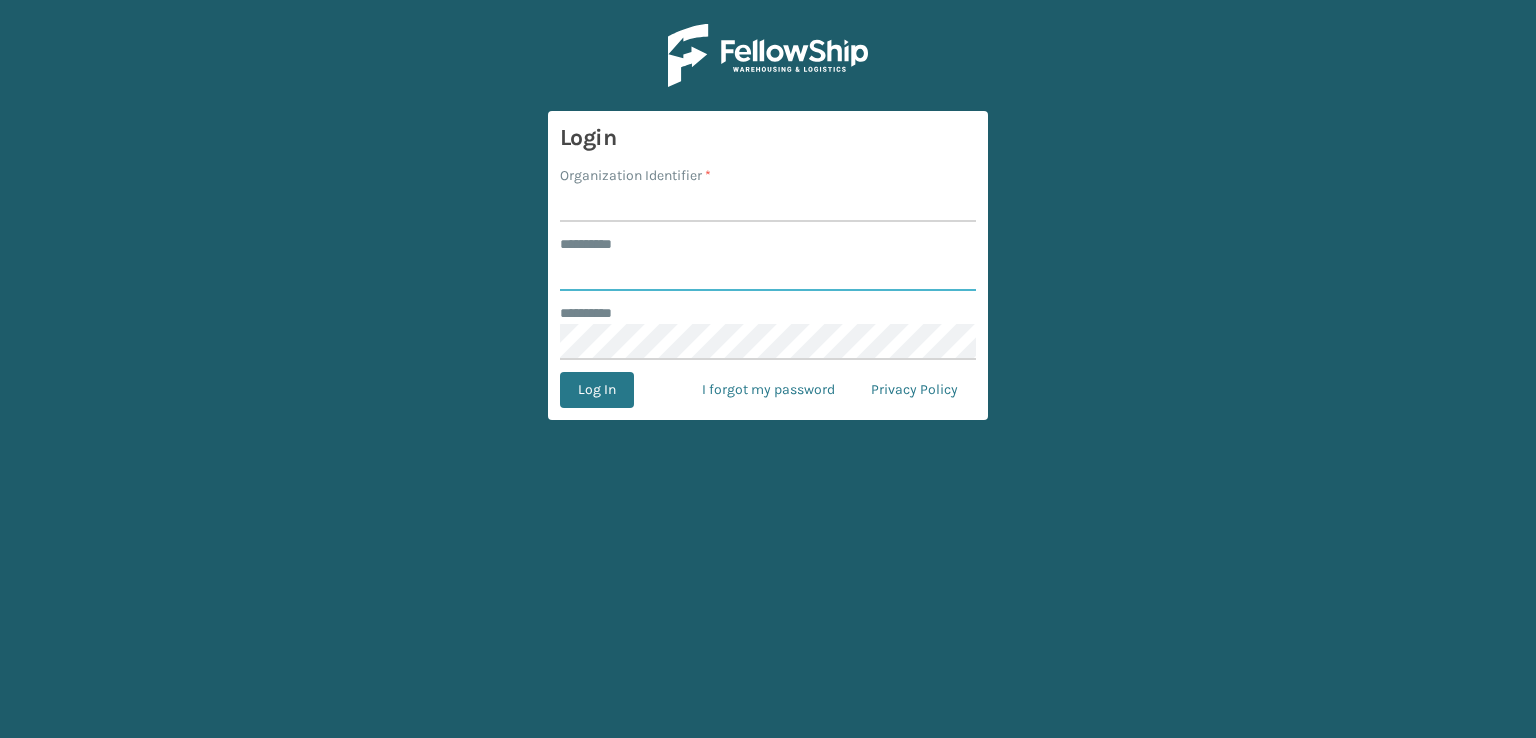 type on "***" 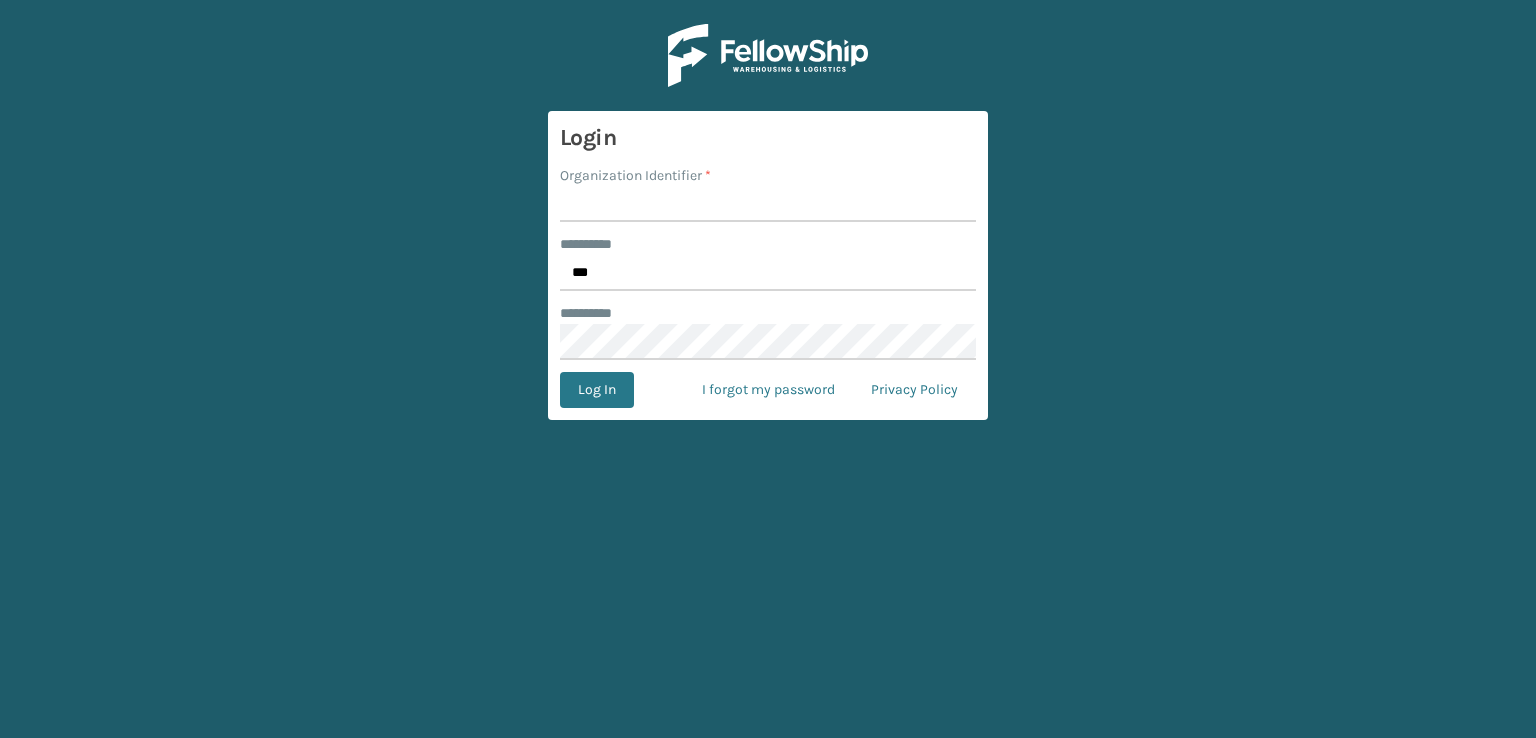 click on "Organization Identifier   *" at bounding box center (768, 204) 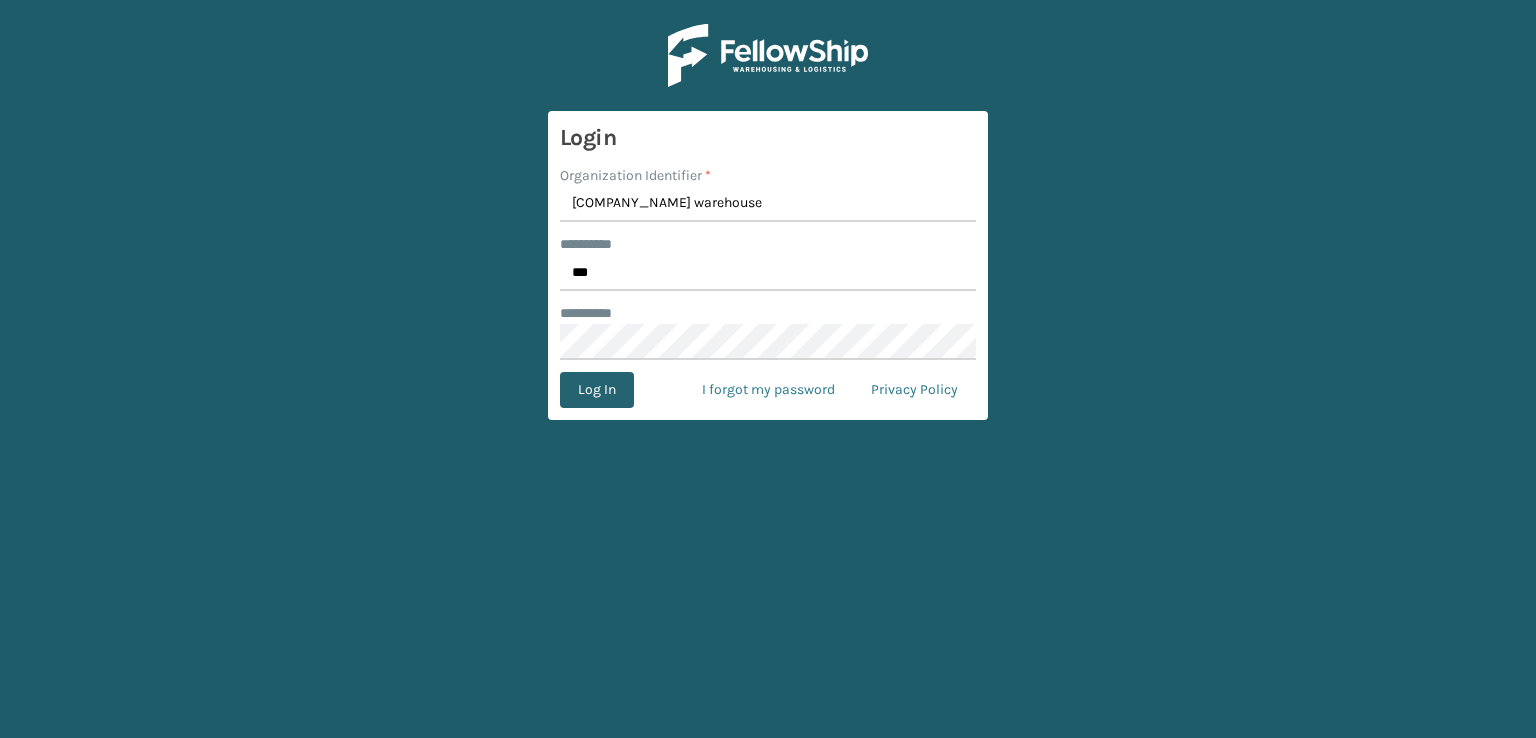 click on "Log In" at bounding box center (597, 390) 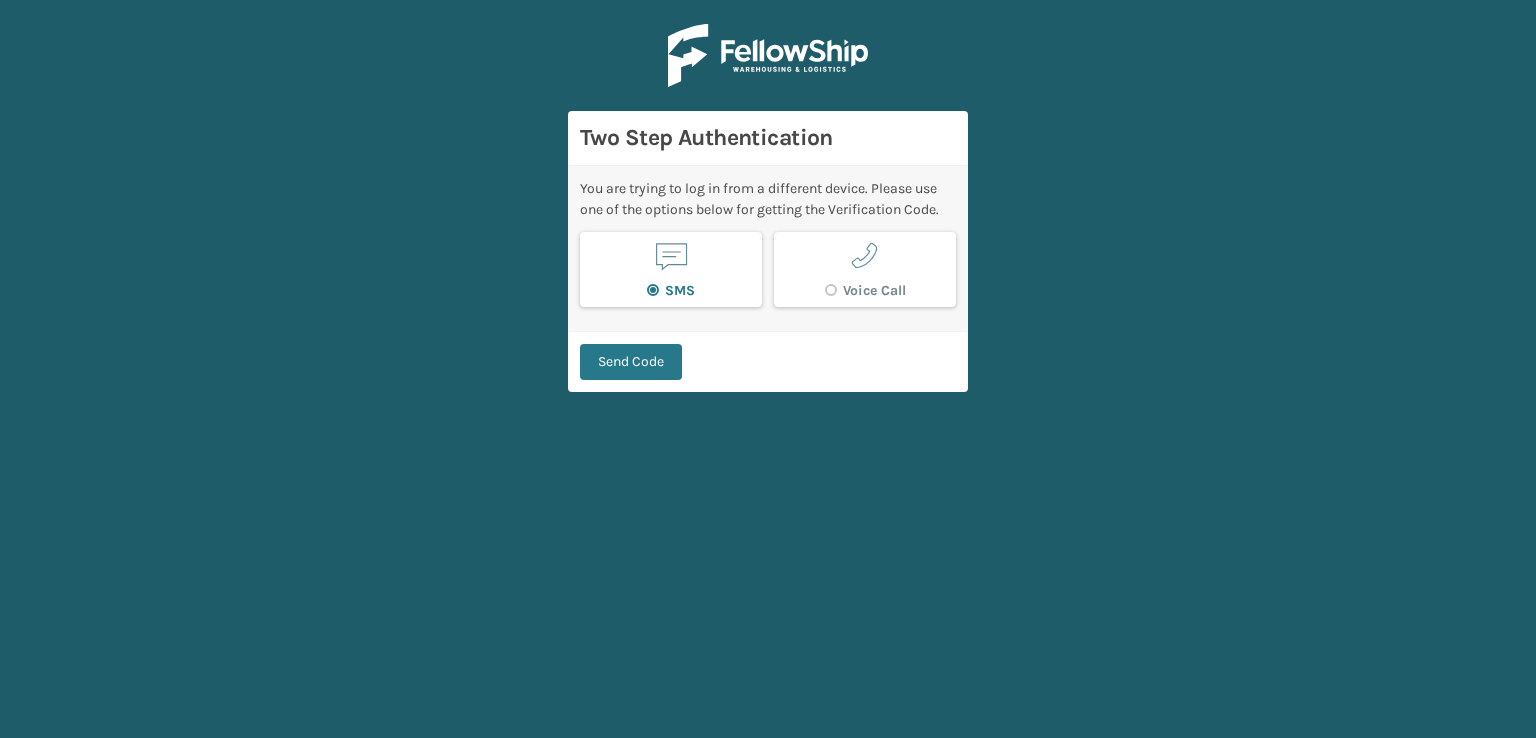 click on "Send Code" at bounding box center [768, 361] 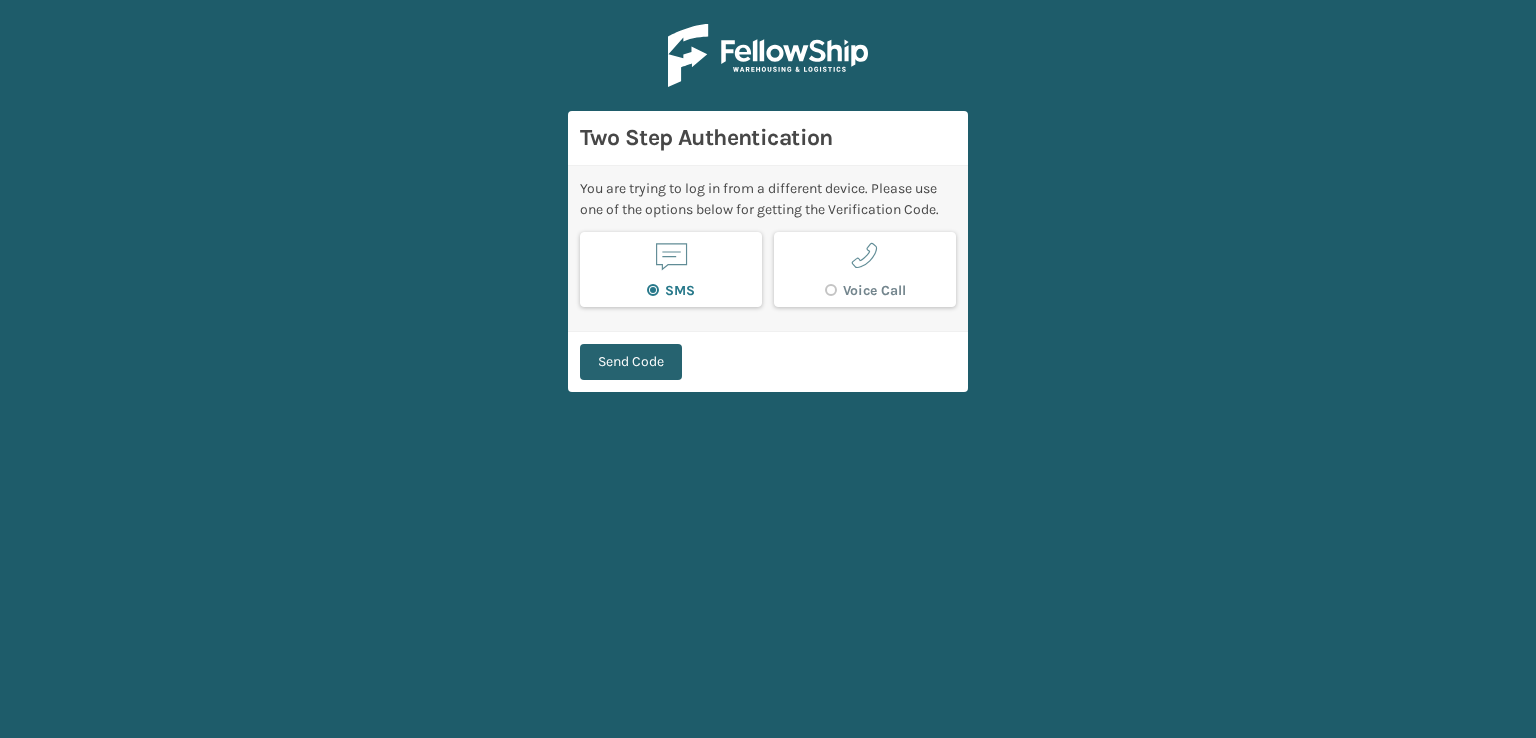 click on "Send Code" at bounding box center (631, 362) 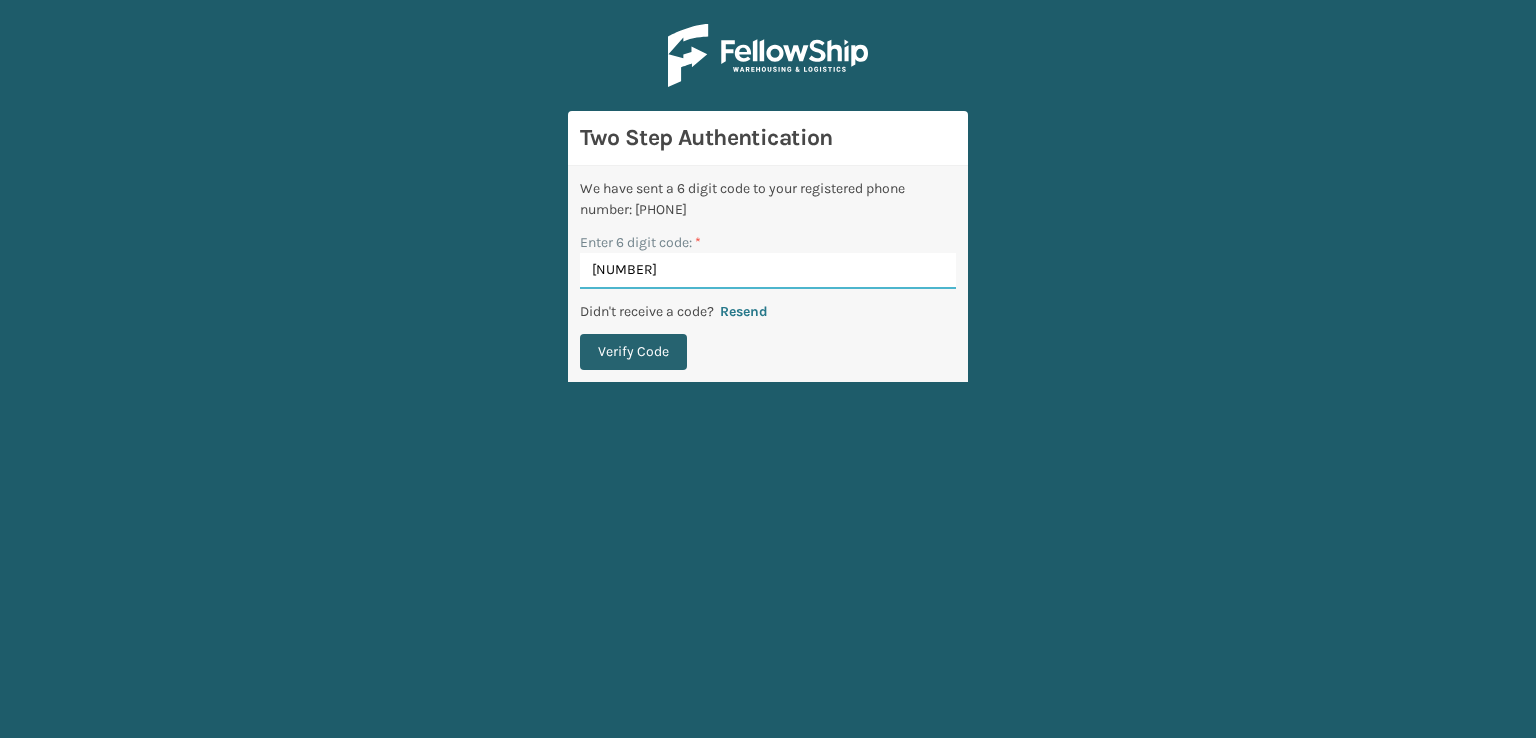 type on "[NUMBER]" 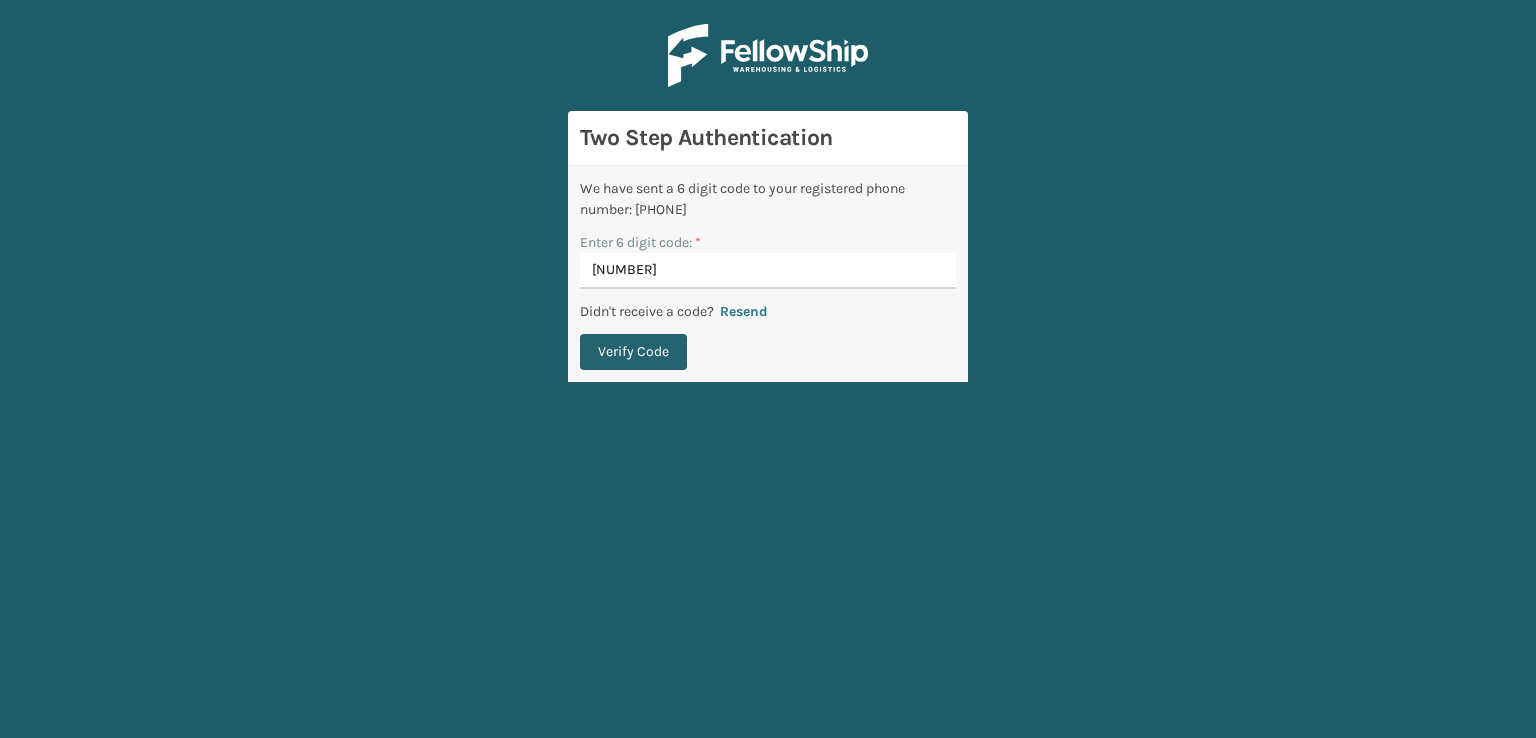 click on "Verify Code" at bounding box center (633, 352) 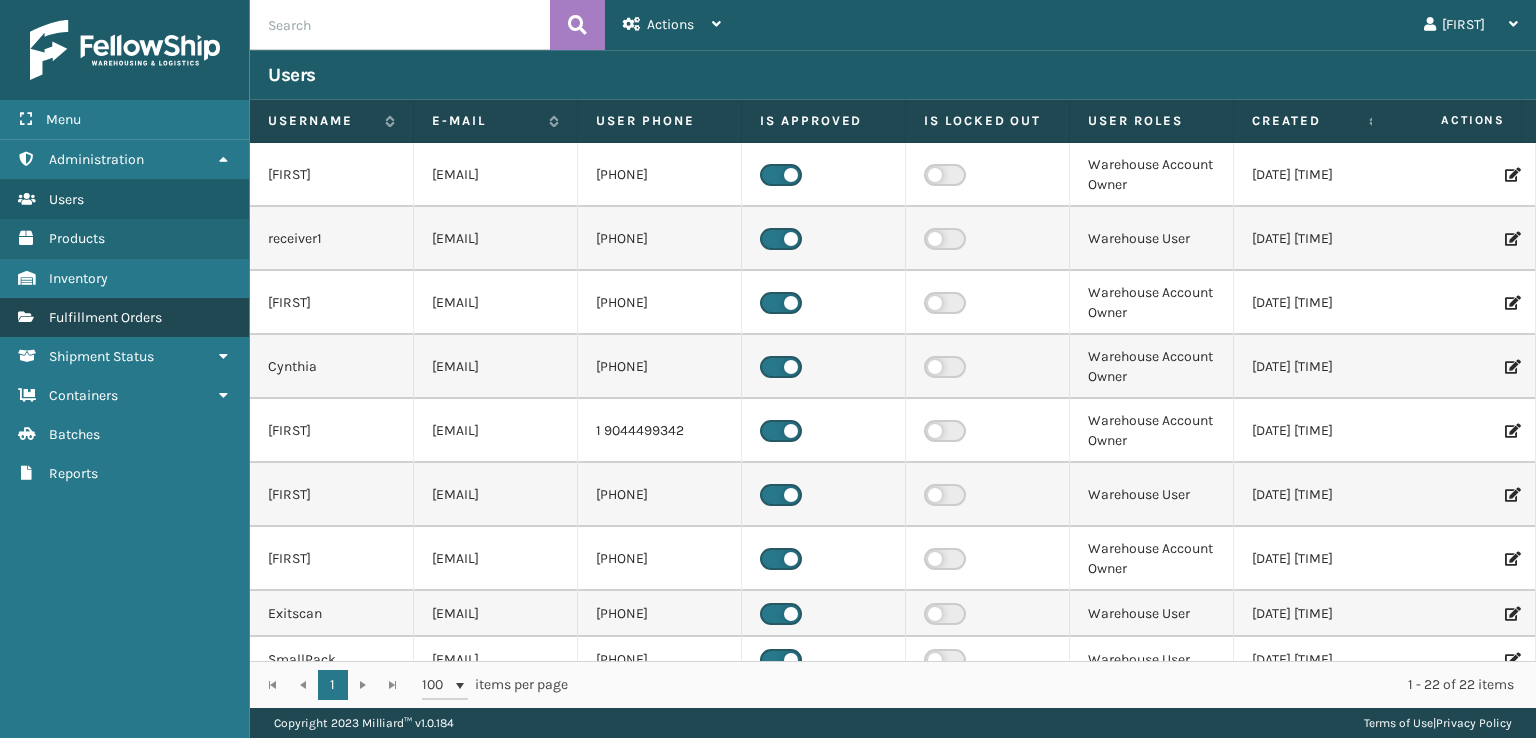 click on "Fulfillment Orders" at bounding box center (105, 317) 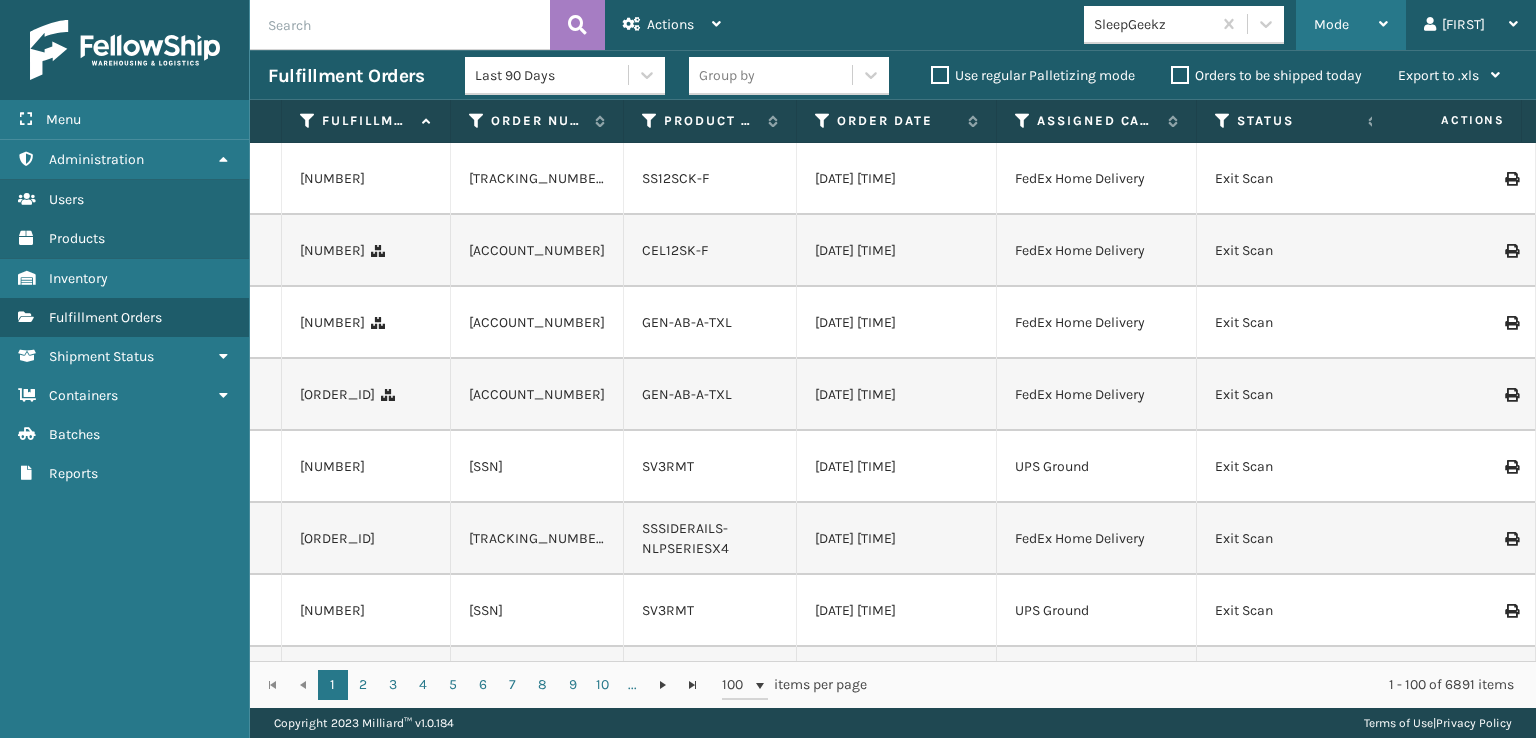 click on "Mode" at bounding box center (1351, 25) 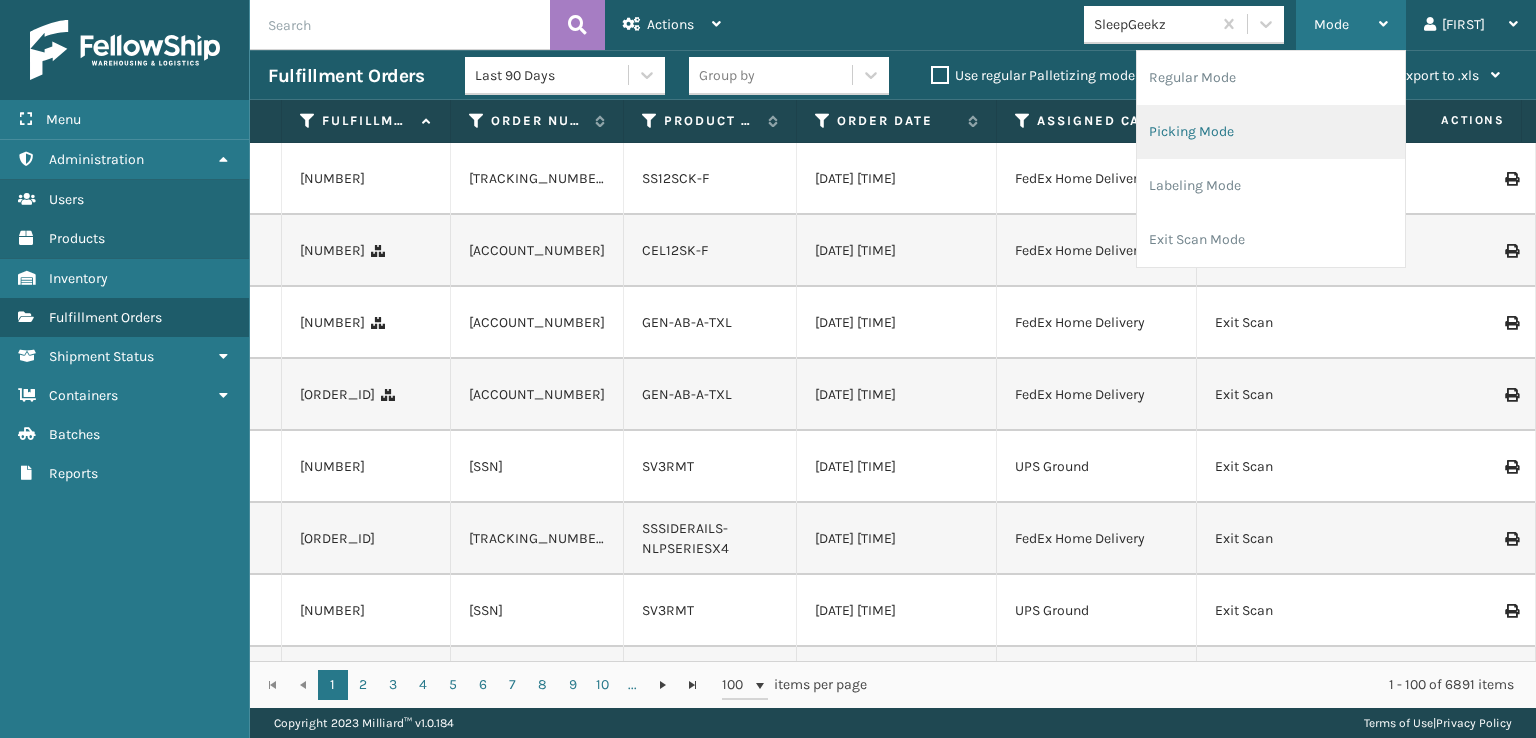 click on "Picking Mode" at bounding box center [1271, 132] 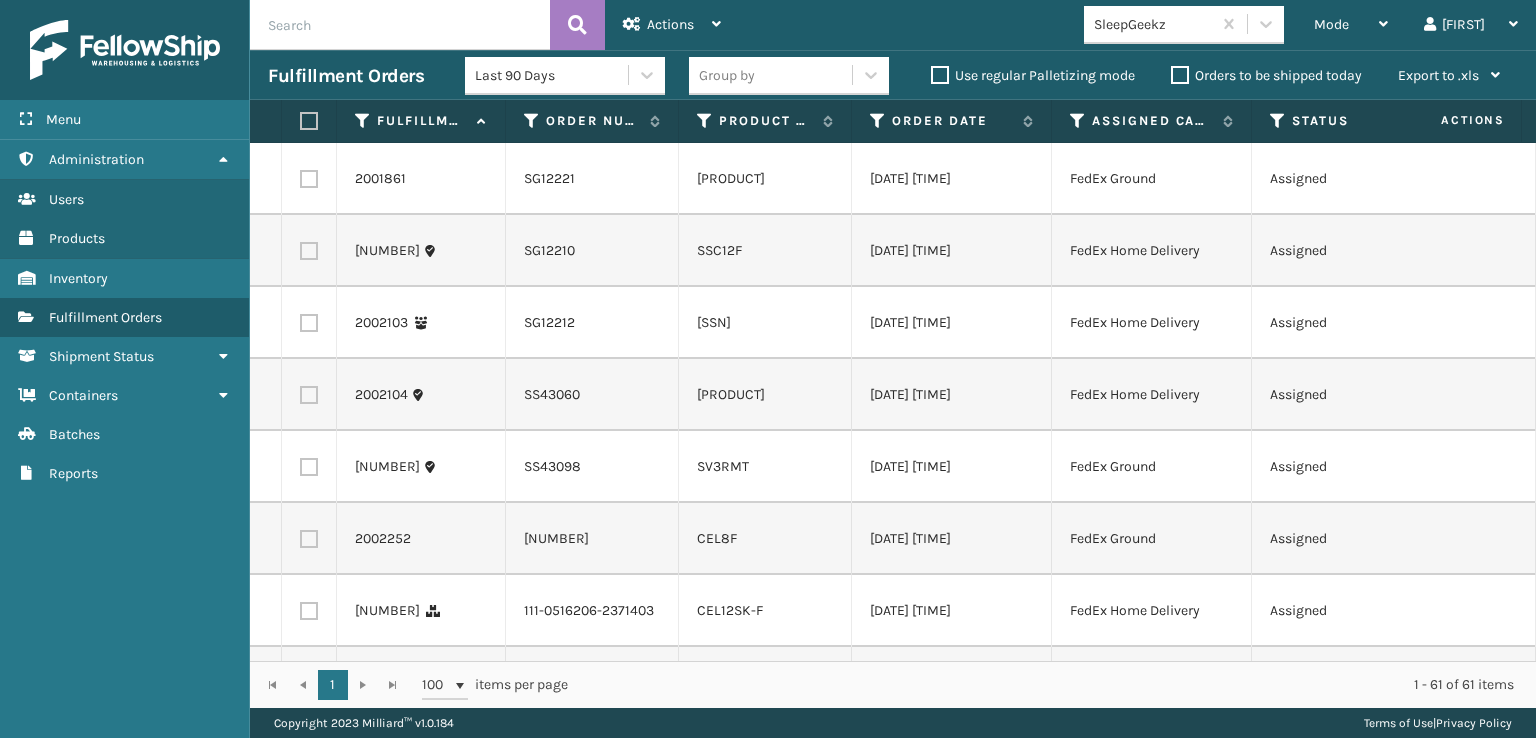 click at bounding box center (309, 179) 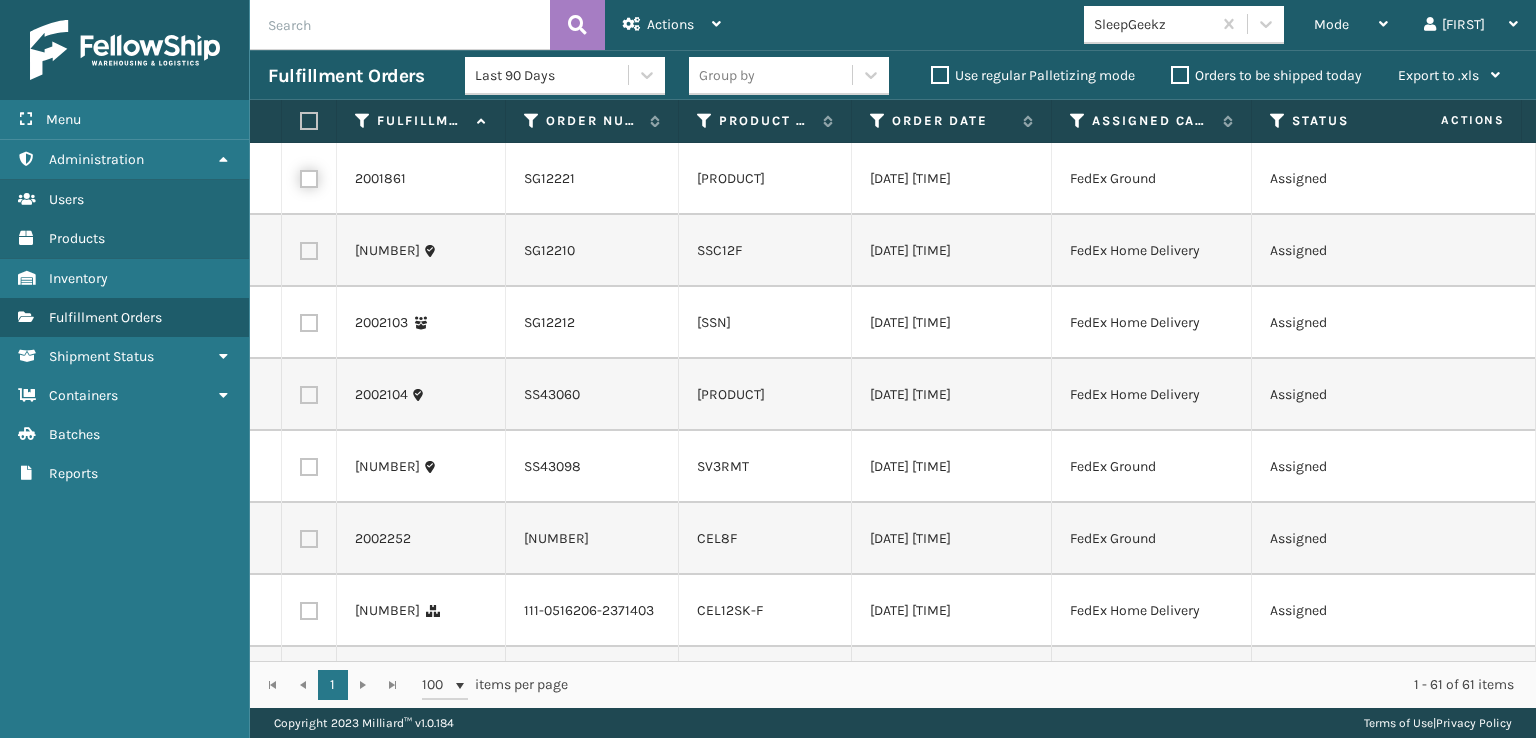 click at bounding box center (300, 176) 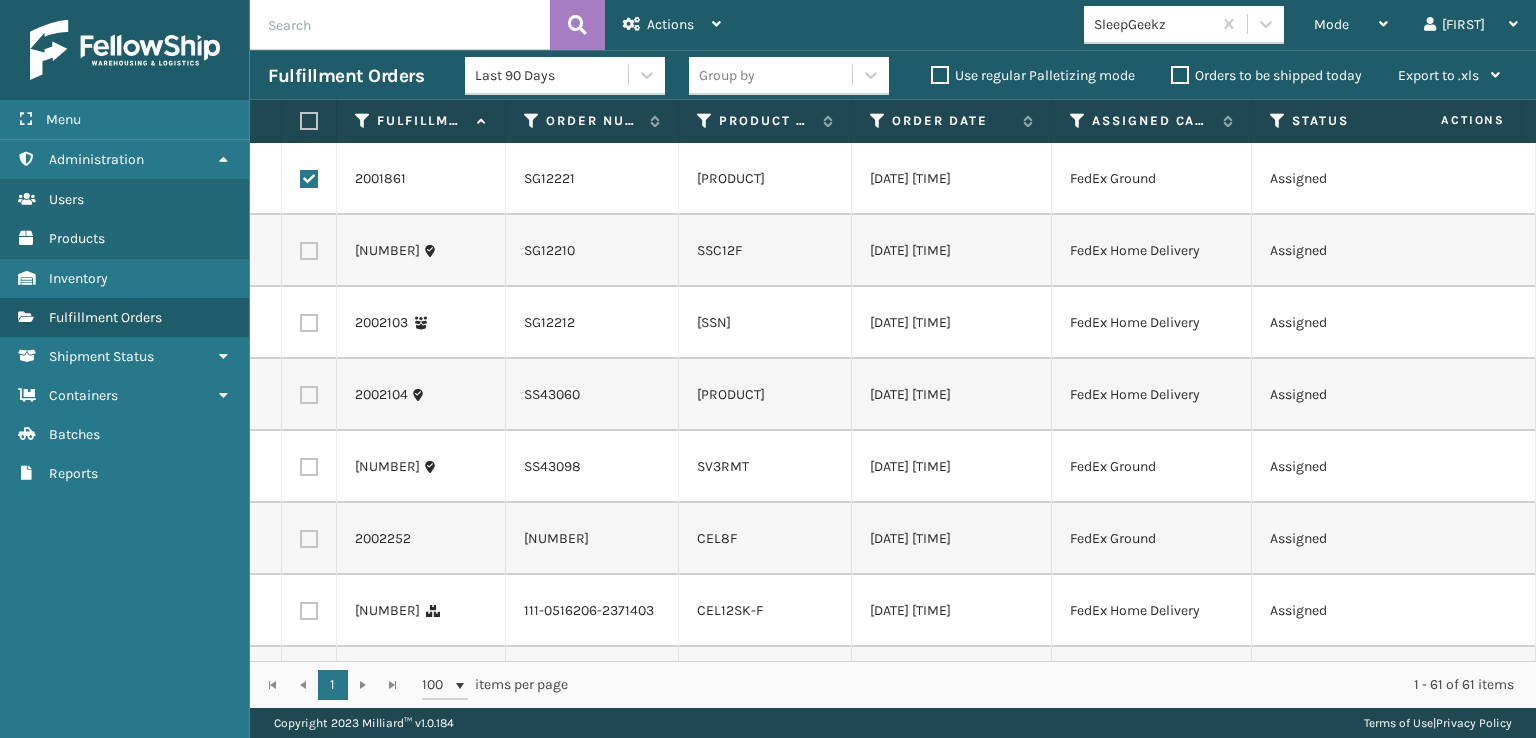 click at bounding box center [309, 251] 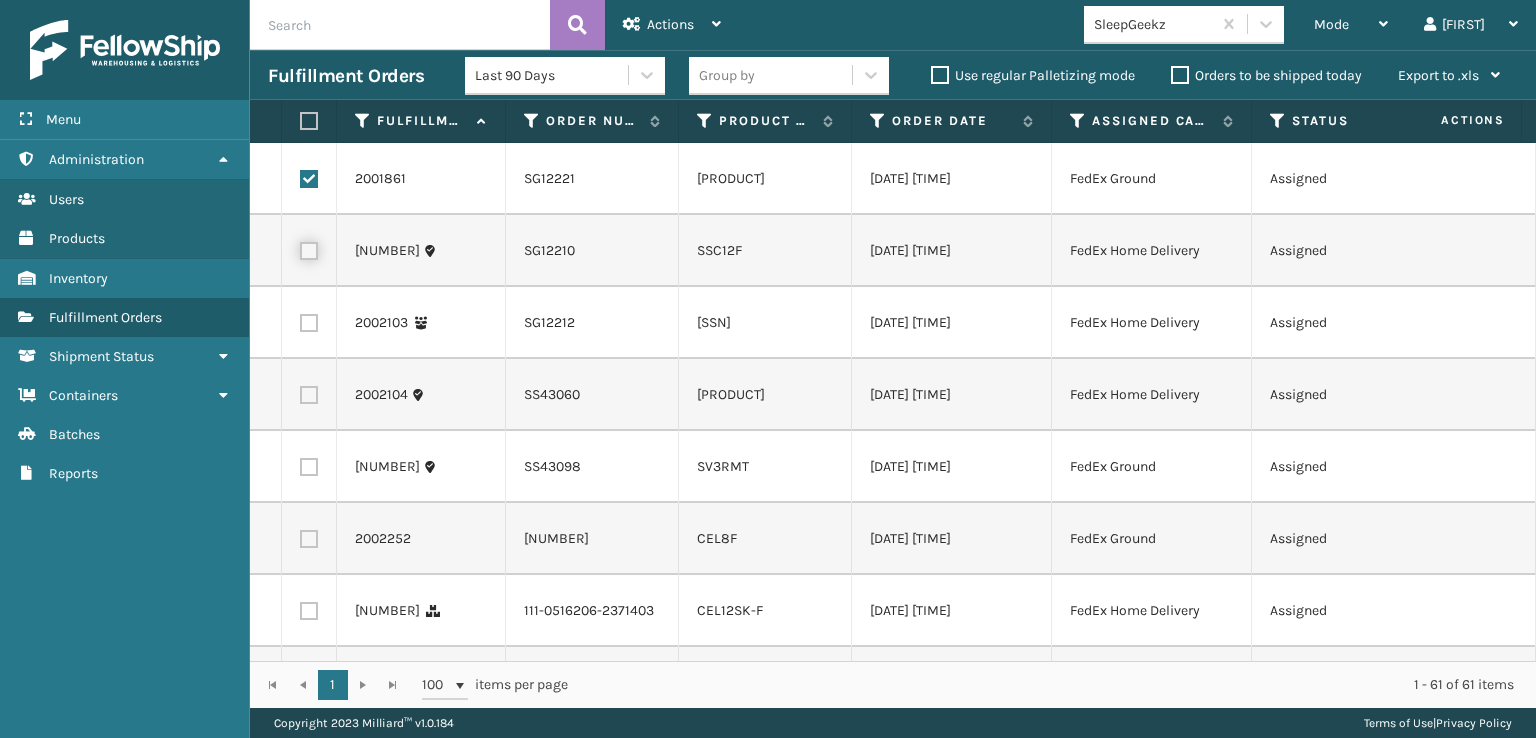 click at bounding box center (300, 248) 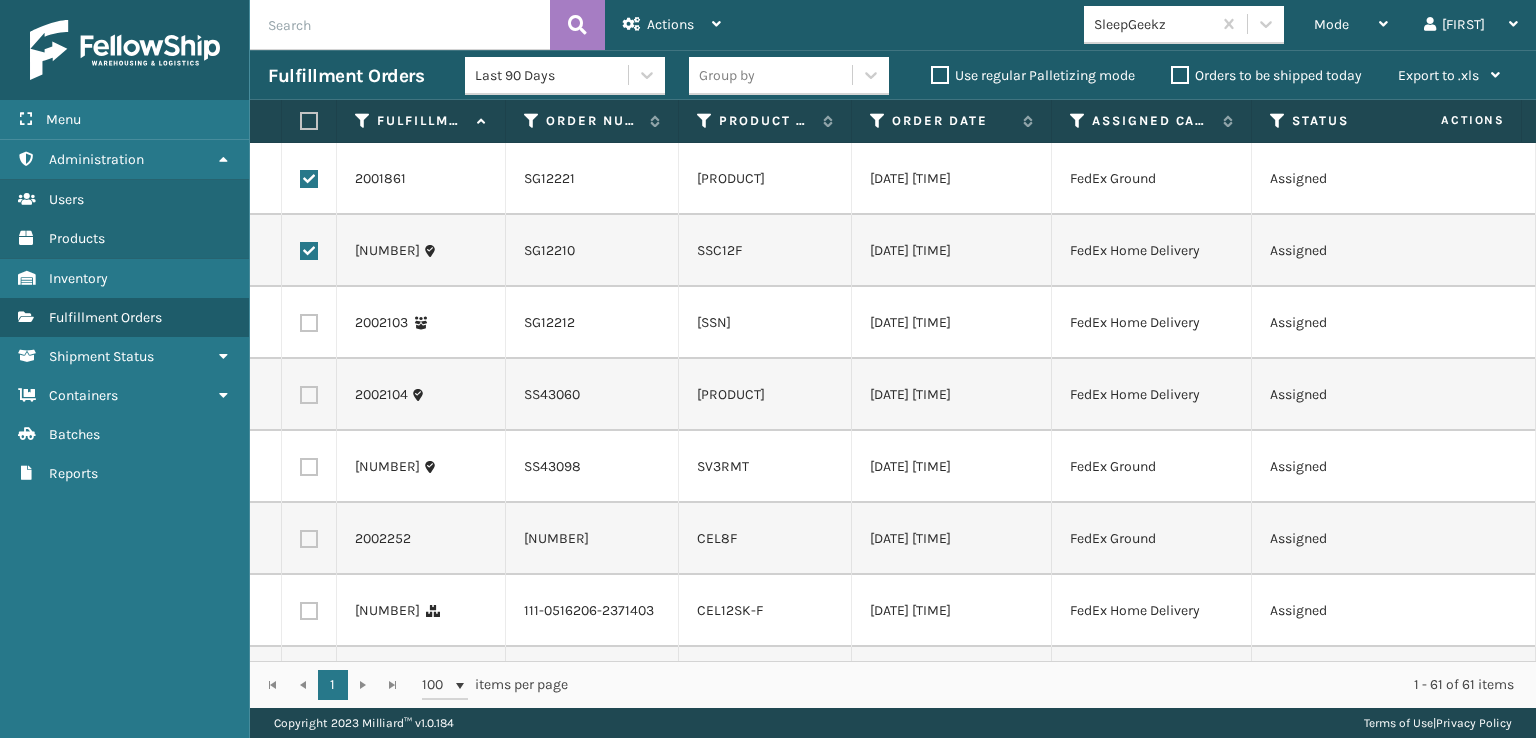 click at bounding box center [309, 395] 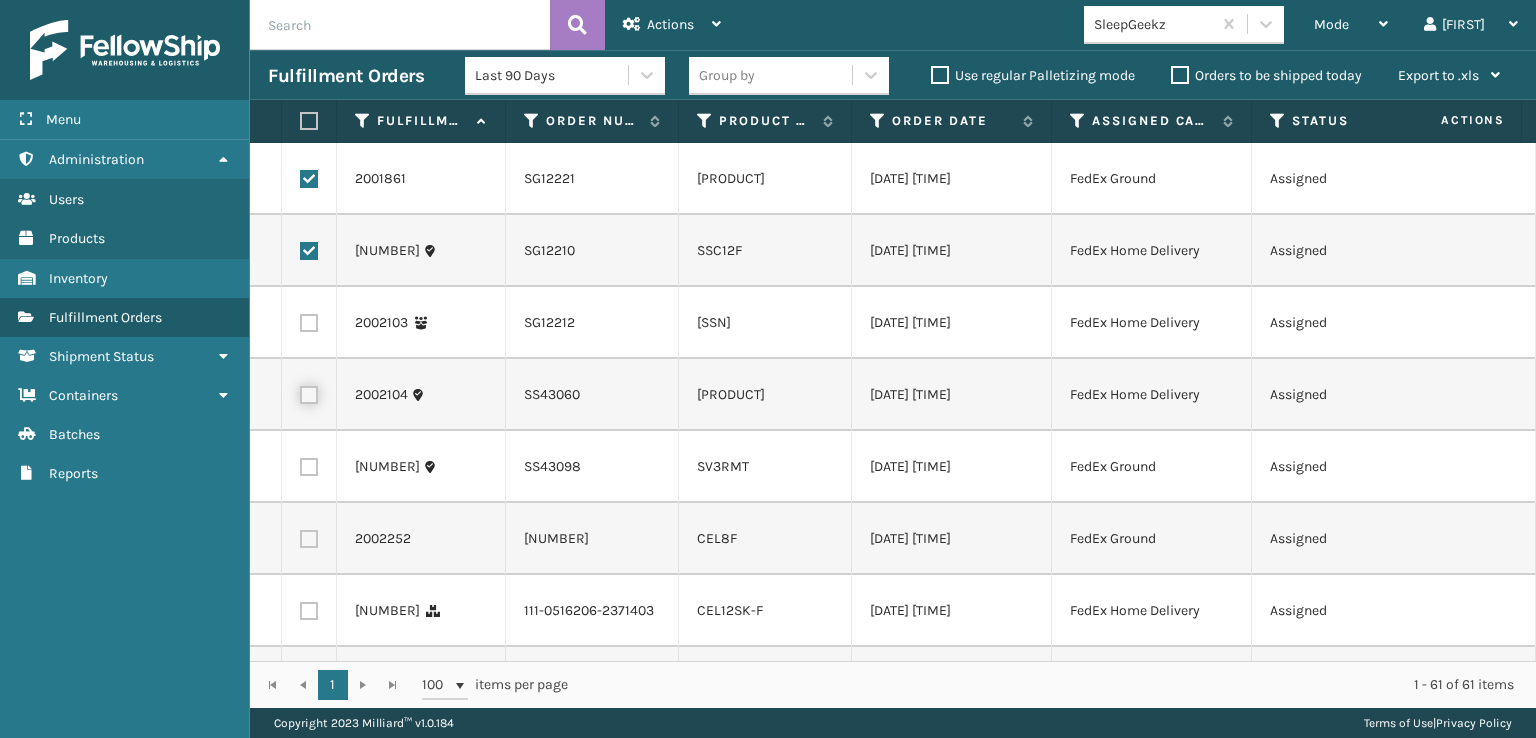 click at bounding box center [300, 392] 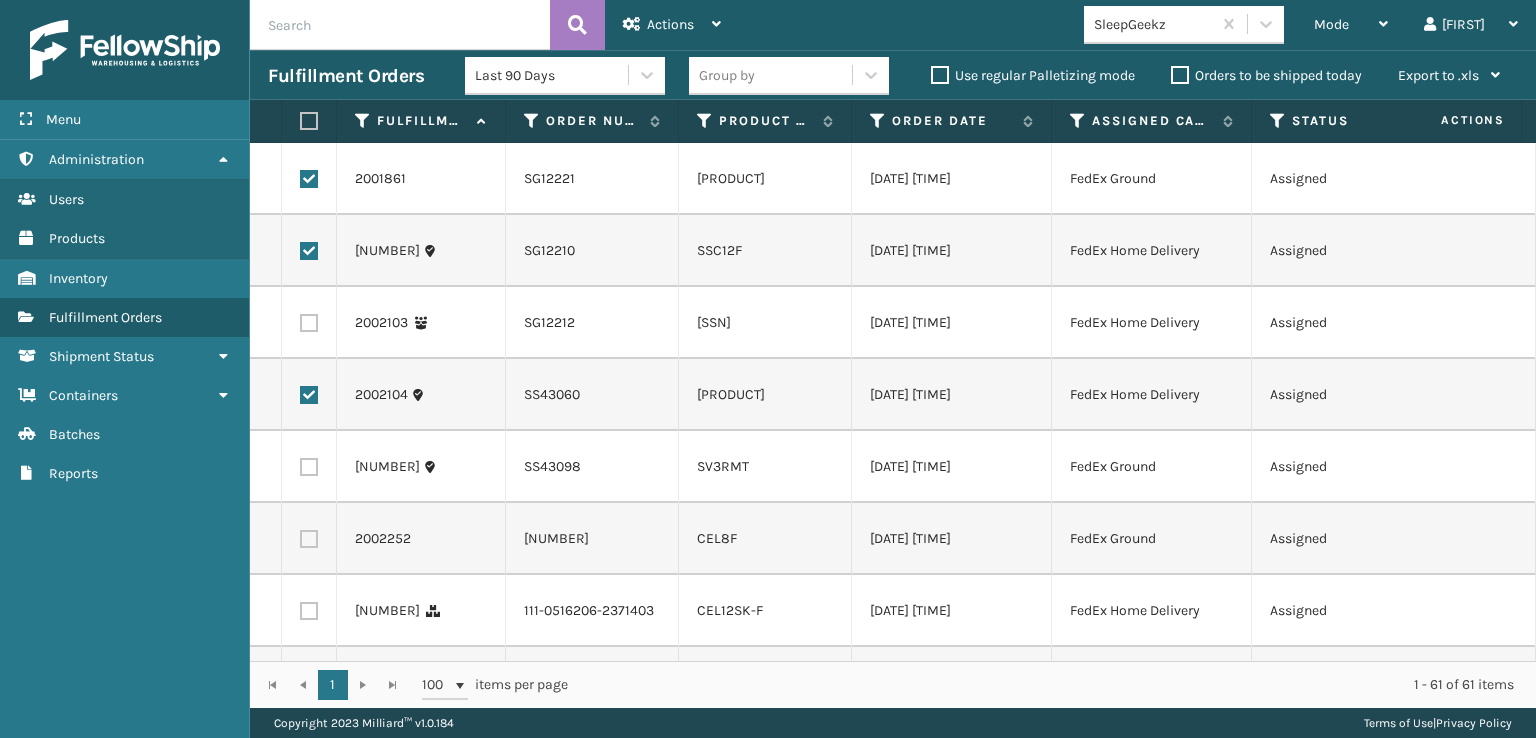 drag, startPoint x: 307, startPoint y: 573, endPoint x: 308, endPoint y: 561, distance: 12.0415945 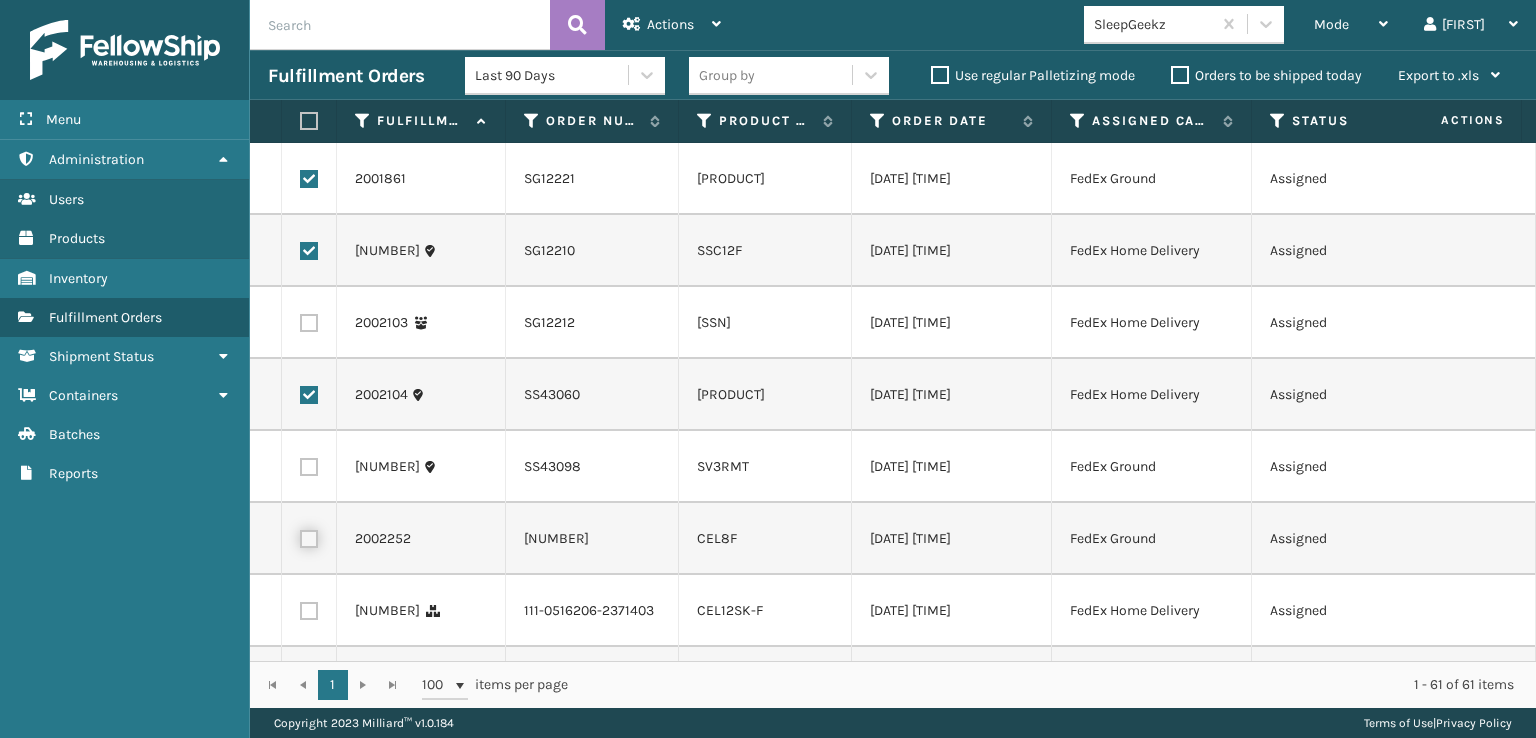 click at bounding box center (300, 536) 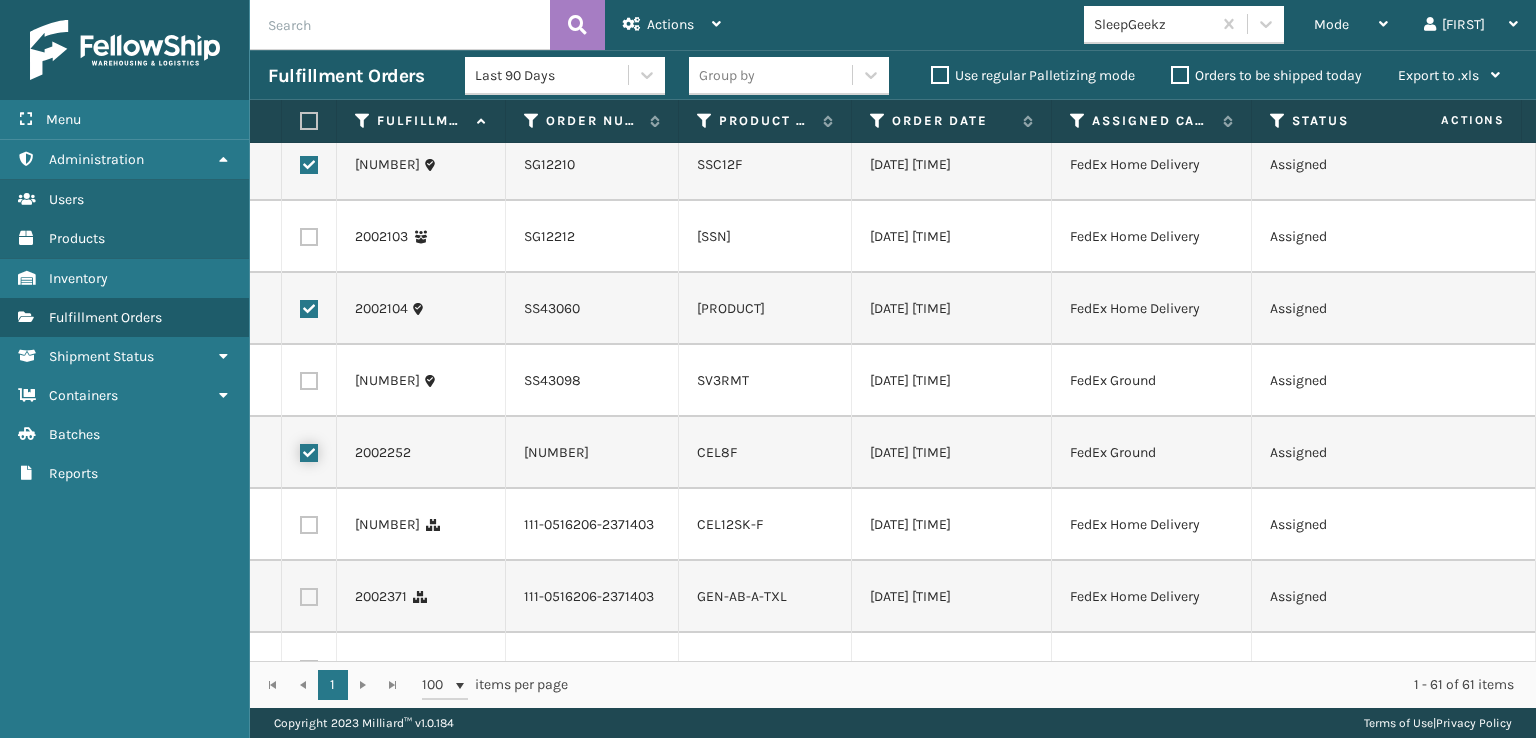 scroll, scrollTop: 0, scrollLeft: 0, axis: both 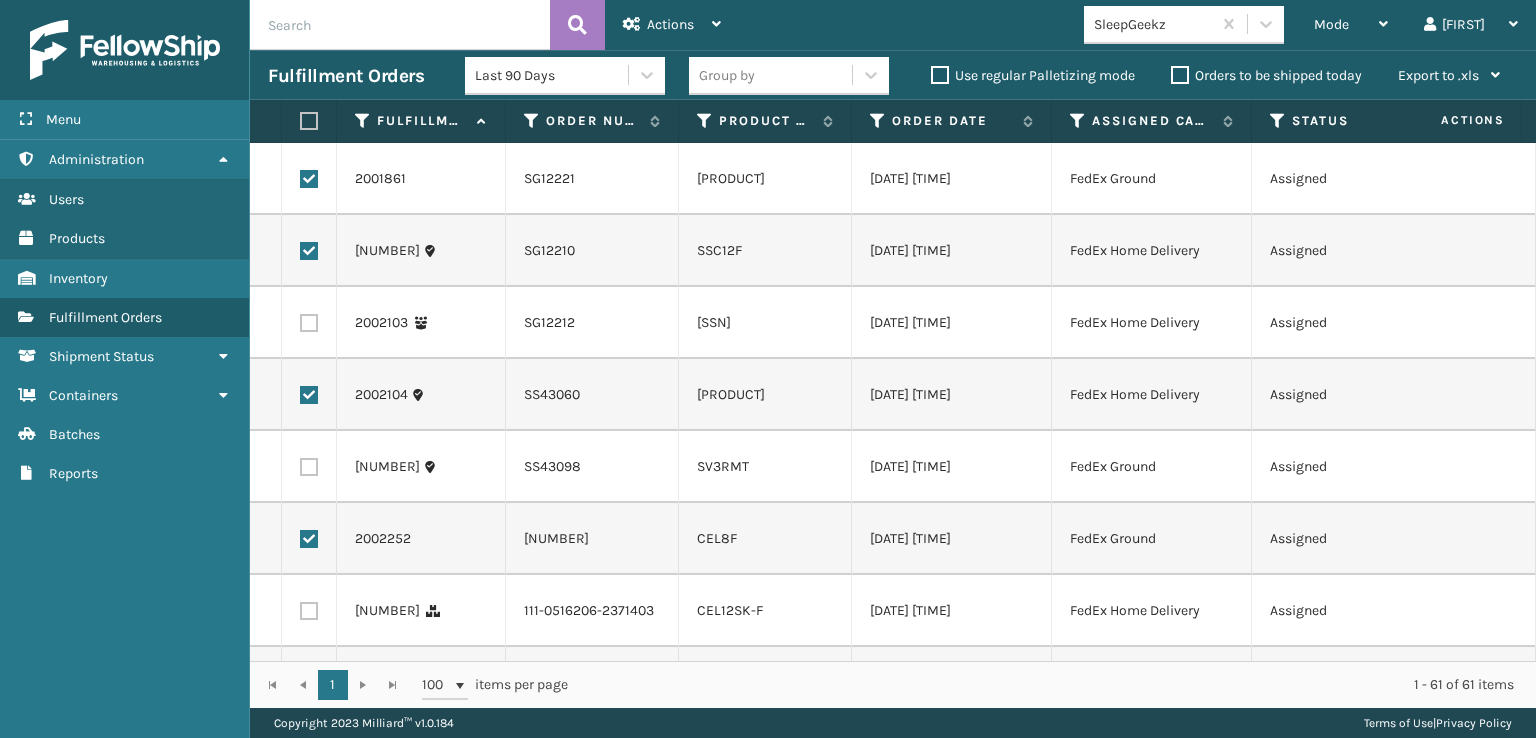 click at bounding box center (309, 179) 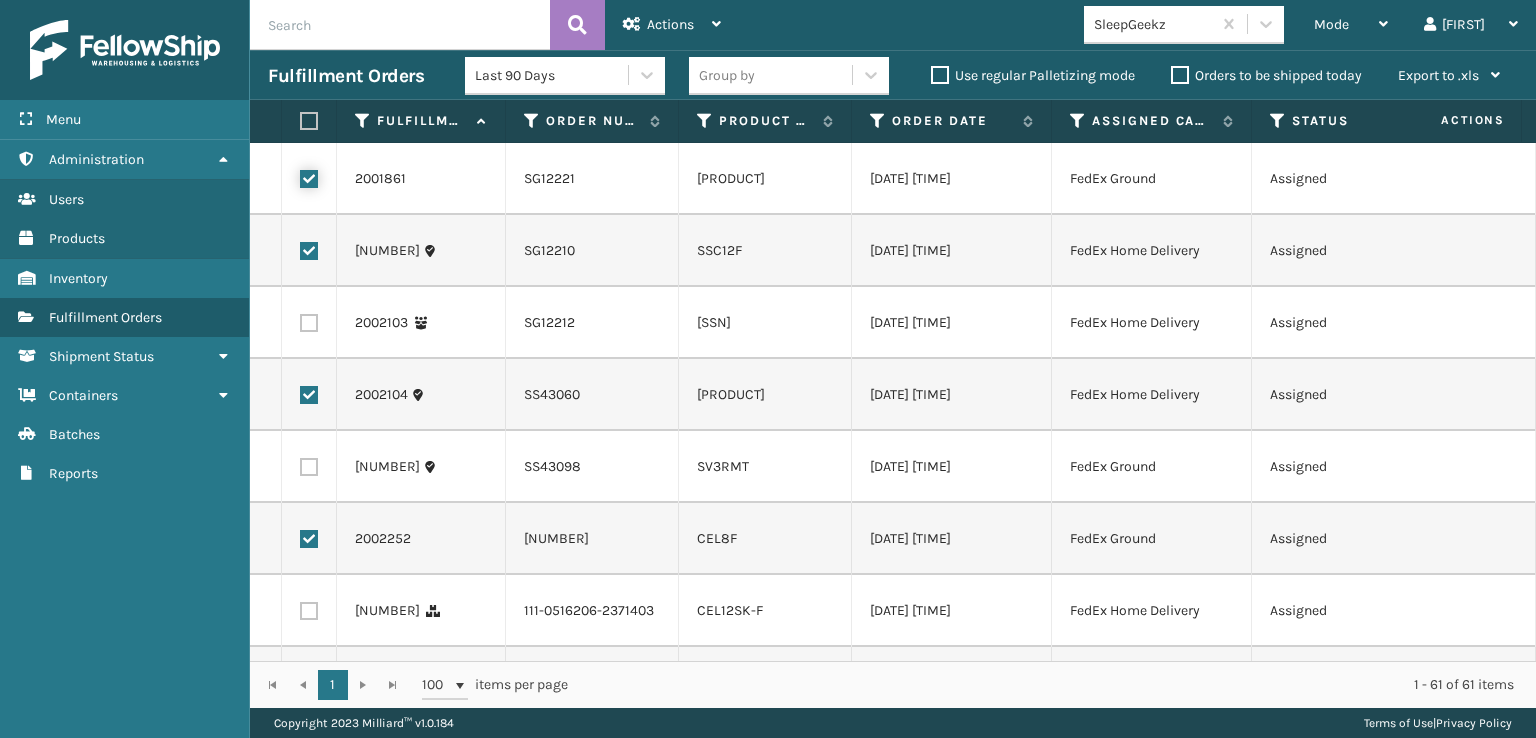 click at bounding box center [300, 176] 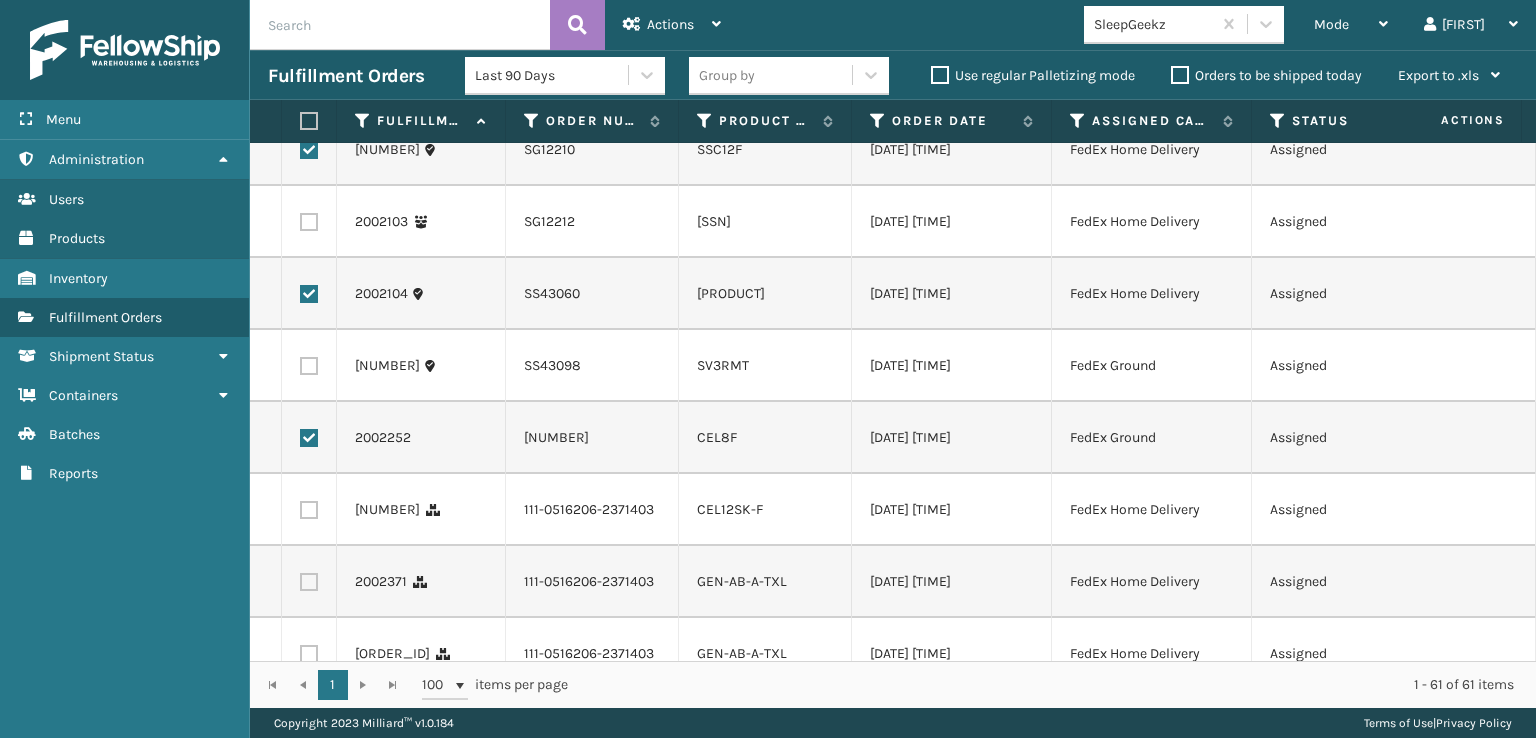 scroll, scrollTop: 200, scrollLeft: 0, axis: vertical 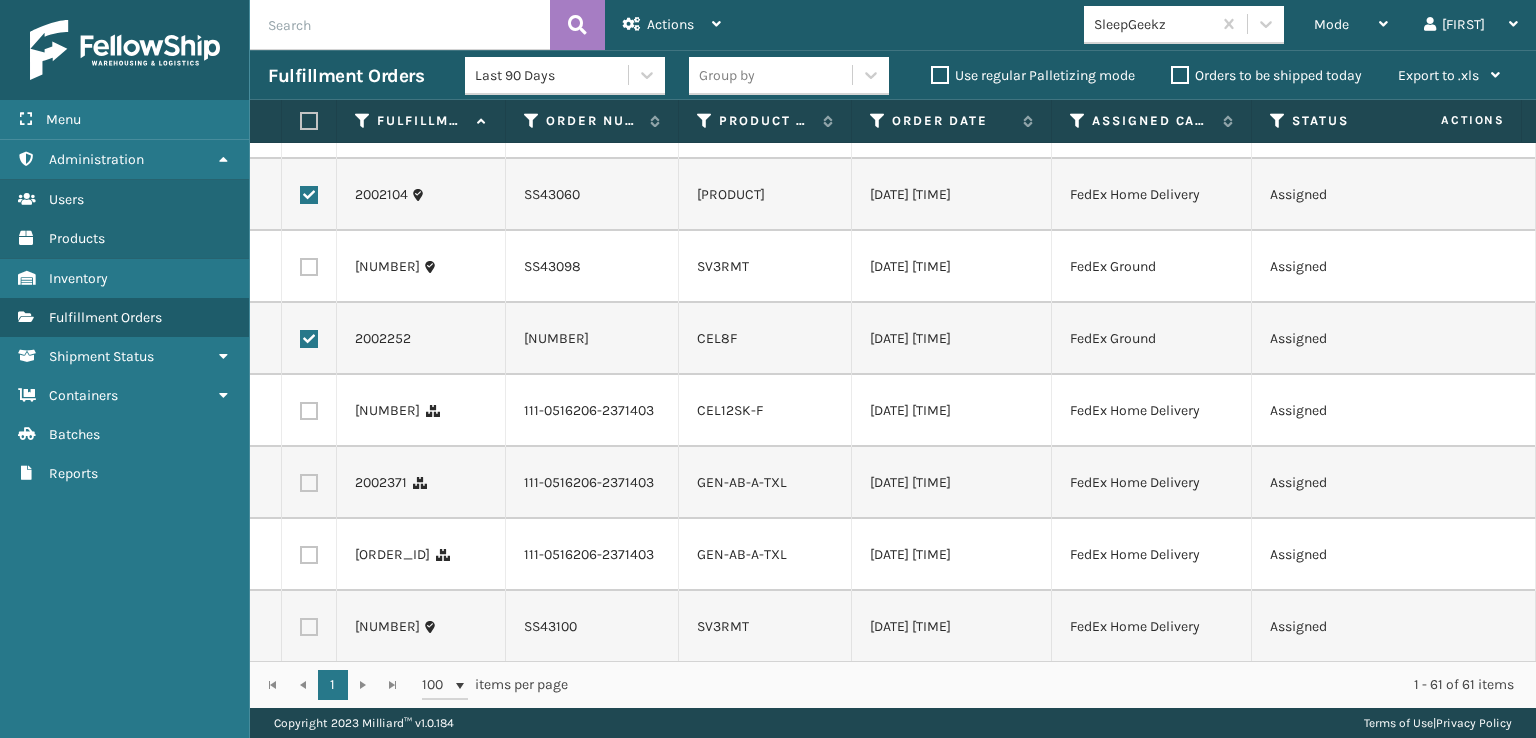 click at bounding box center [309, 411] 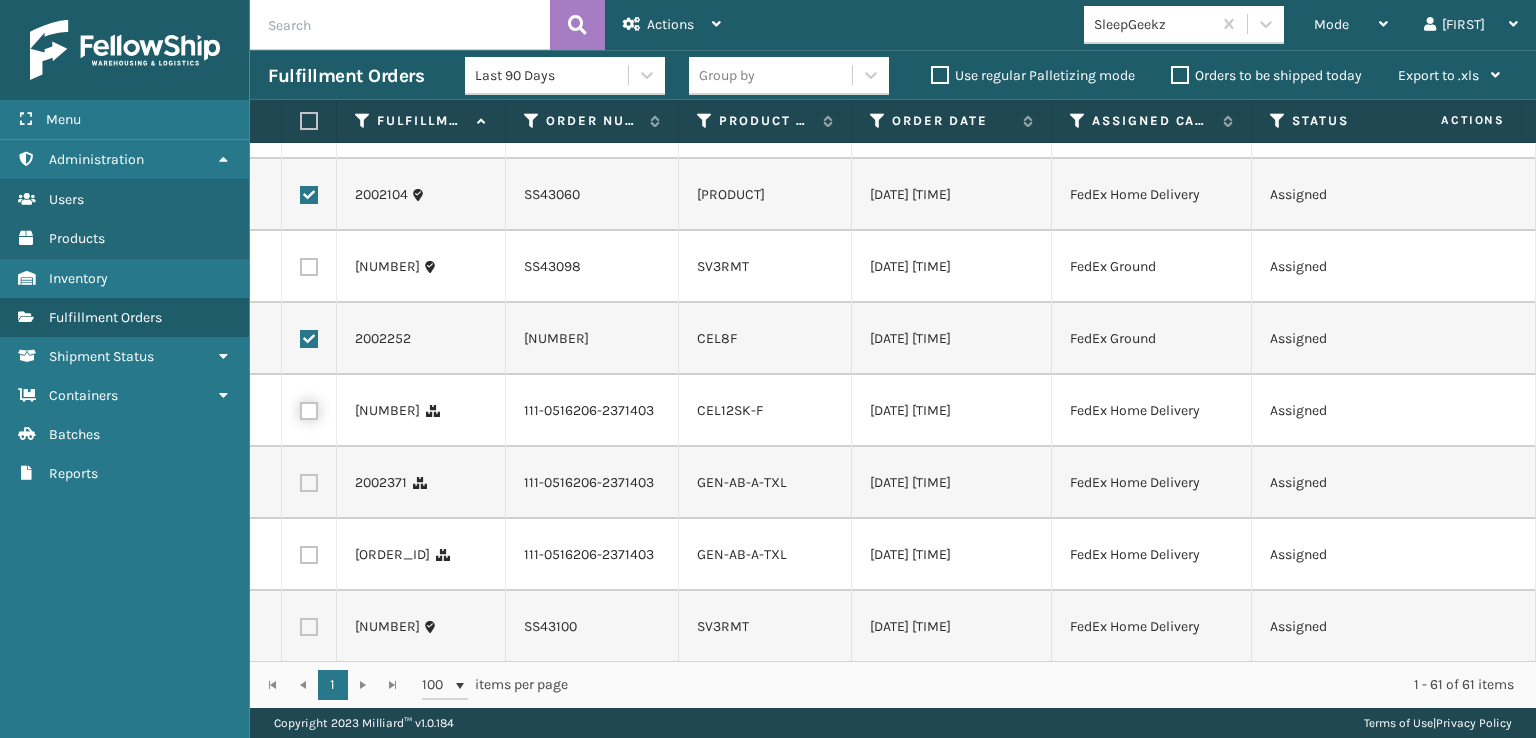 click at bounding box center [300, 408] 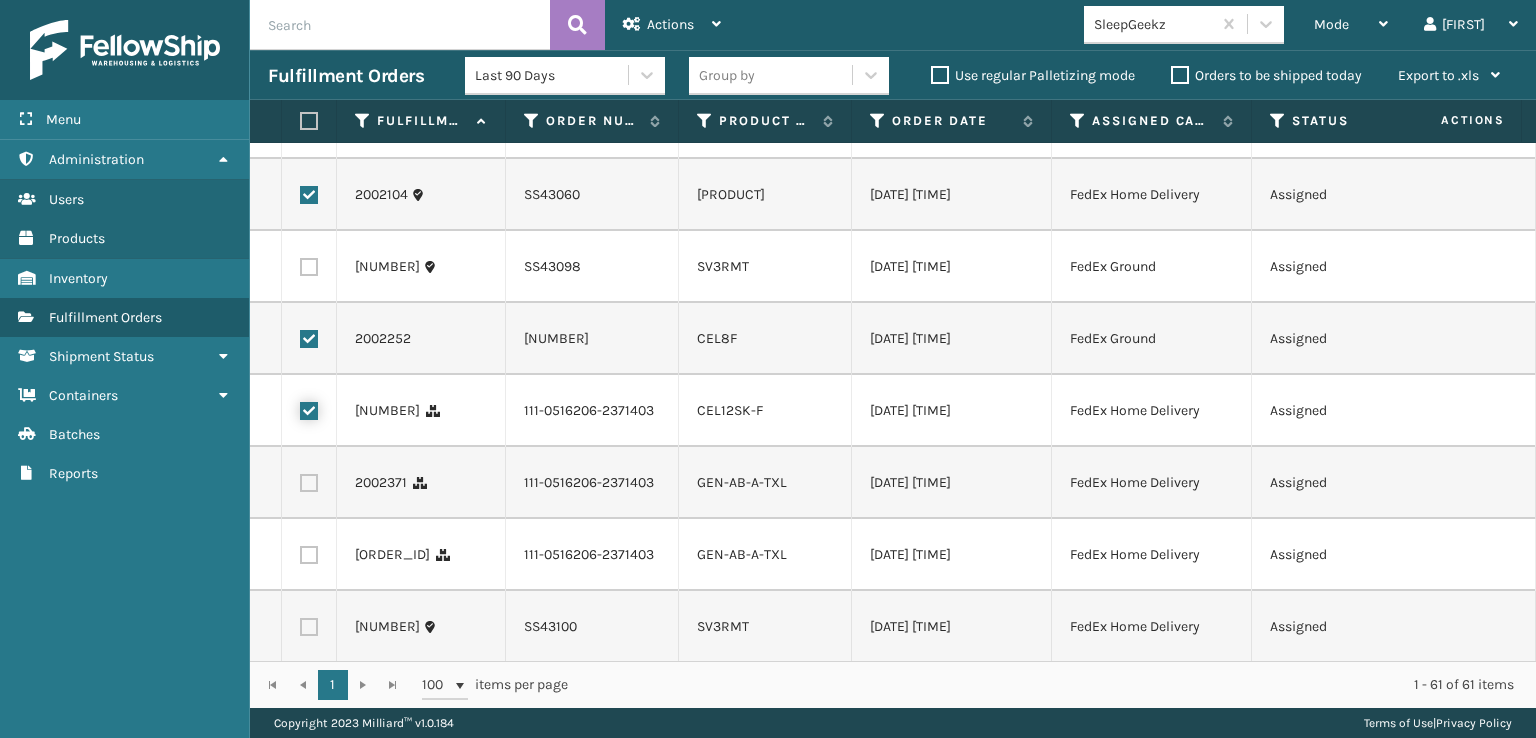 checkbox on "true" 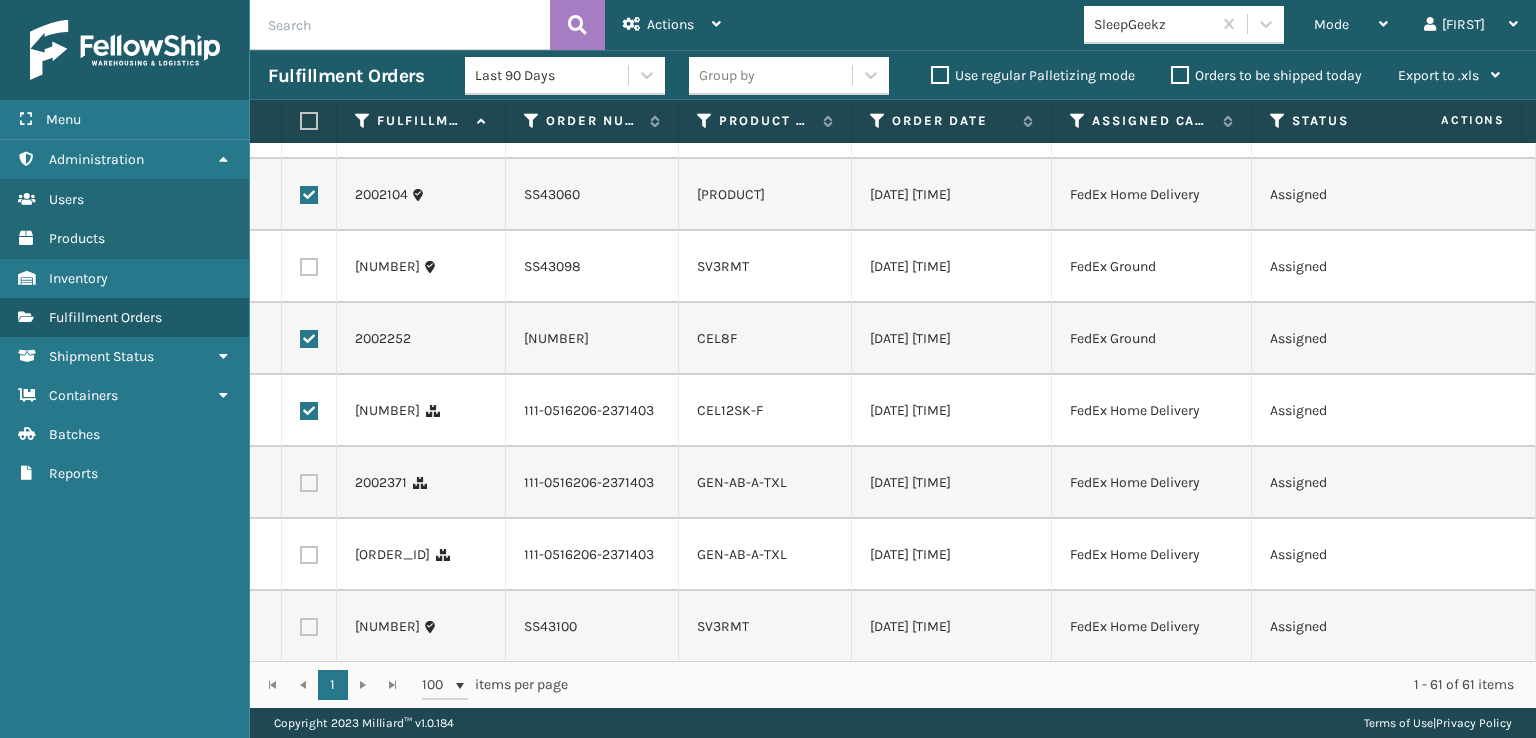 drag, startPoint x: 309, startPoint y: 549, endPoint x: 305, endPoint y: 582, distance: 33.24154 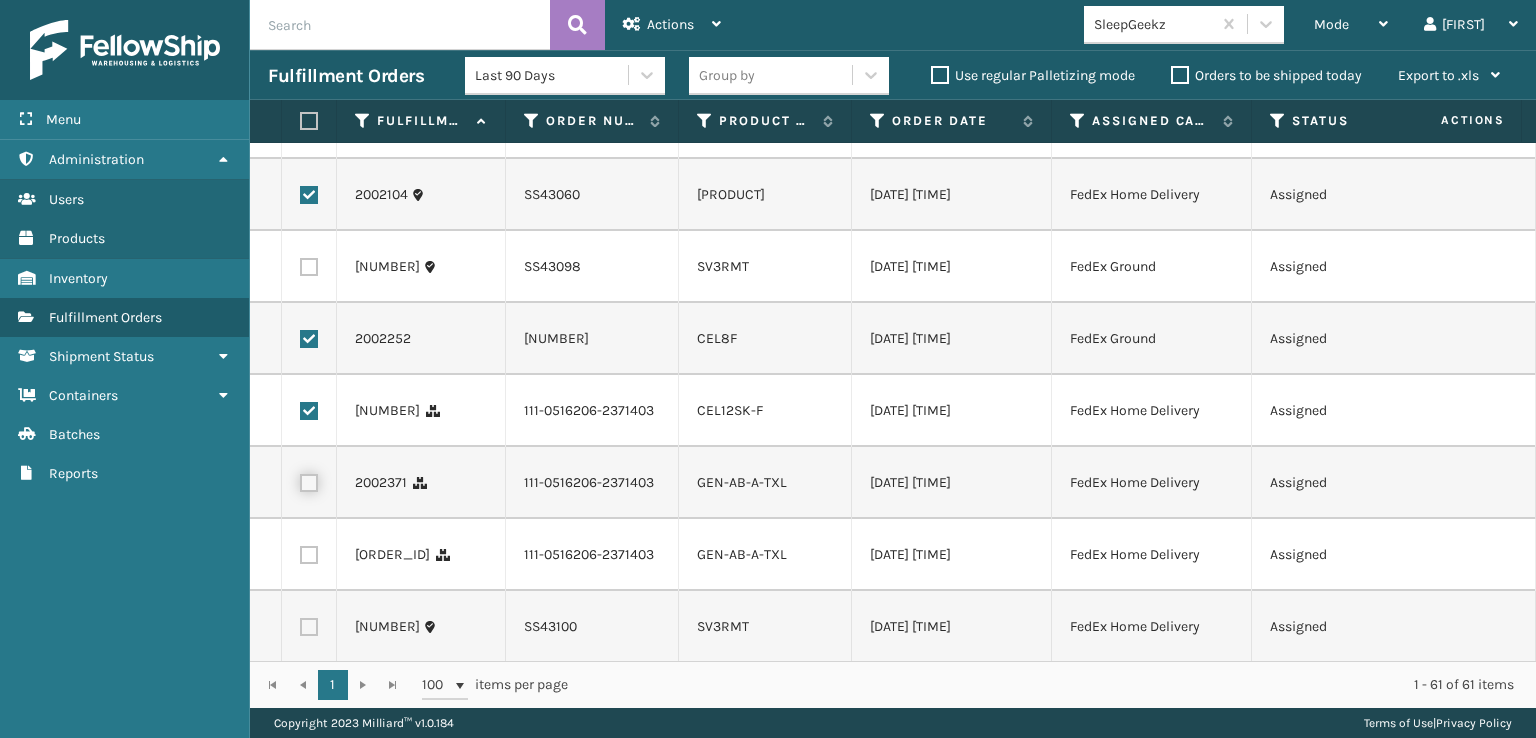 click at bounding box center [300, 480] 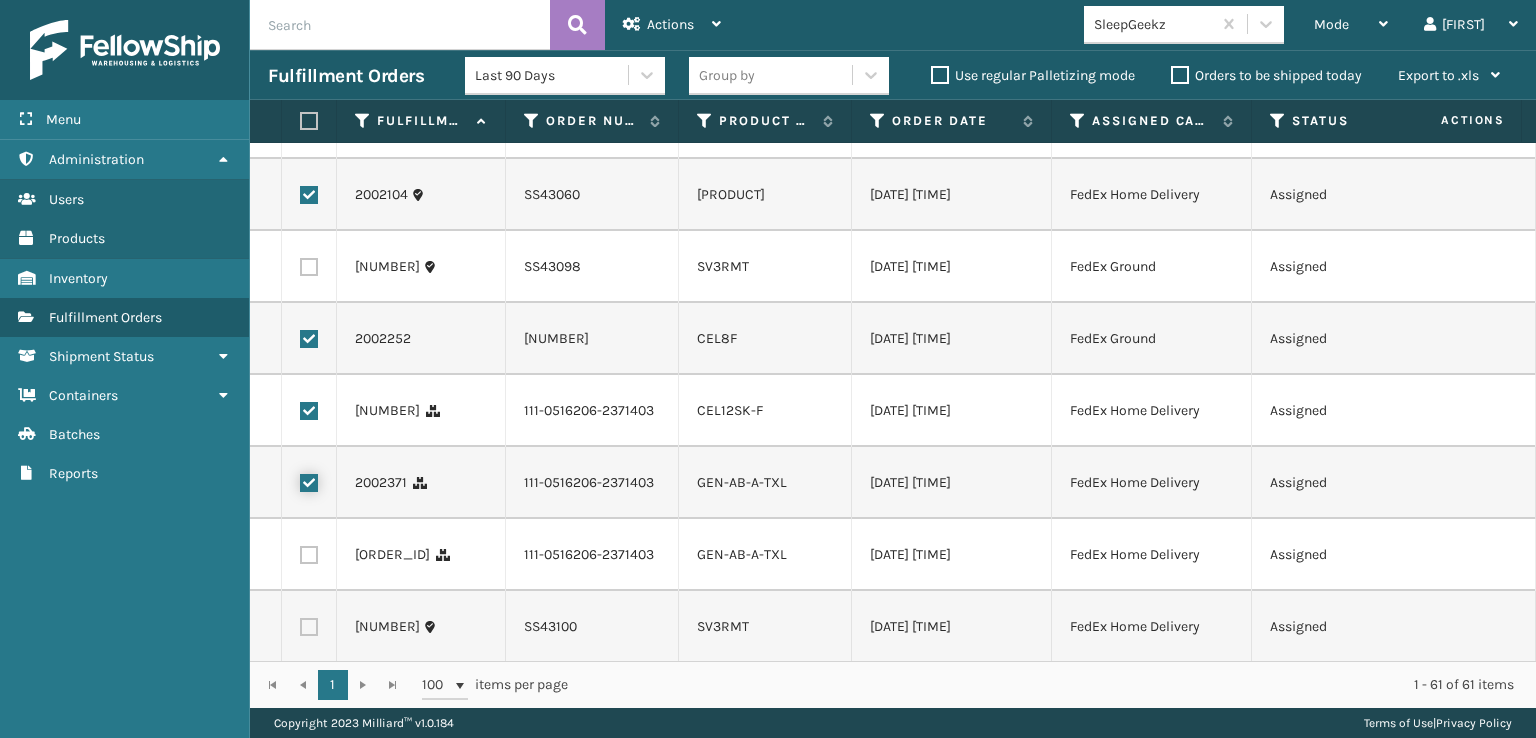 checkbox on "true" 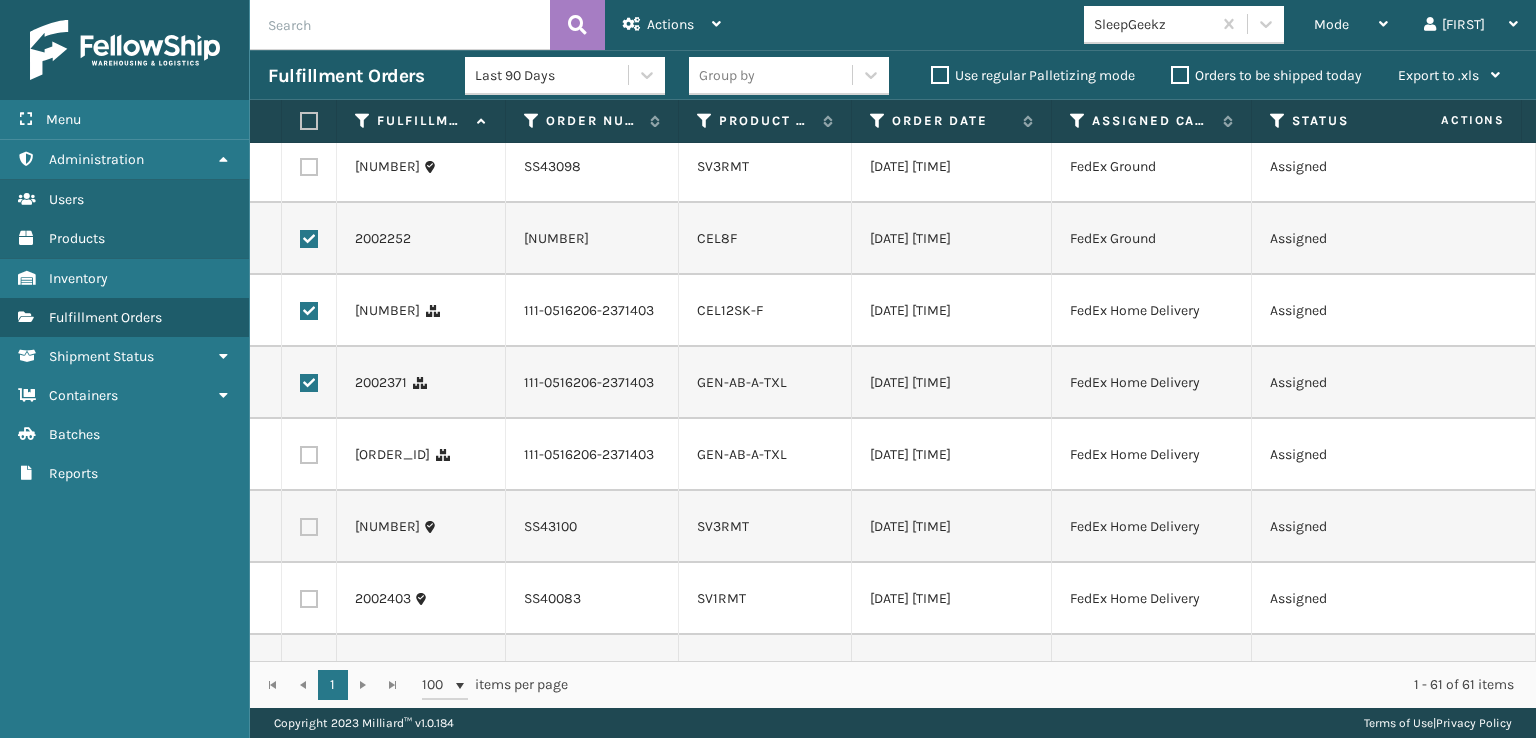 click at bounding box center [309, 455] 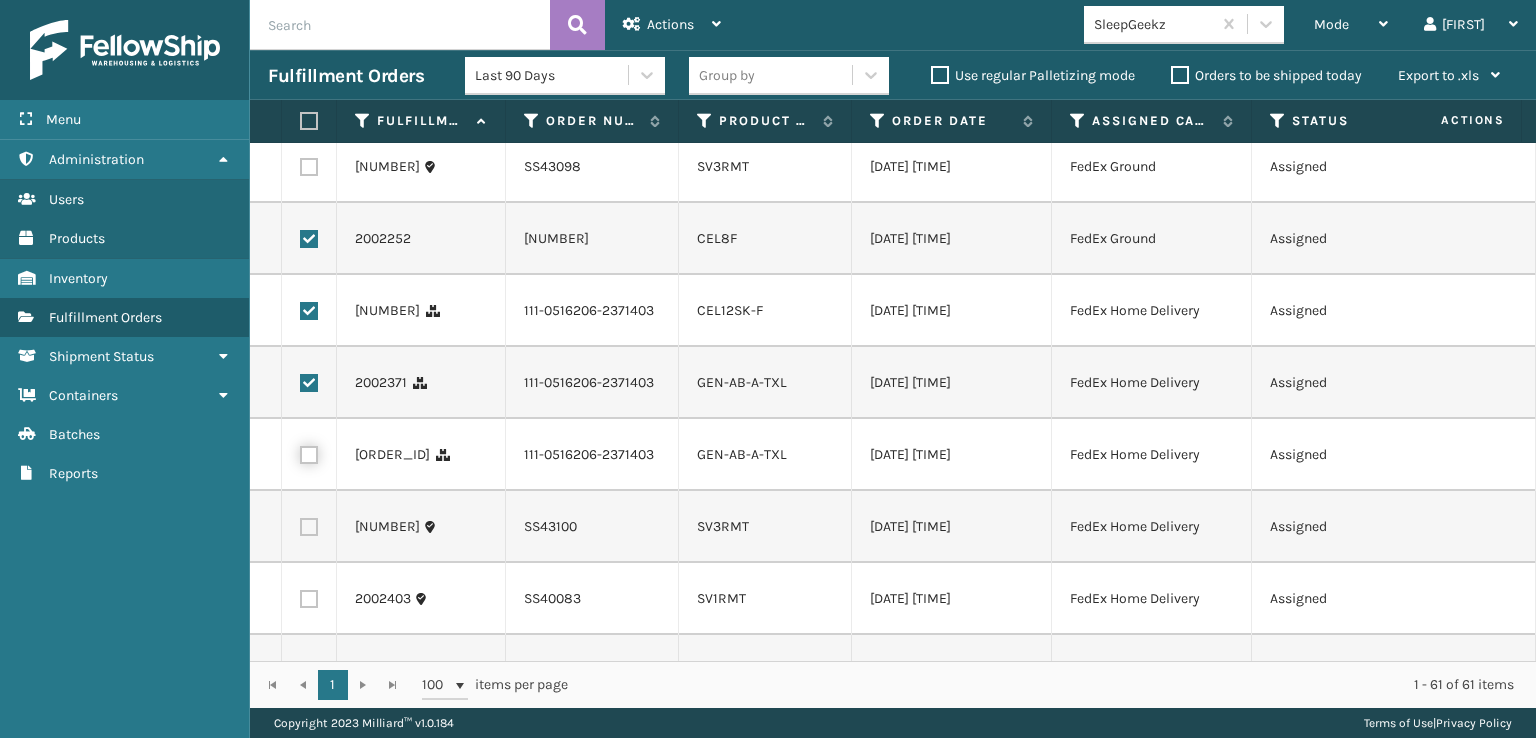 click at bounding box center [300, 452] 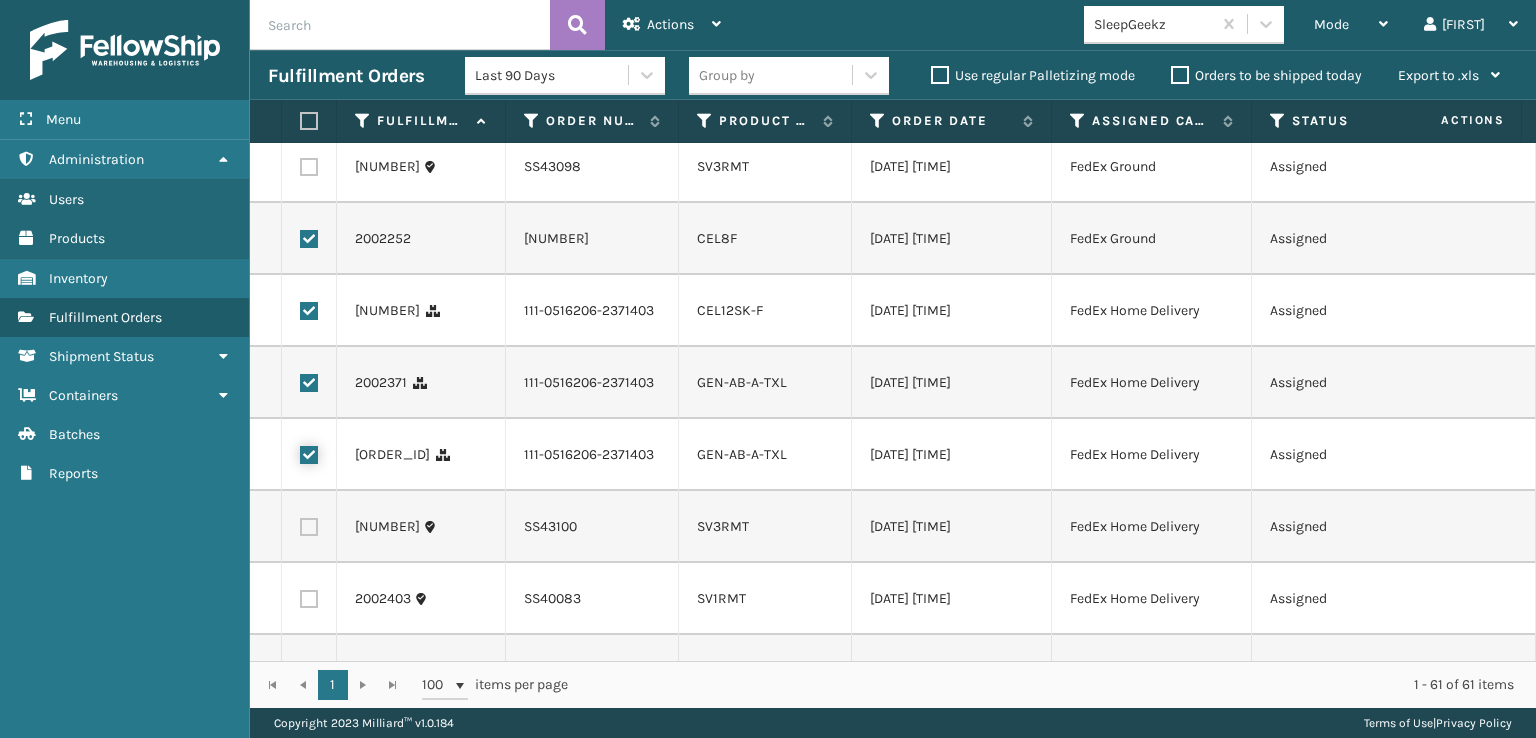 checkbox on "true" 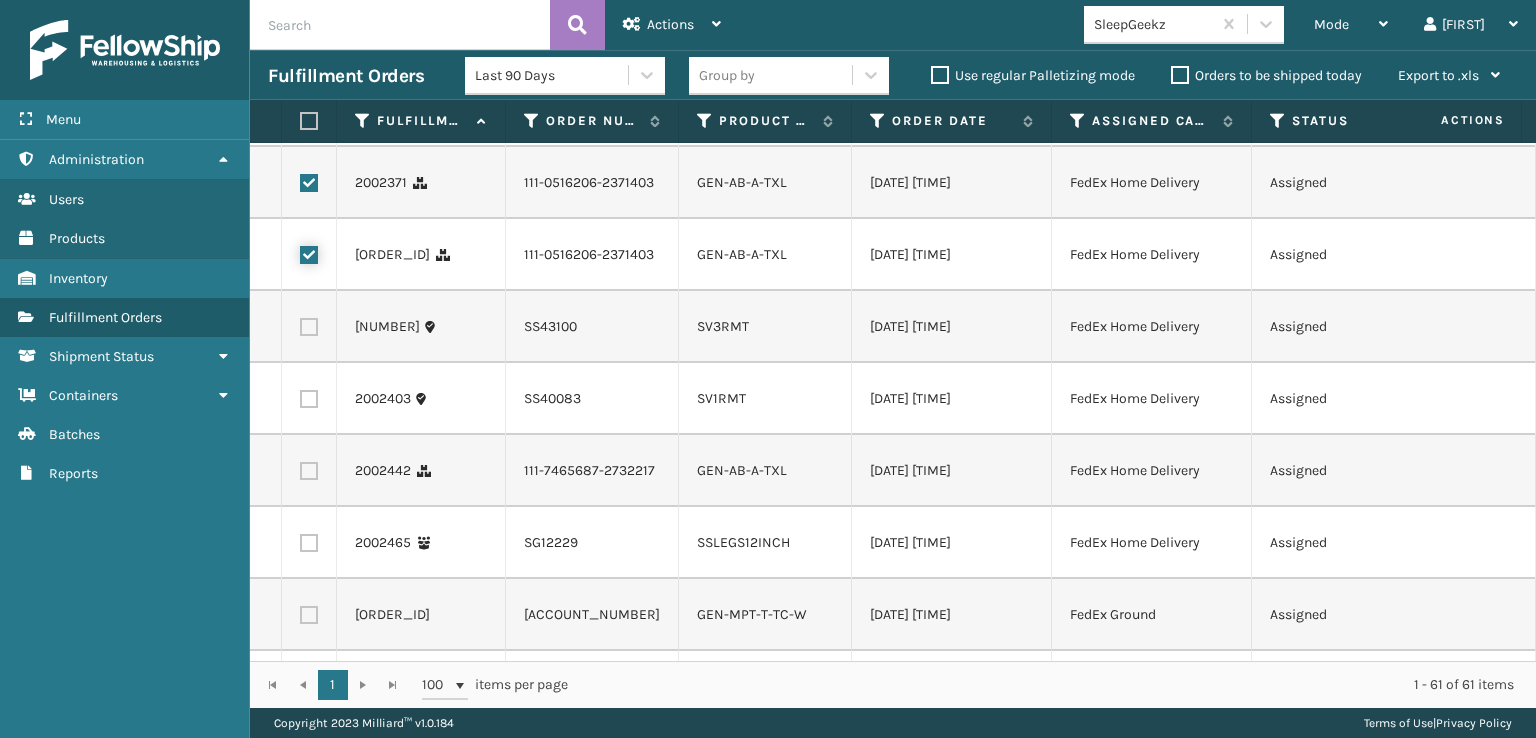 scroll, scrollTop: 600, scrollLeft: 0, axis: vertical 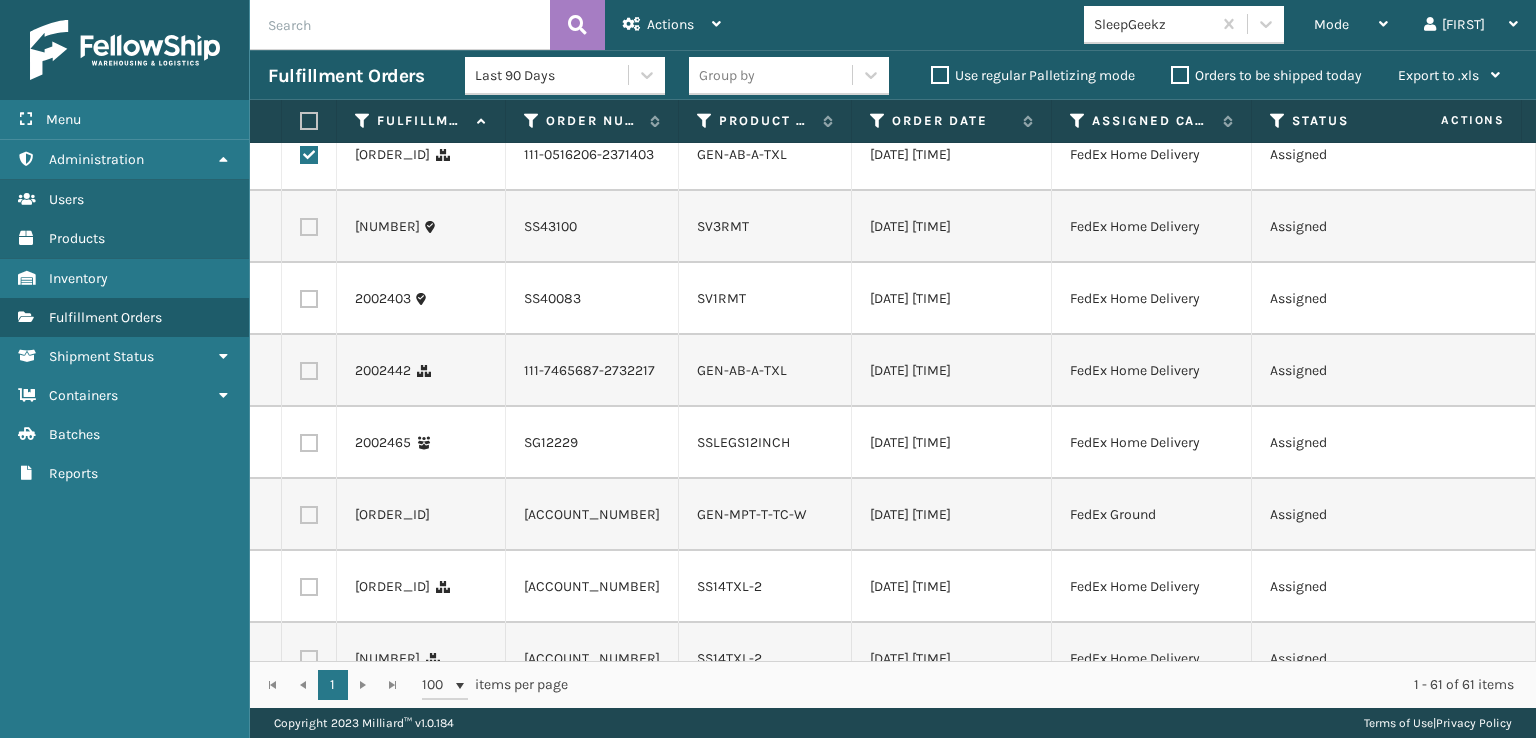 click at bounding box center (309, 371) 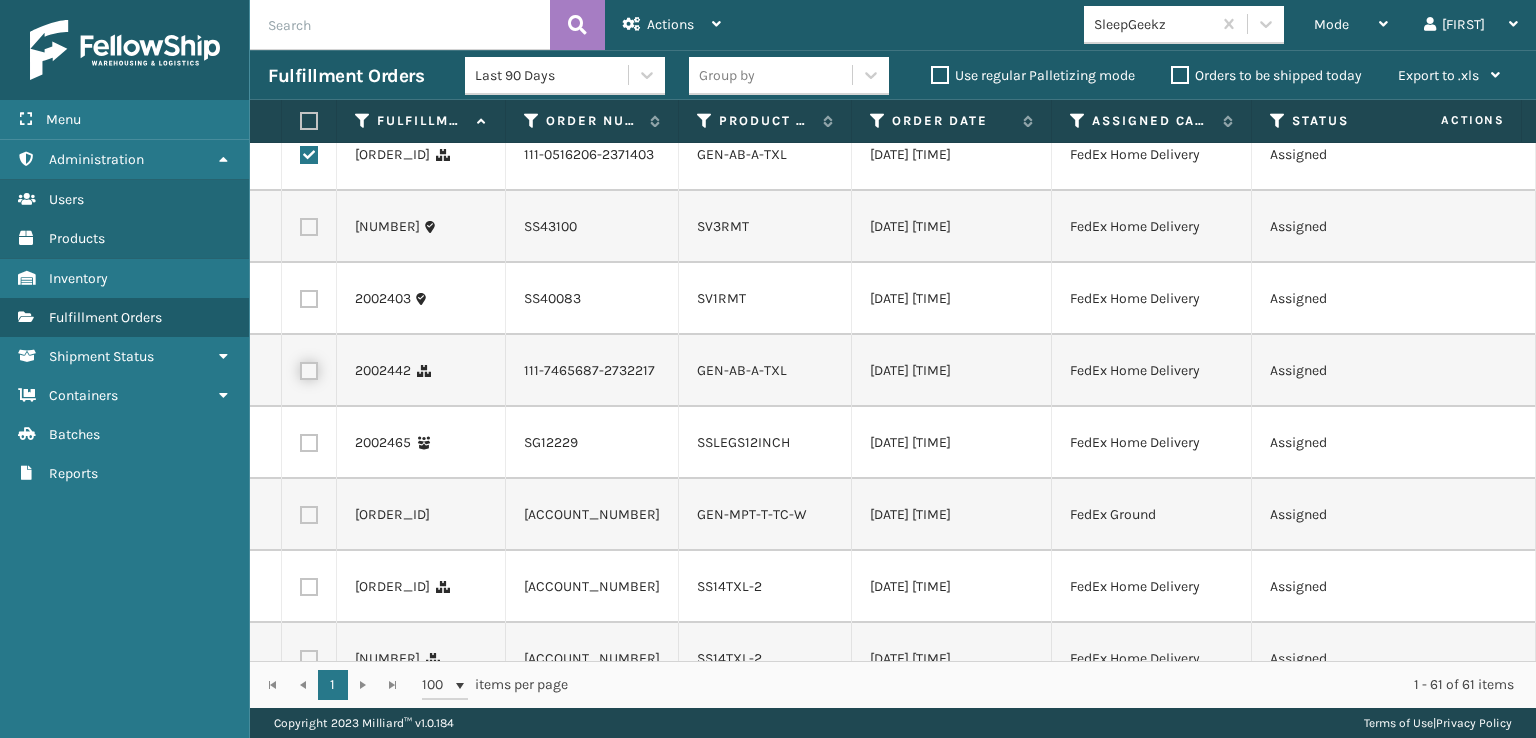 click at bounding box center (300, 368) 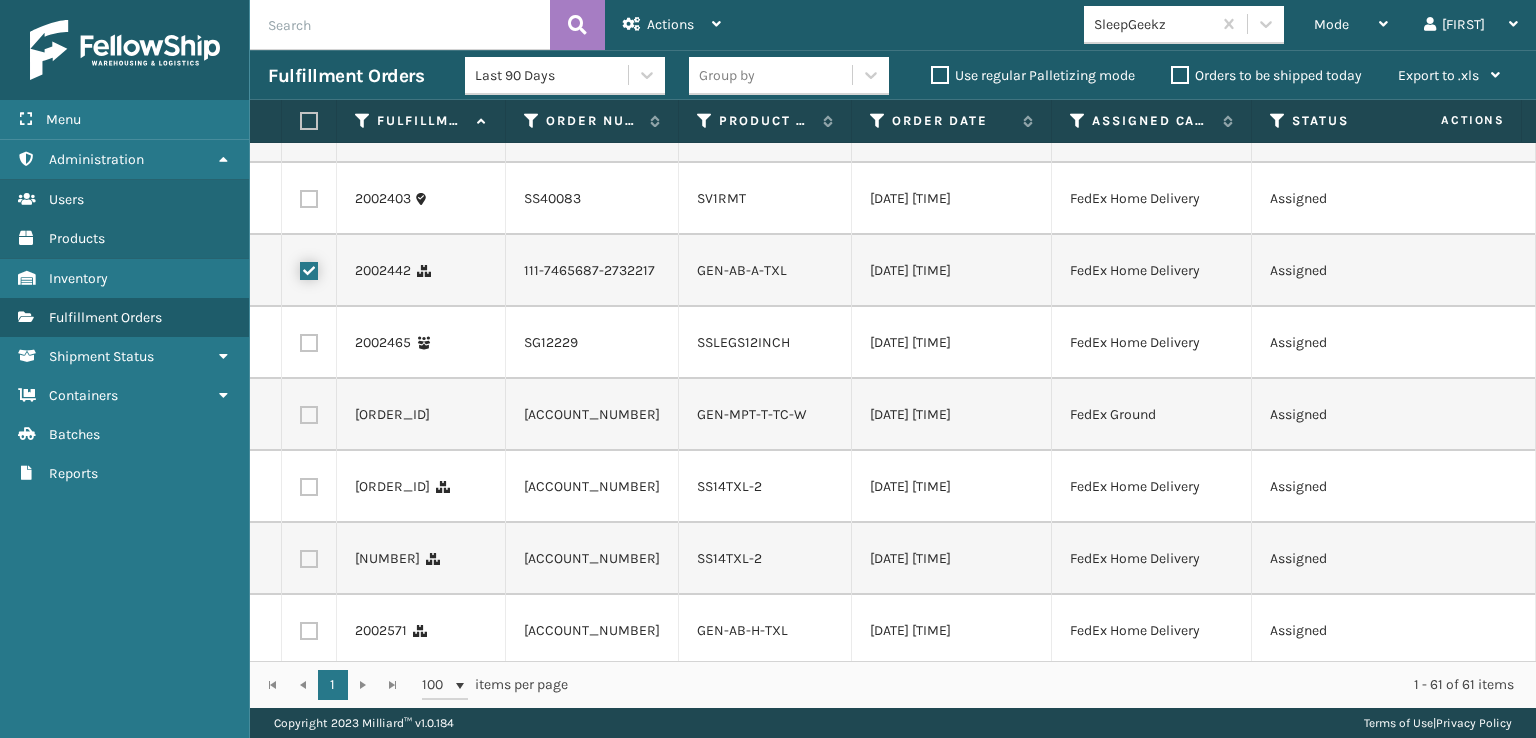 scroll, scrollTop: 800, scrollLeft: 0, axis: vertical 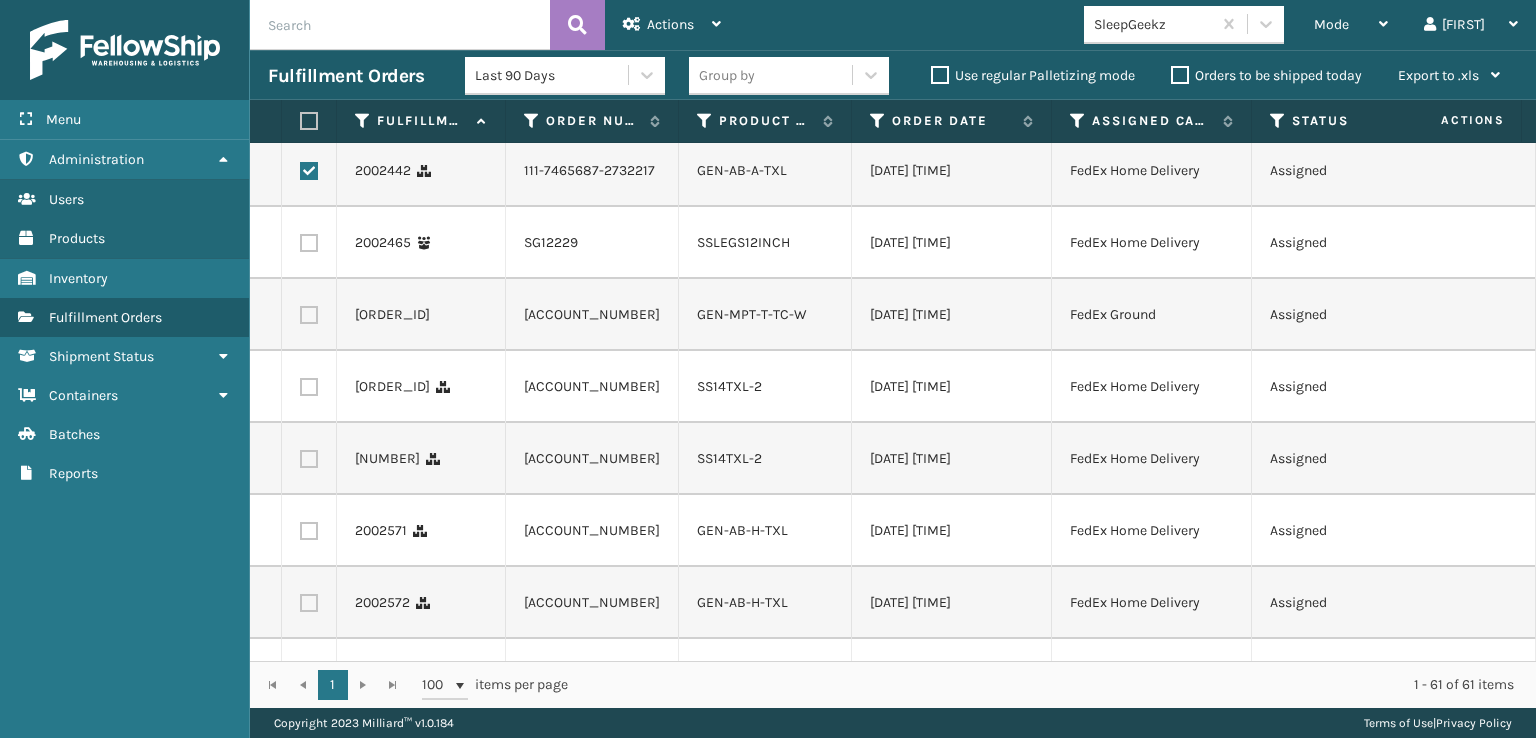click at bounding box center (309, 387) 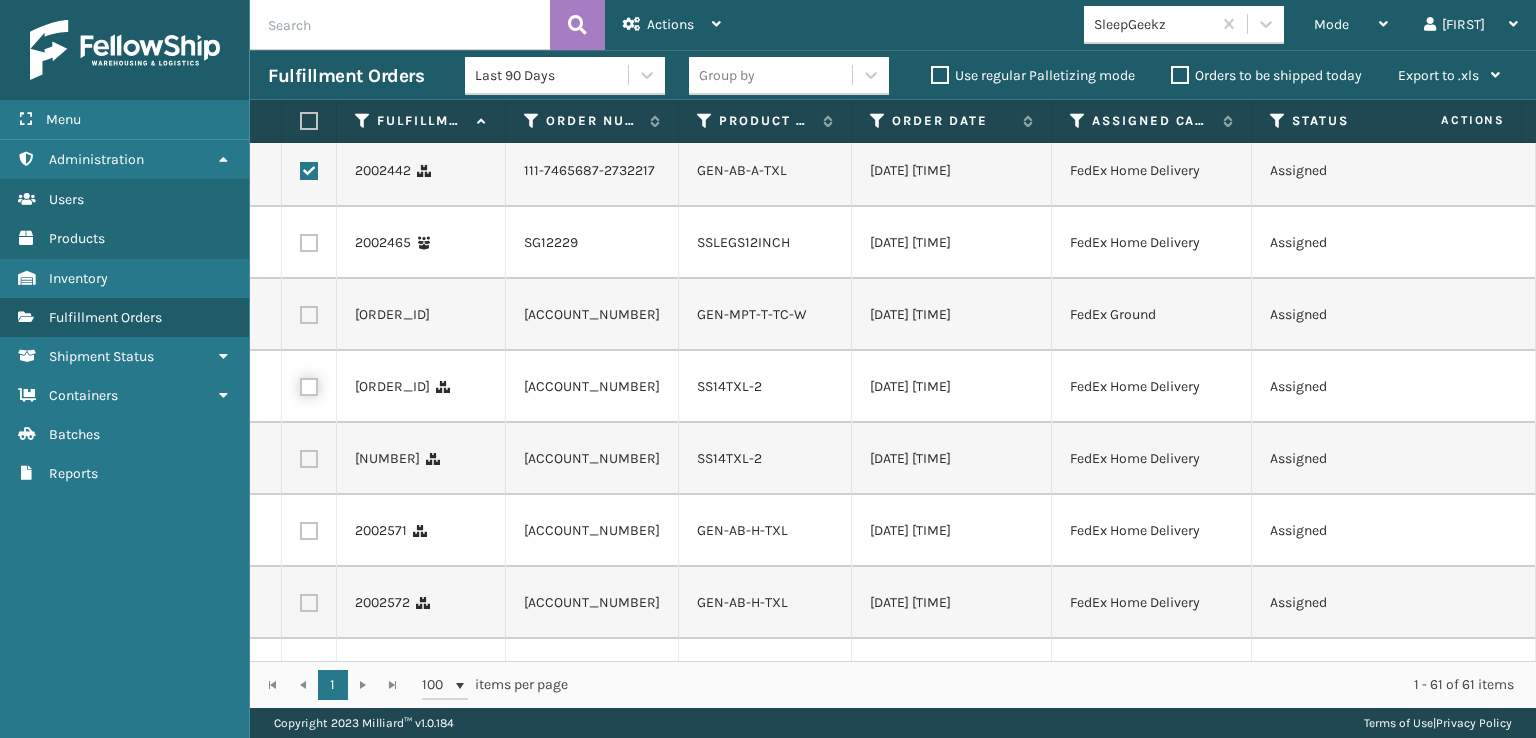 click at bounding box center [300, 384] 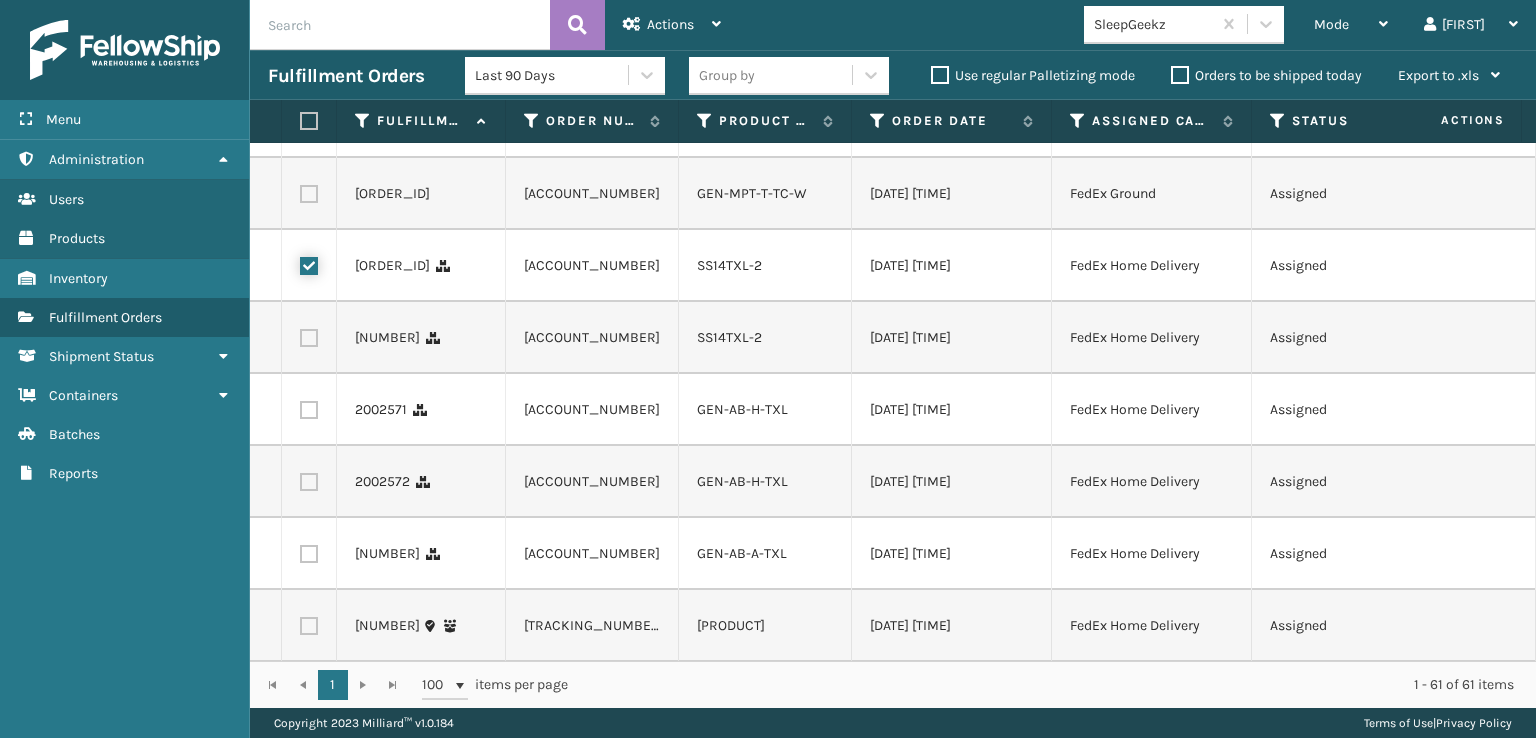 scroll, scrollTop: 1000, scrollLeft: 0, axis: vertical 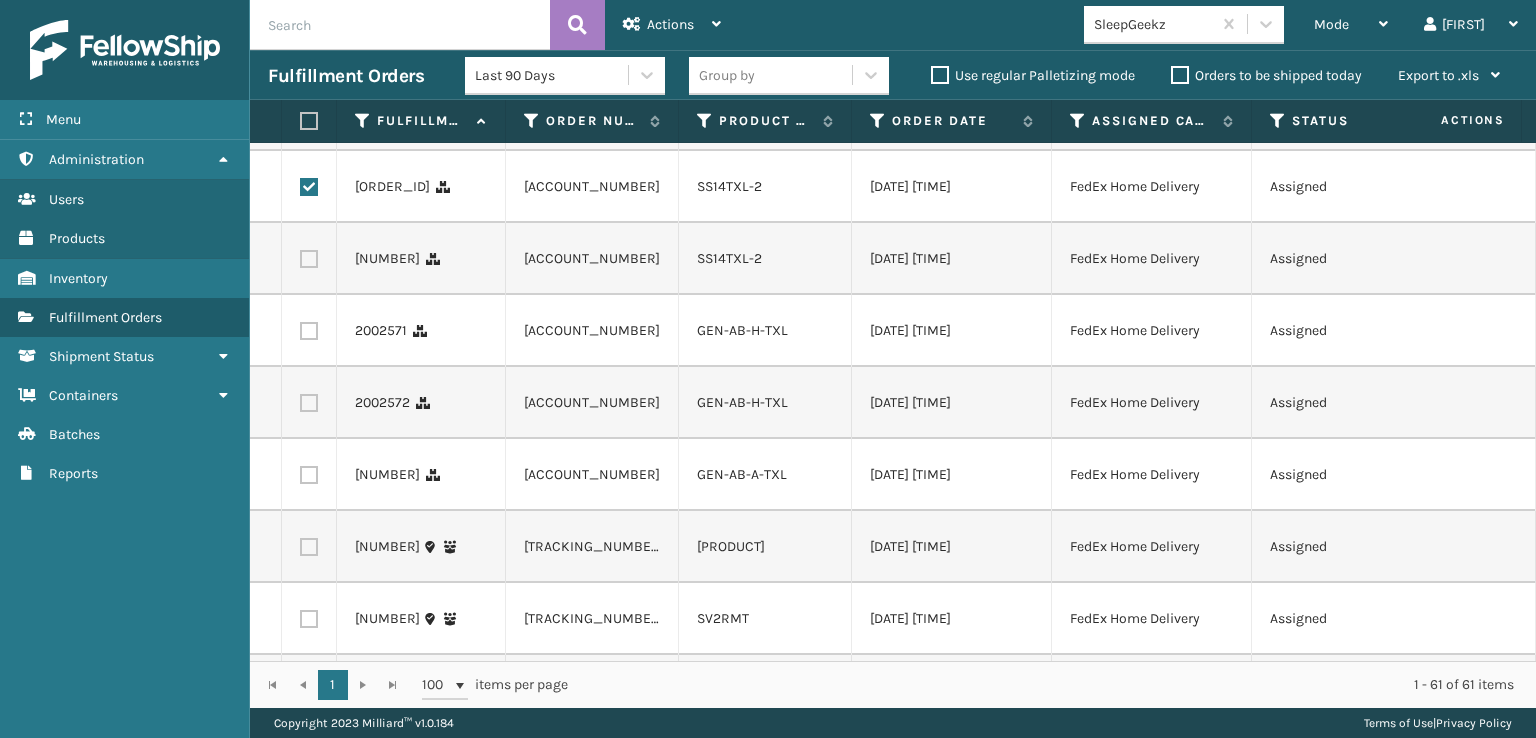click at bounding box center [309, 259] 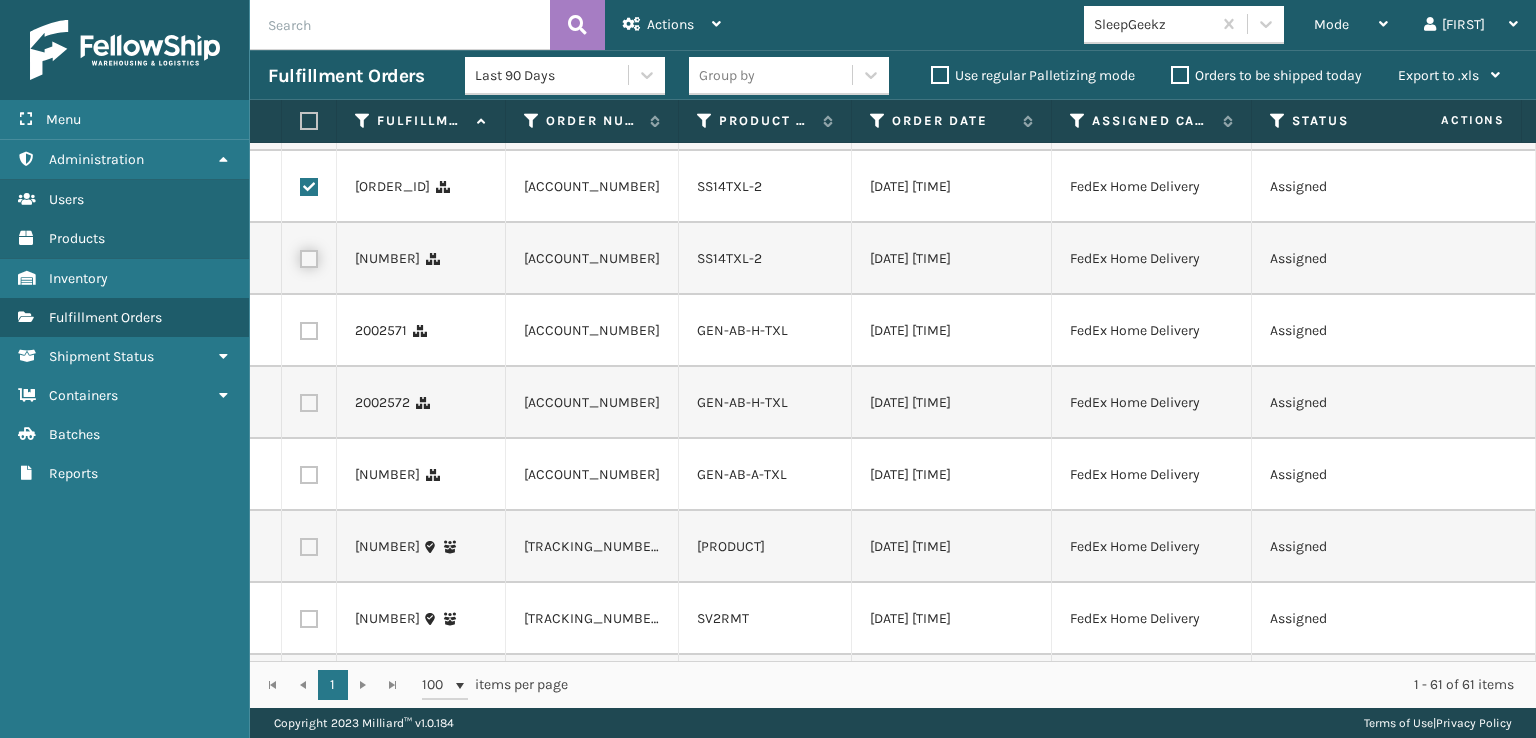 click at bounding box center [300, 256] 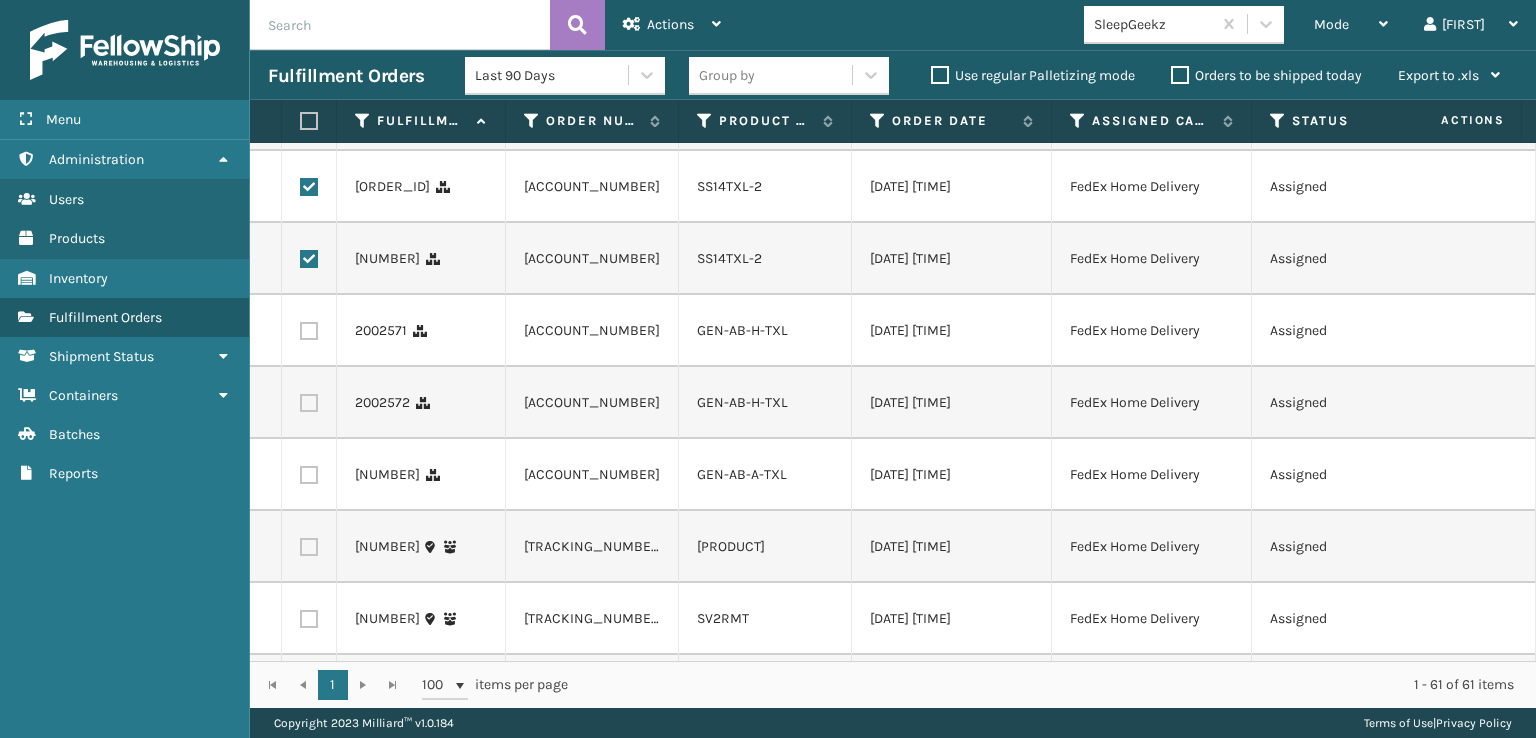 click at bounding box center (309, 331) 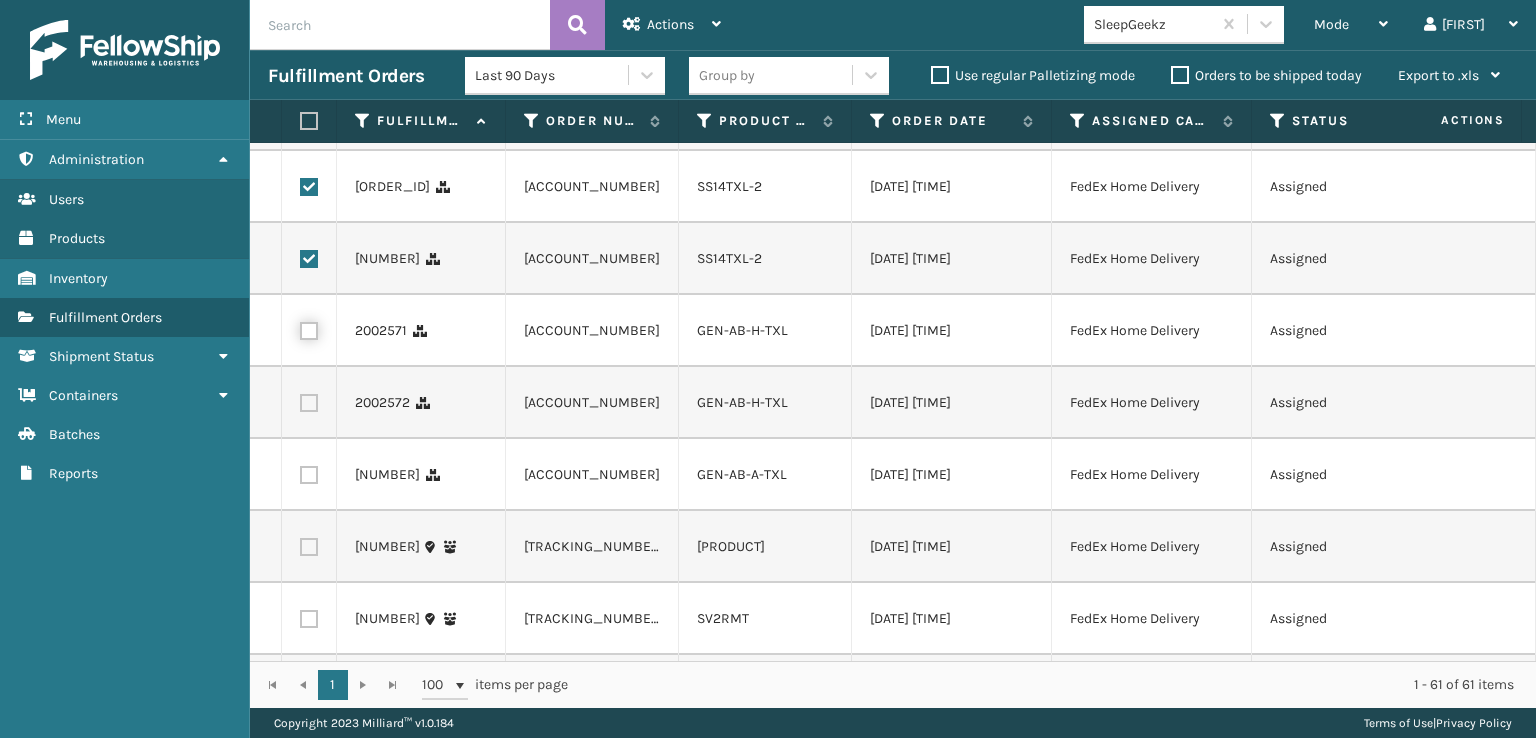 click at bounding box center (300, 328) 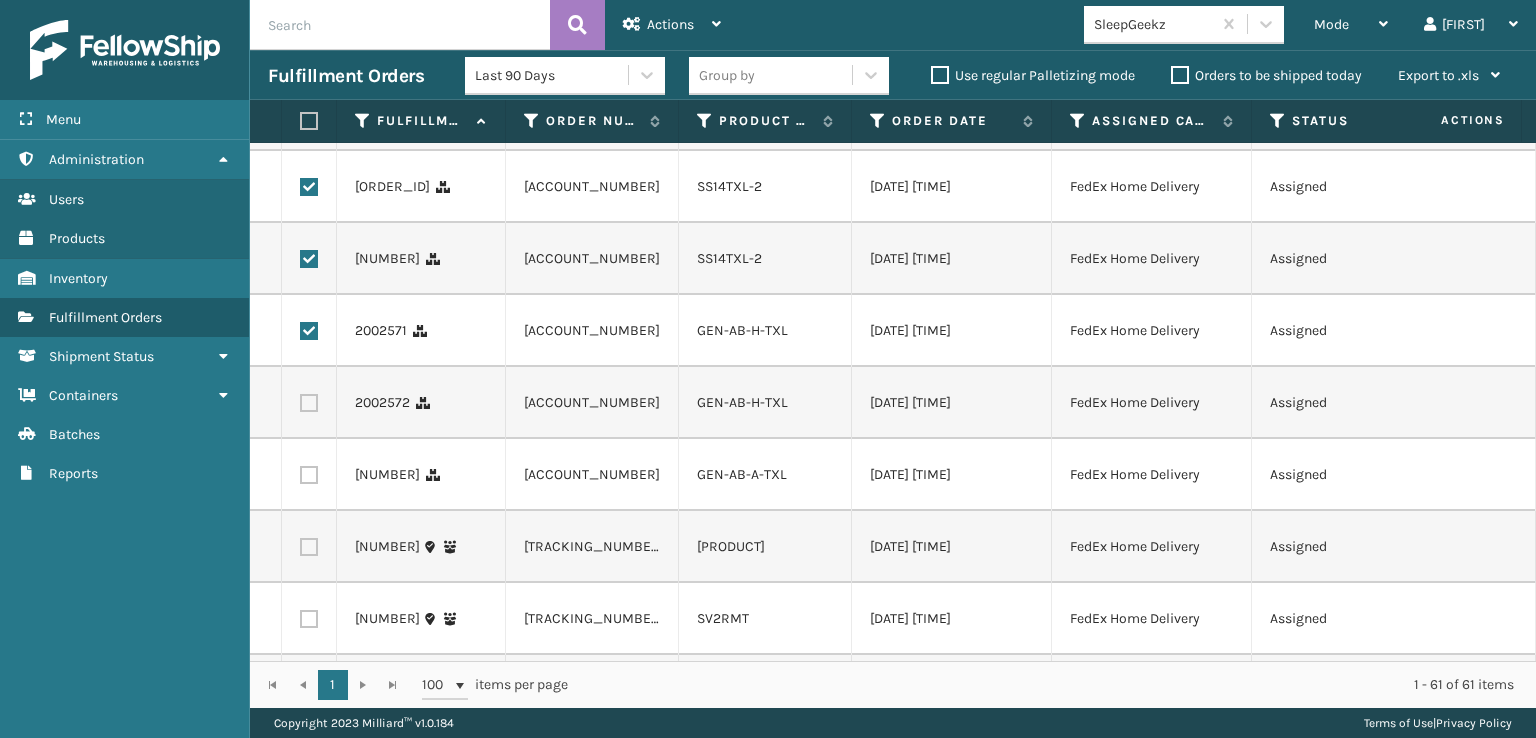 click at bounding box center (309, 403) 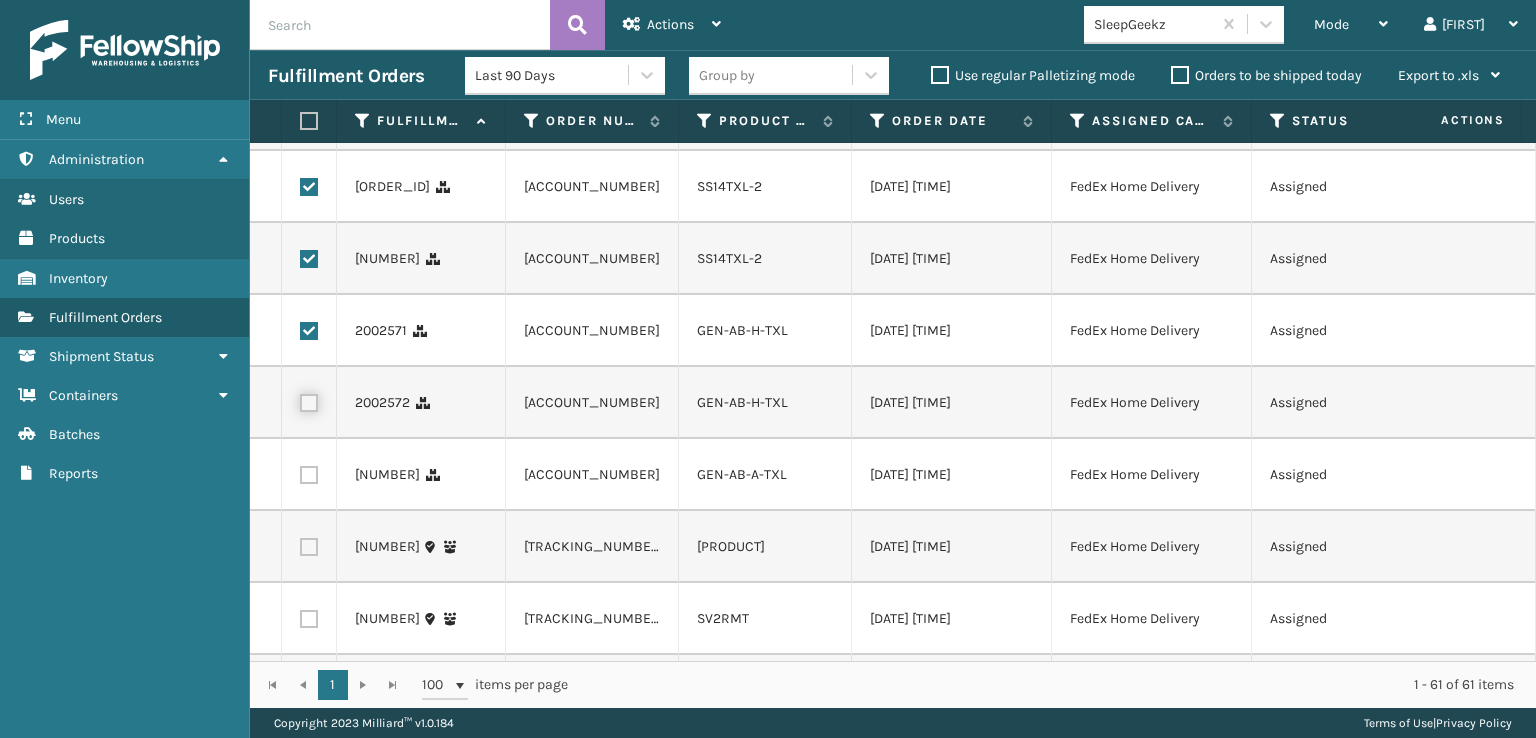 click at bounding box center [300, 400] 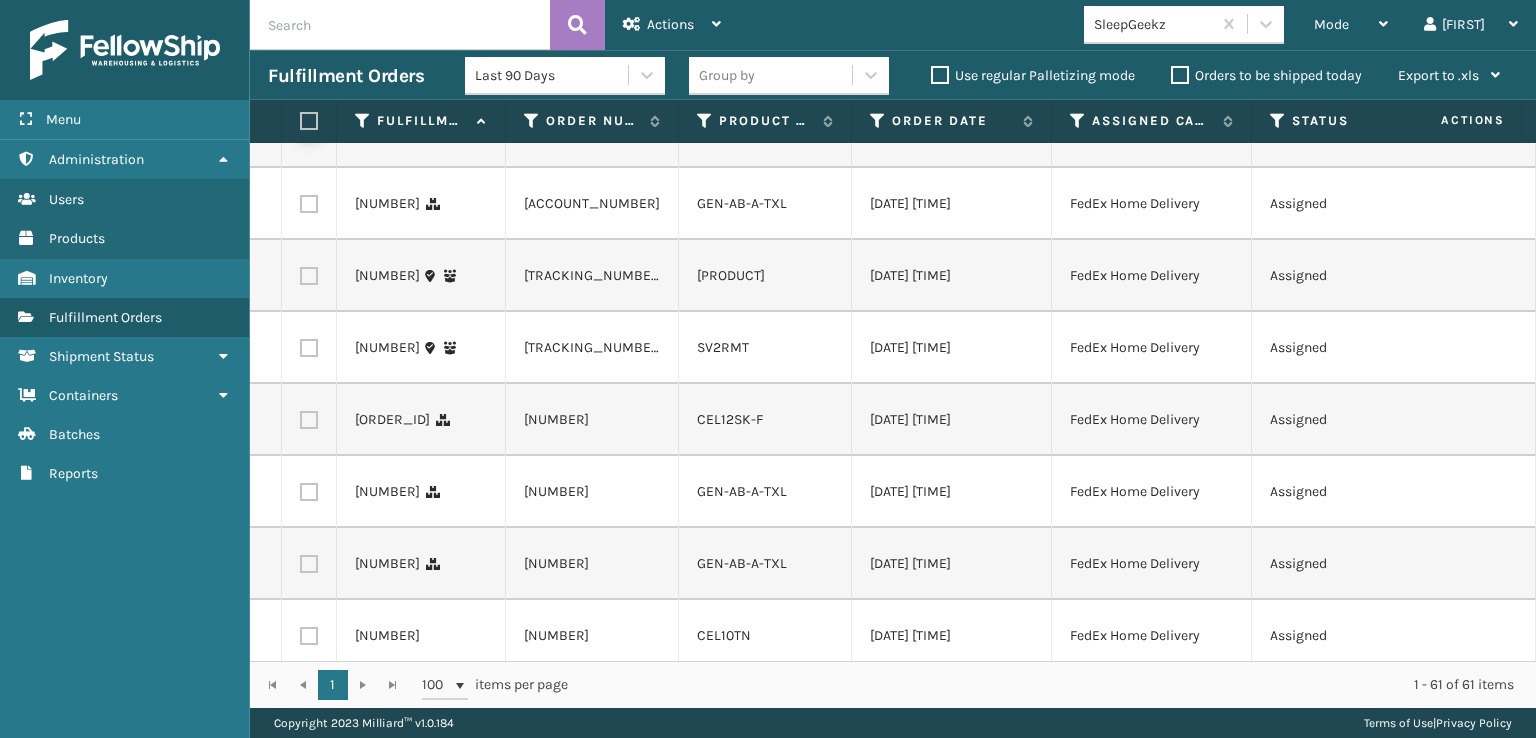 scroll, scrollTop: 1300, scrollLeft: 0, axis: vertical 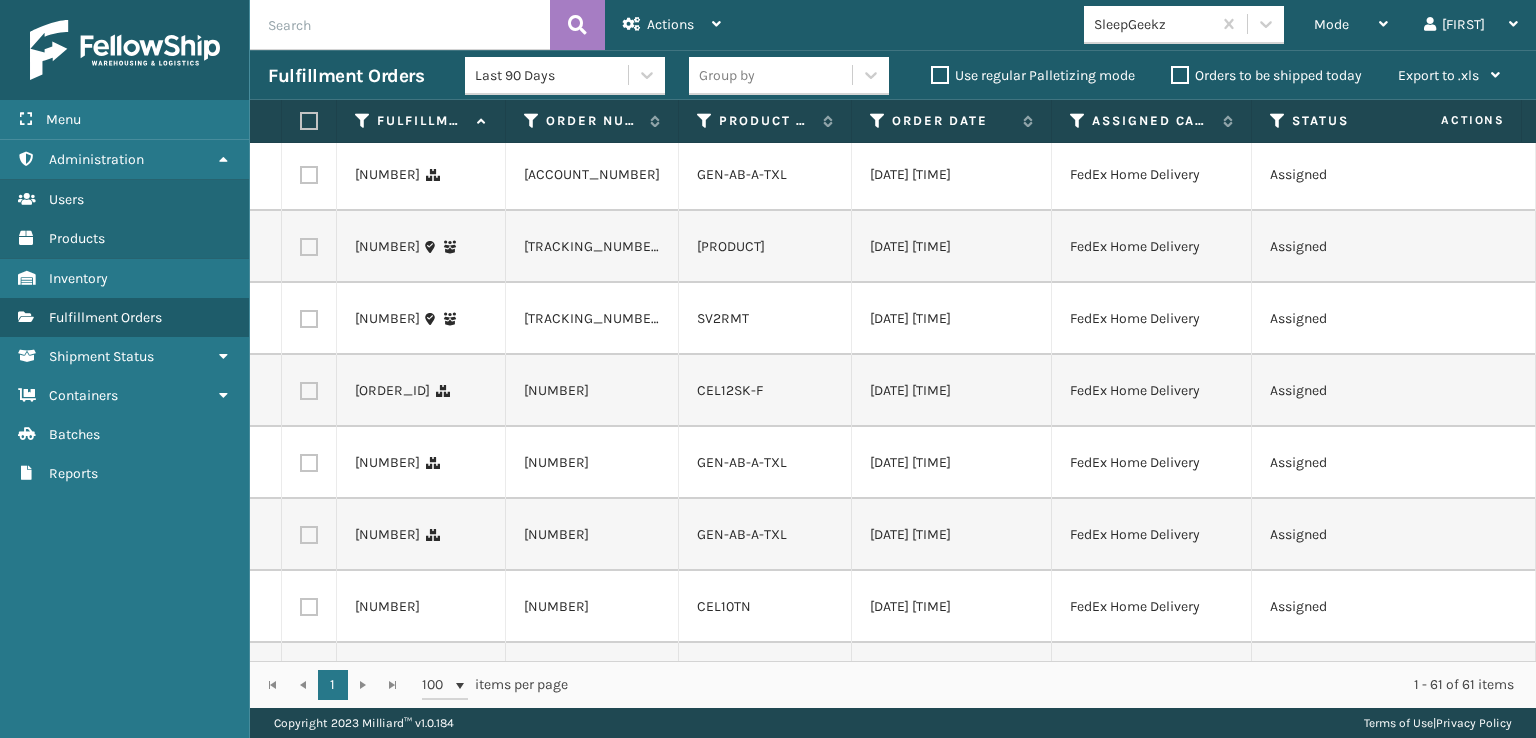 click at bounding box center (309, 175) 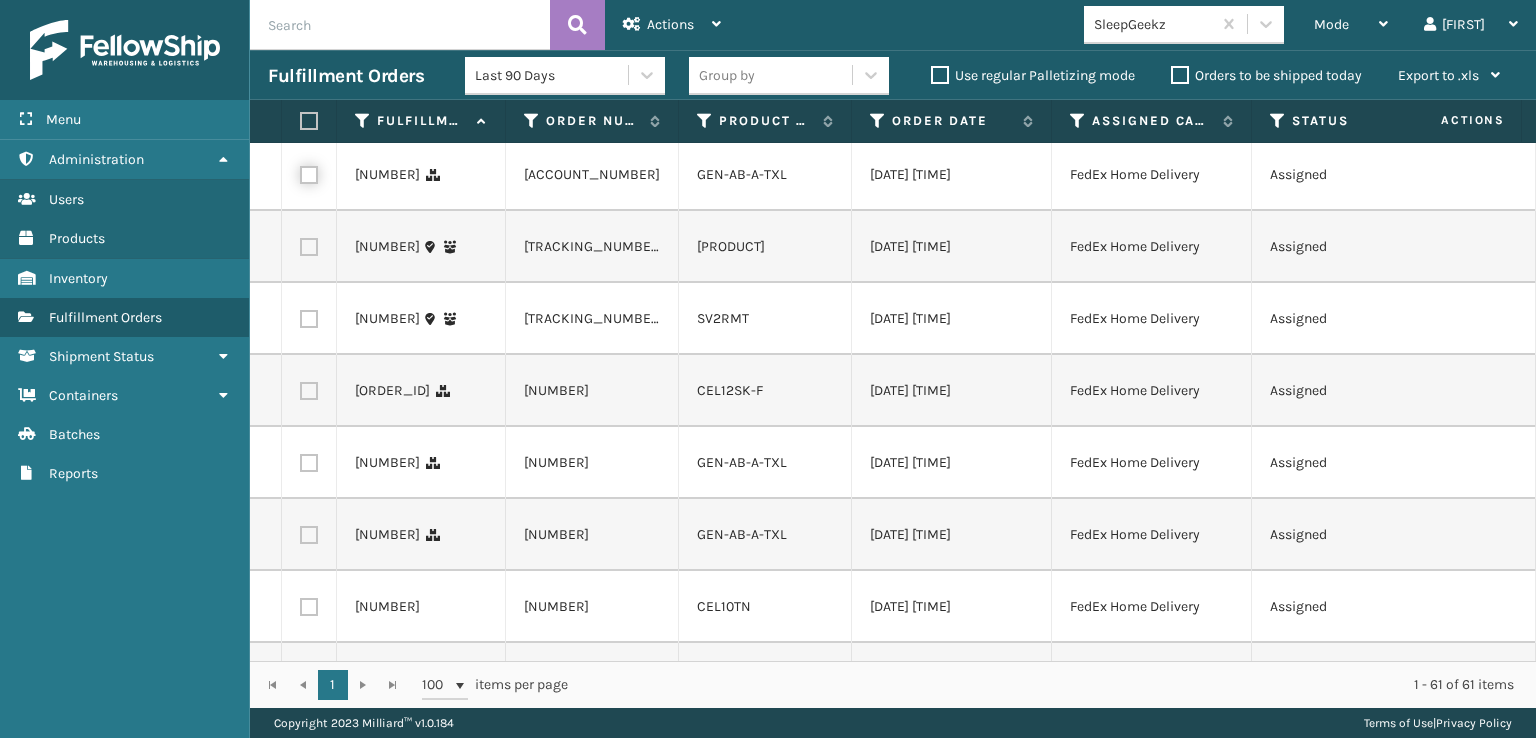 click at bounding box center [300, 172] 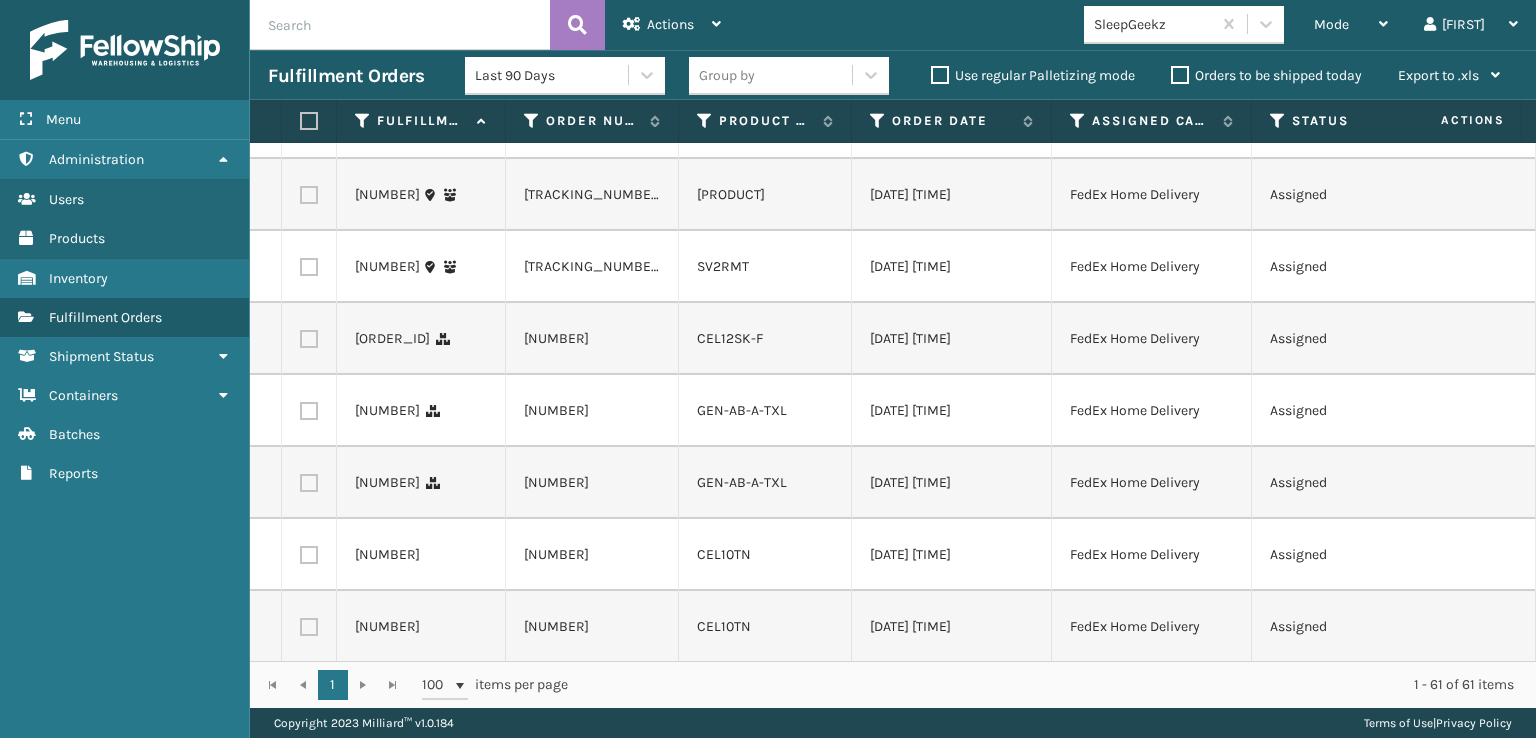 scroll, scrollTop: 1400, scrollLeft: 0, axis: vertical 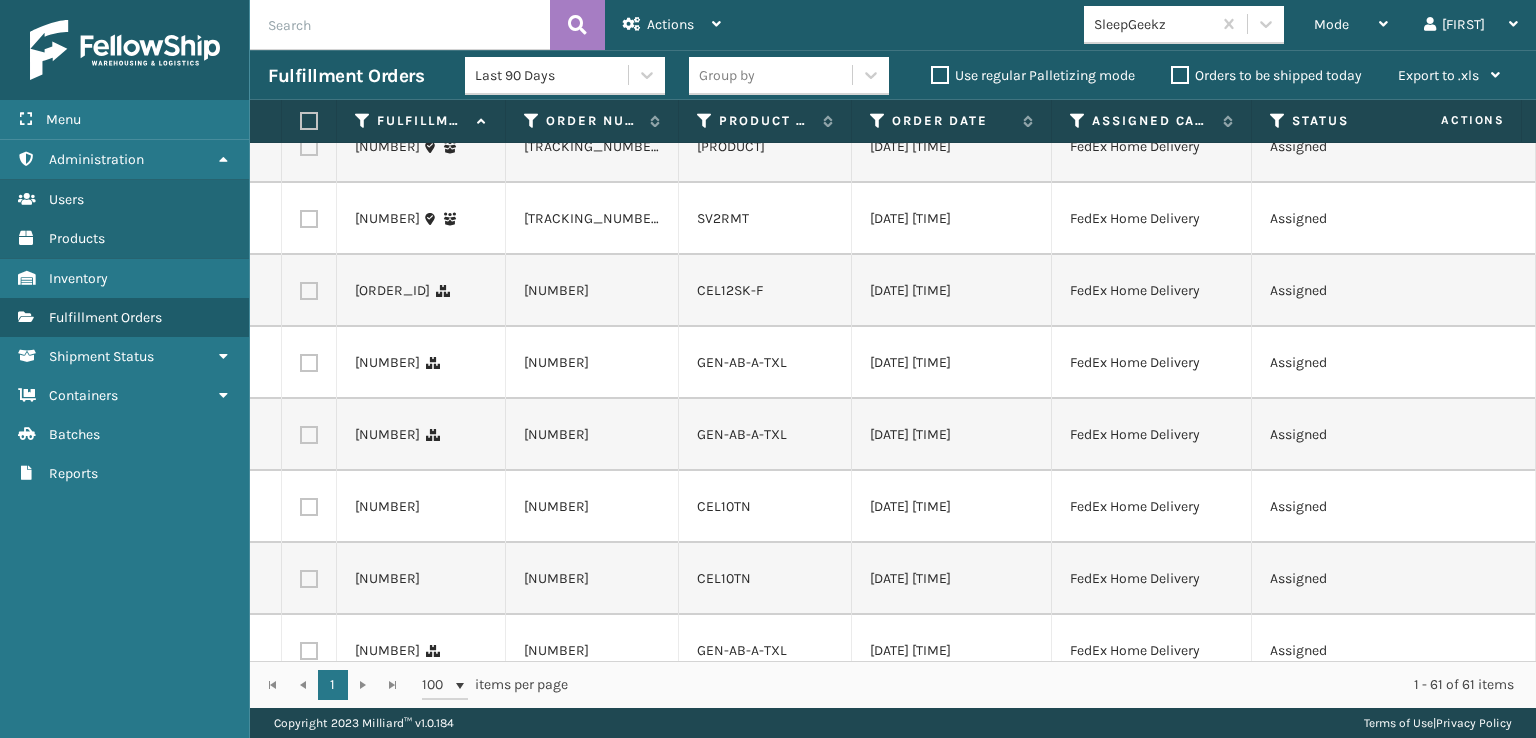click at bounding box center [309, 291] 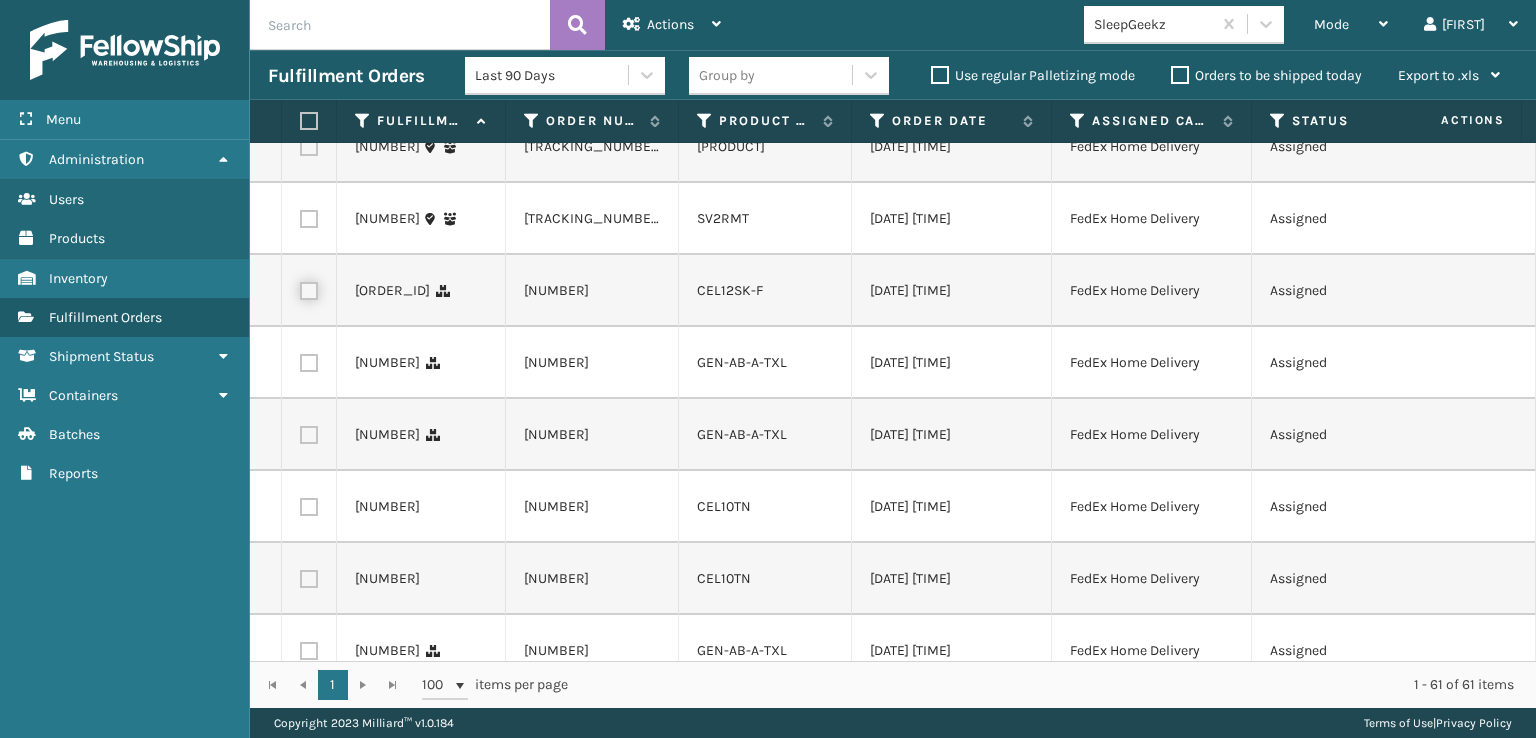 click at bounding box center [300, 288] 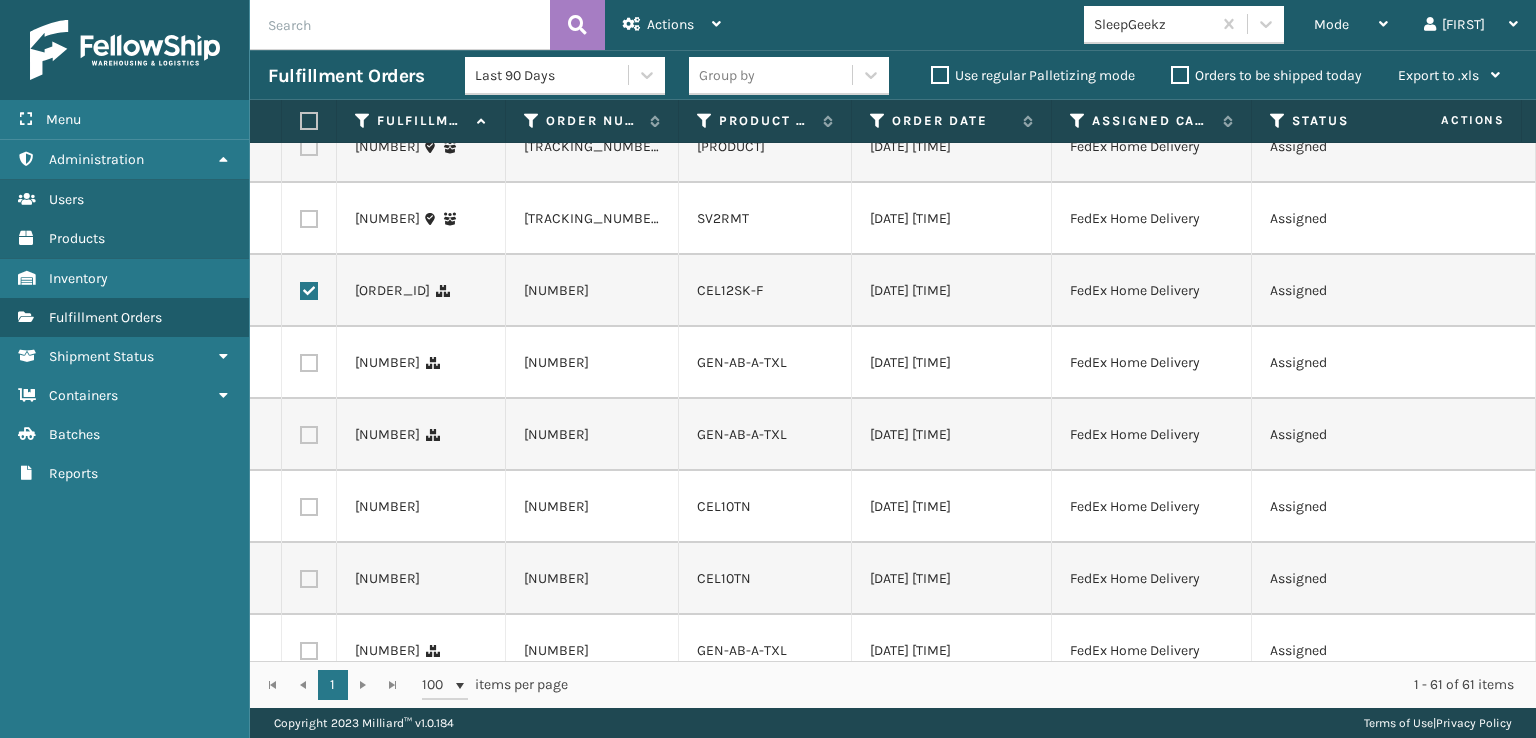 click at bounding box center (309, 363) 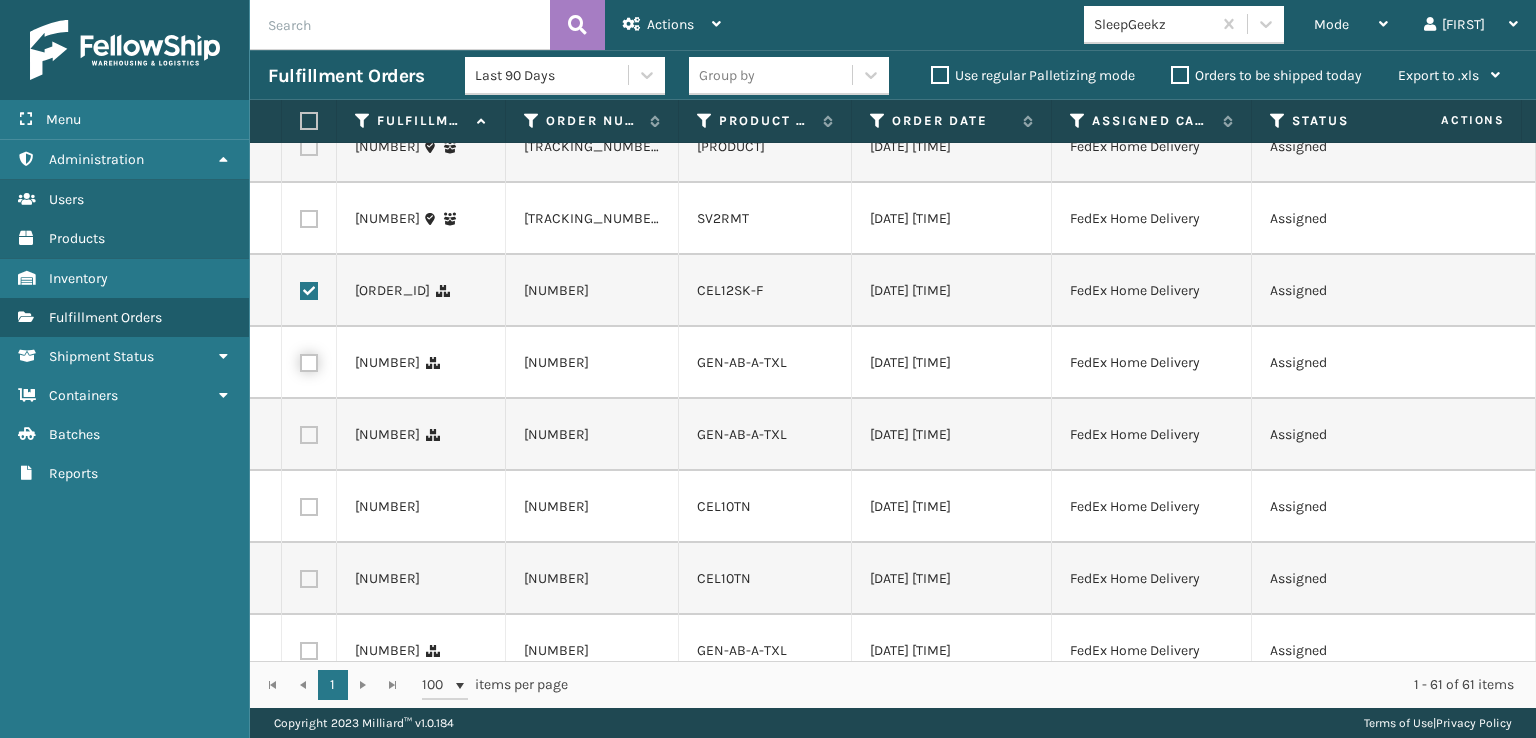 click at bounding box center [300, 360] 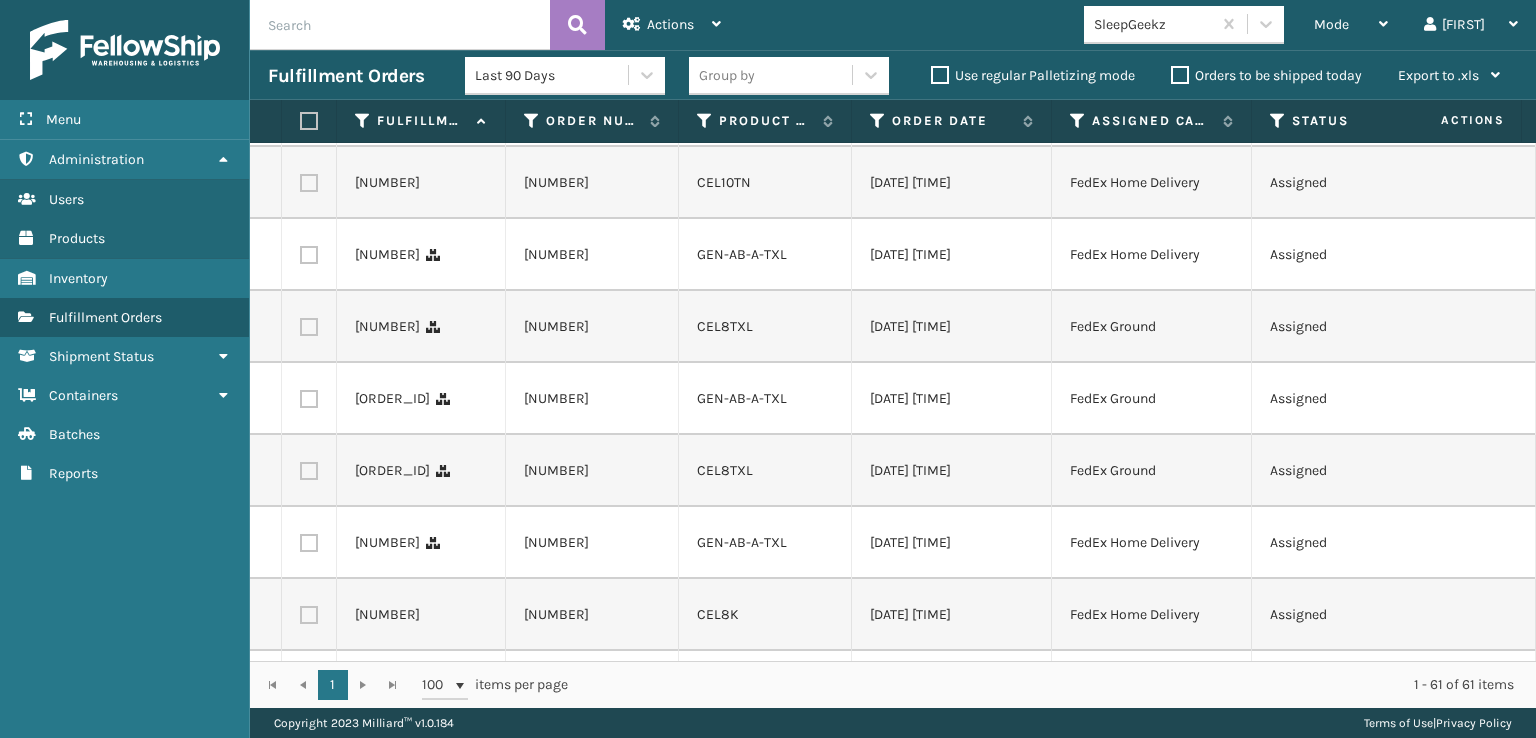 scroll, scrollTop: 1800, scrollLeft: 0, axis: vertical 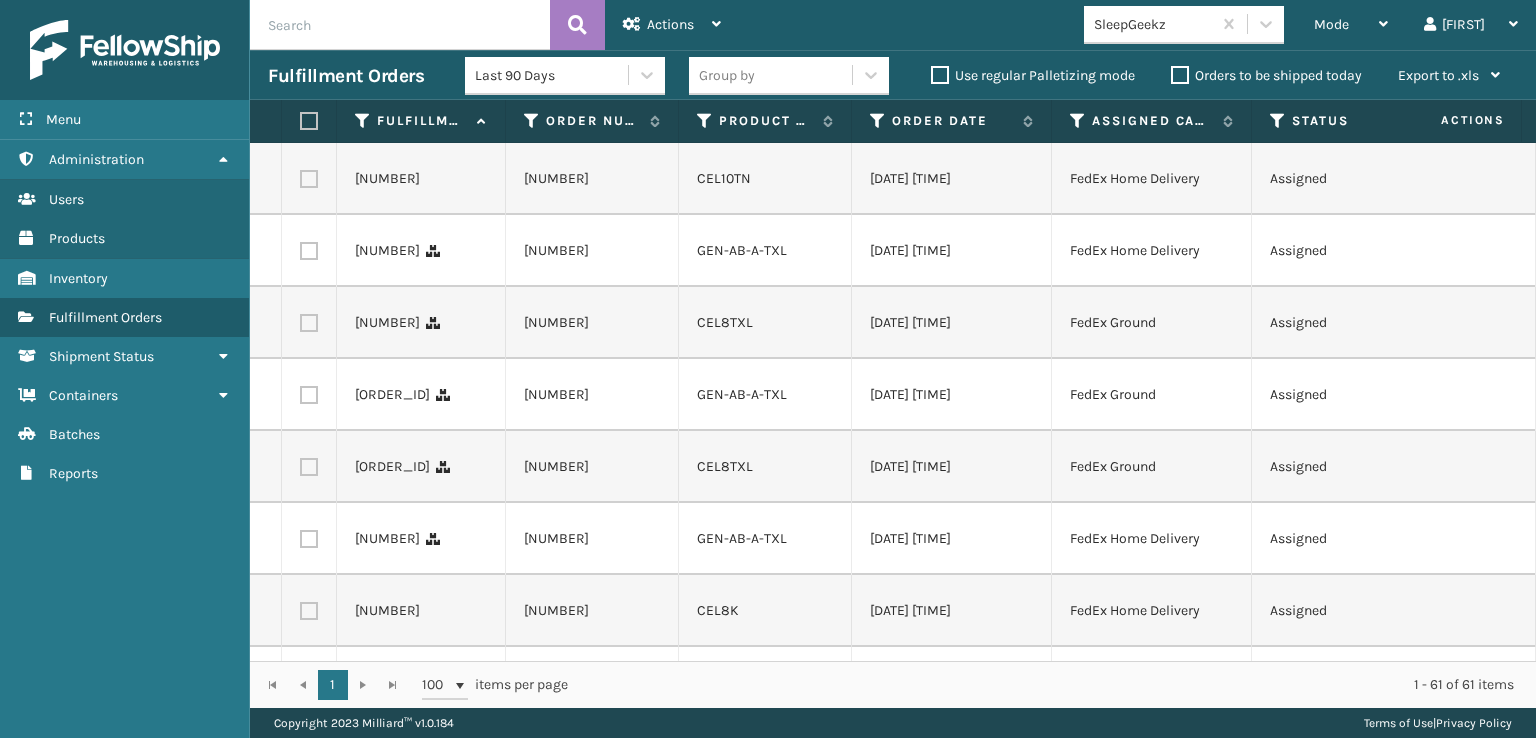 click at bounding box center (309, 35) 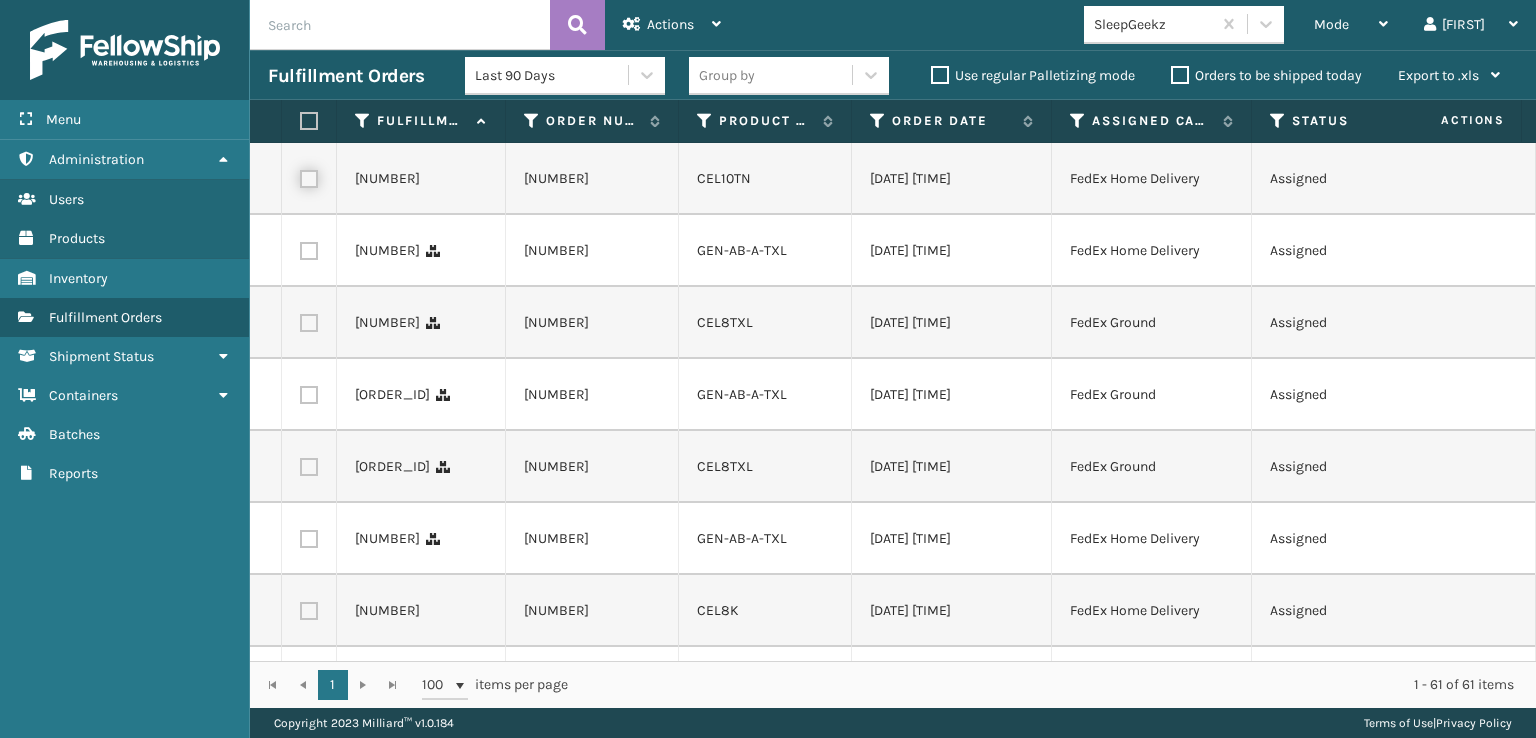 click at bounding box center [300, 176] 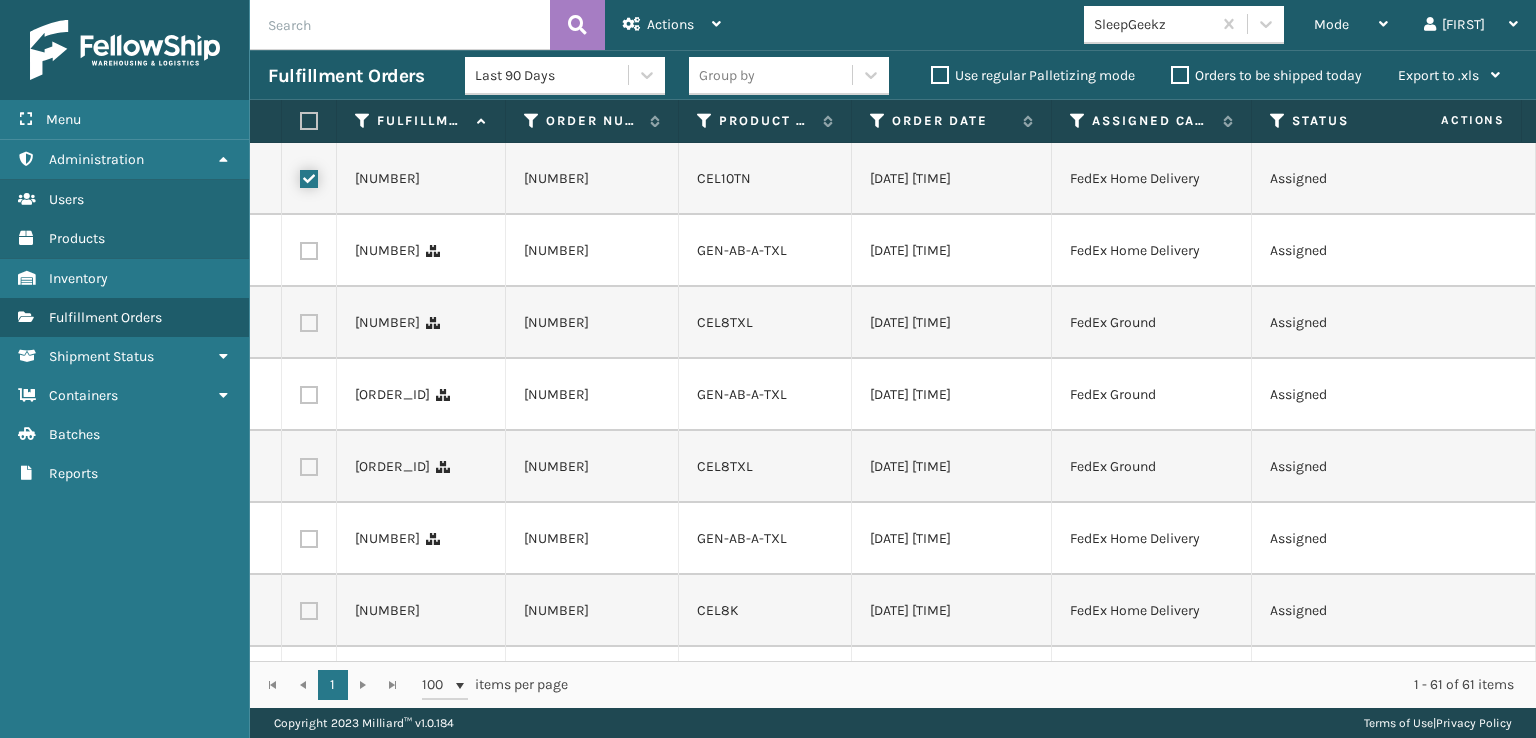 checkbox on "true" 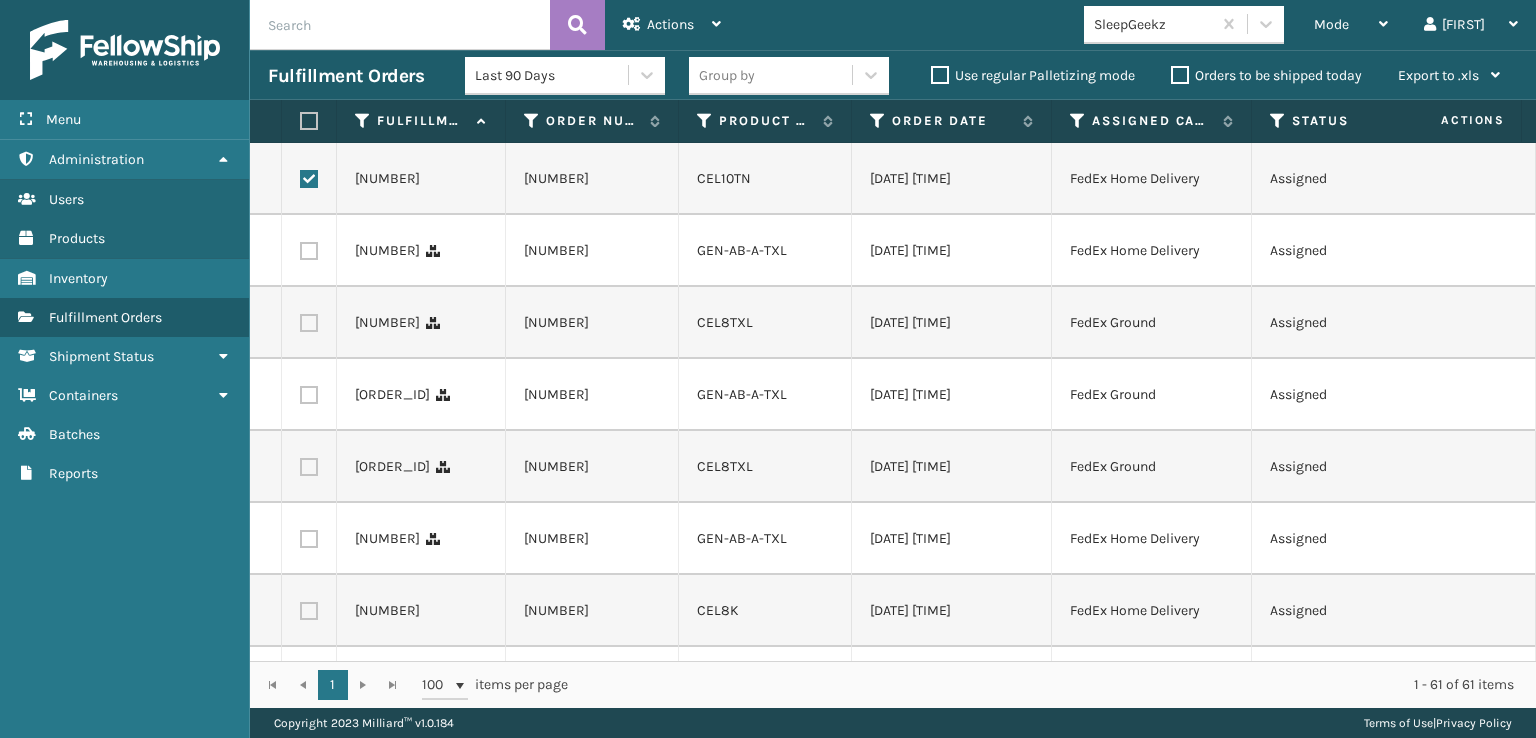 click at bounding box center (309, 251) 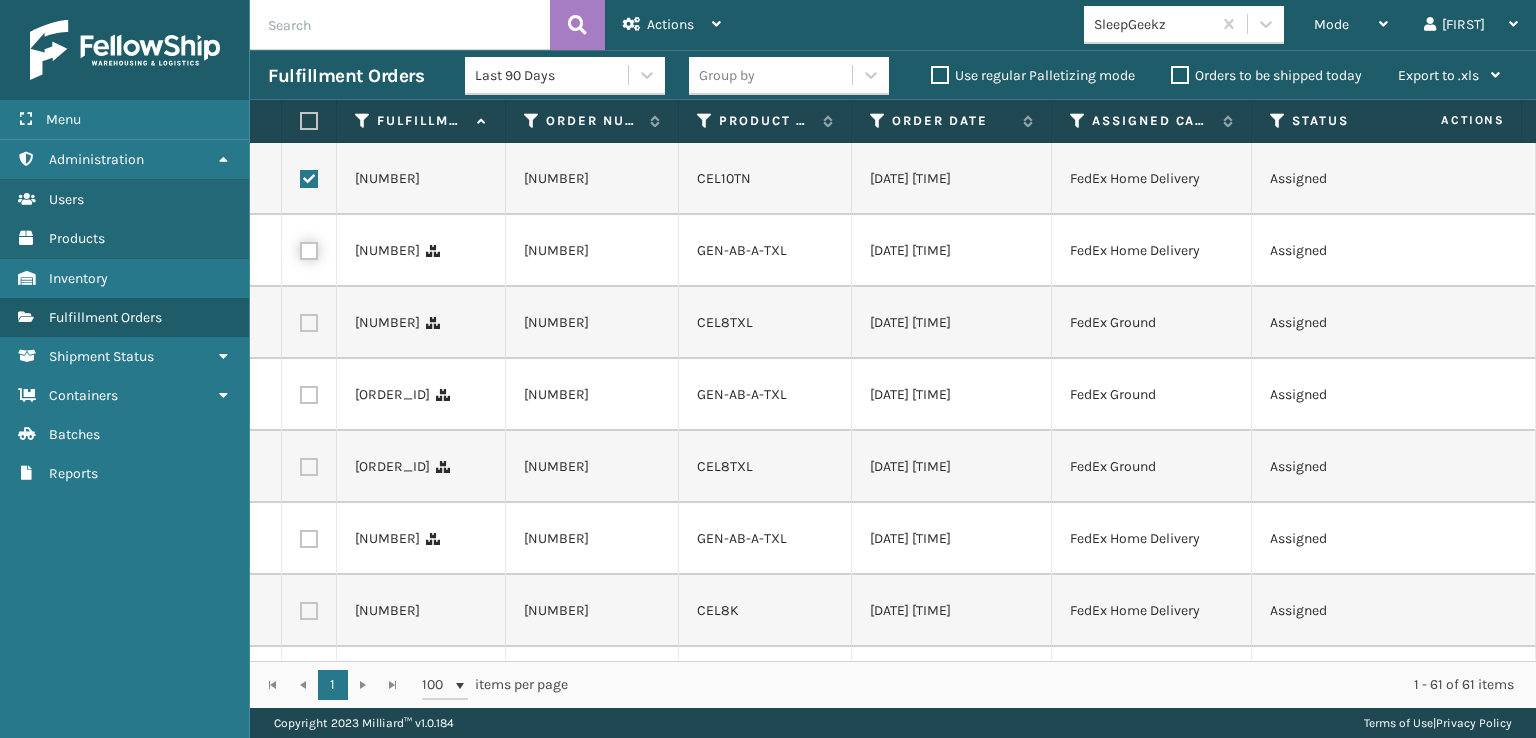 click at bounding box center [300, 248] 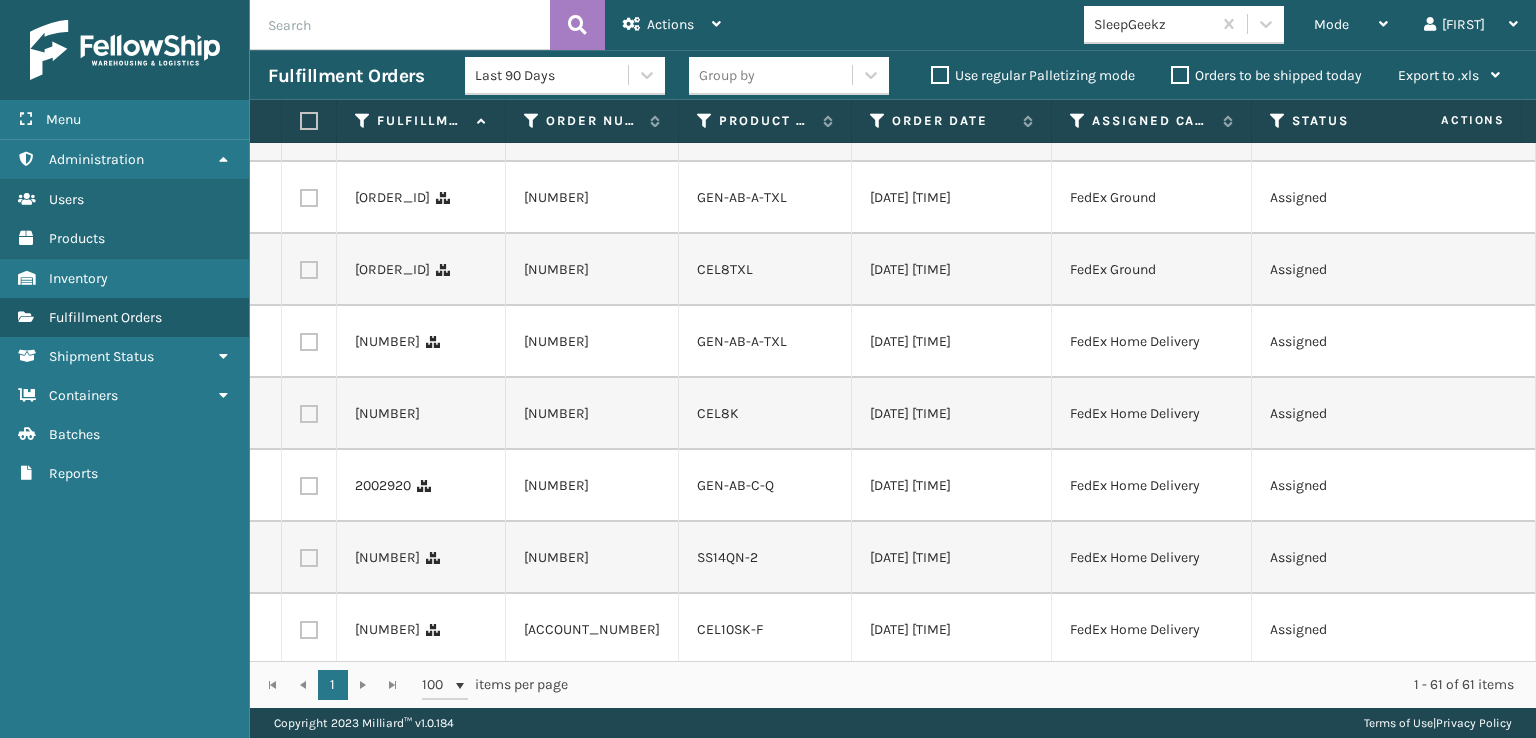 scroll, scrollTop: 2000, scrollLeft: 0, axis: vertical 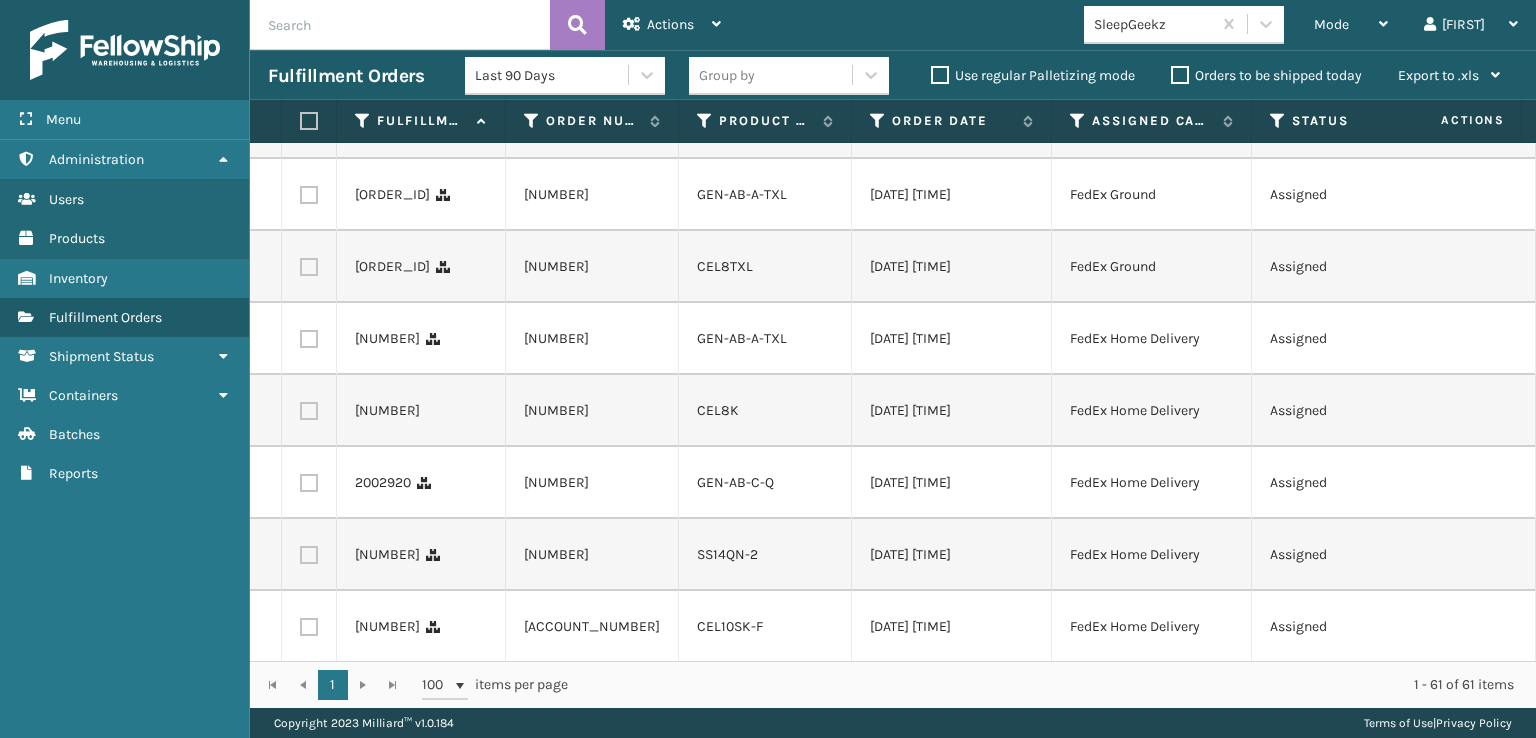 click at bounding box center [309, 123] 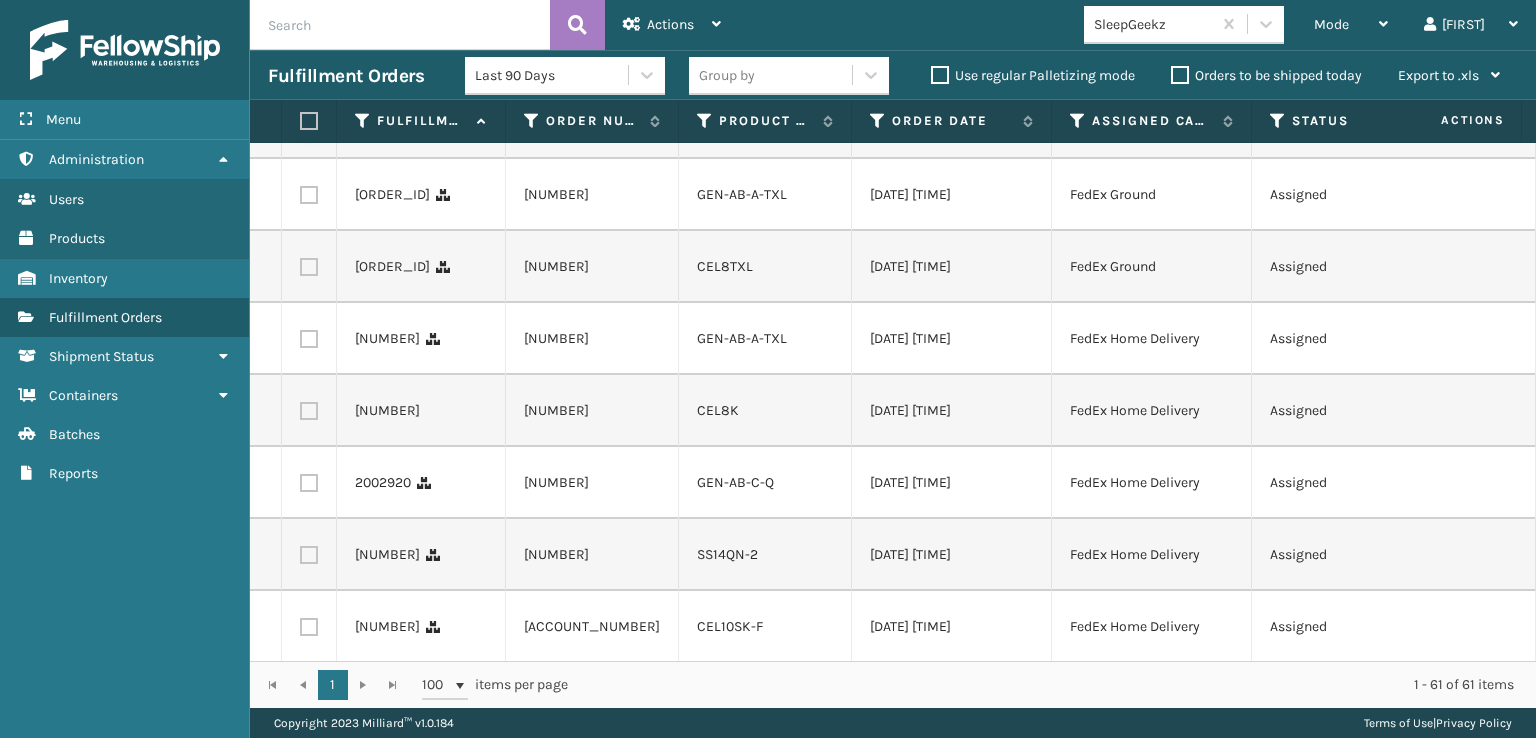click at bounding box center [300, 120] 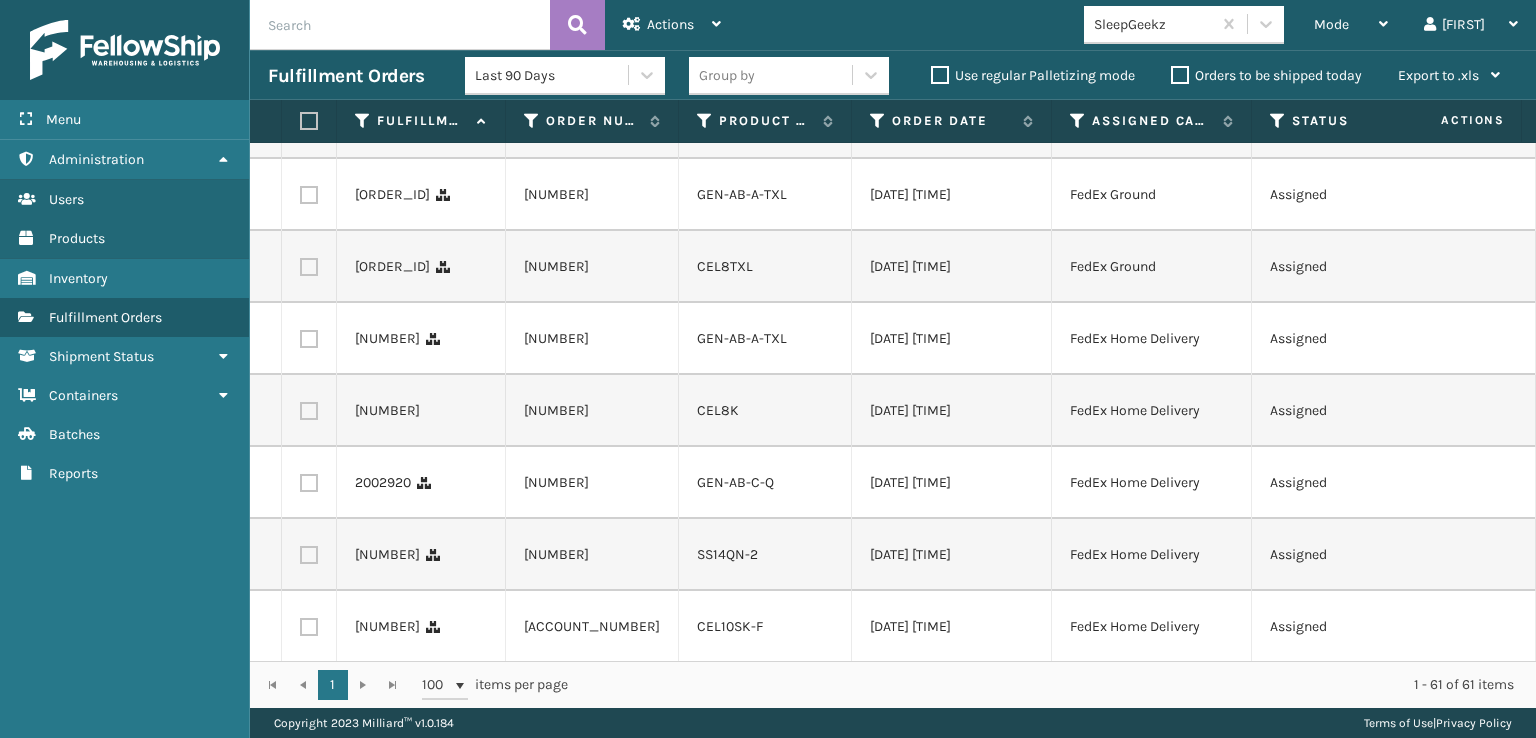 click at bounding box center (309, 195) 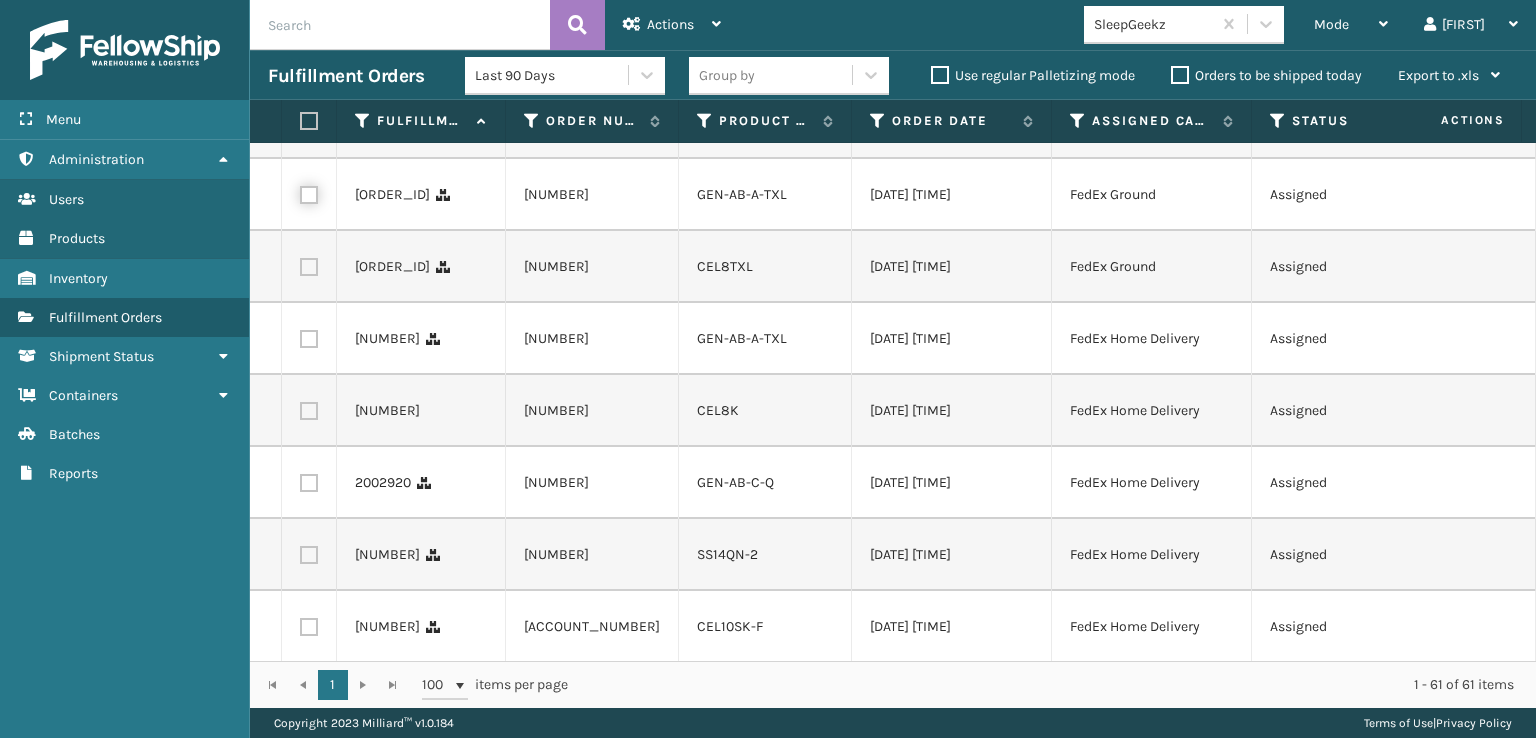click at bounding box center [300, 192] 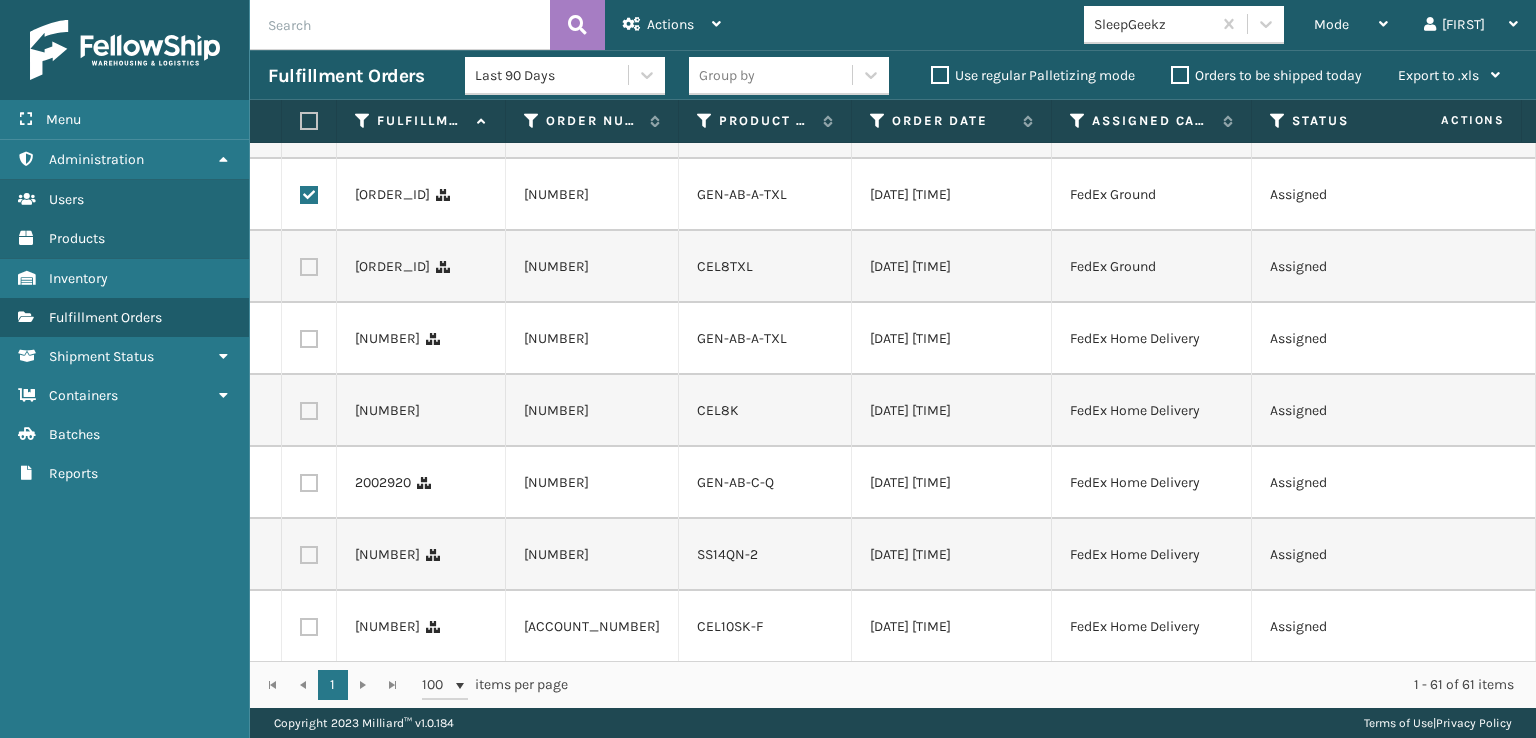 click at bounding box center [309, 267] 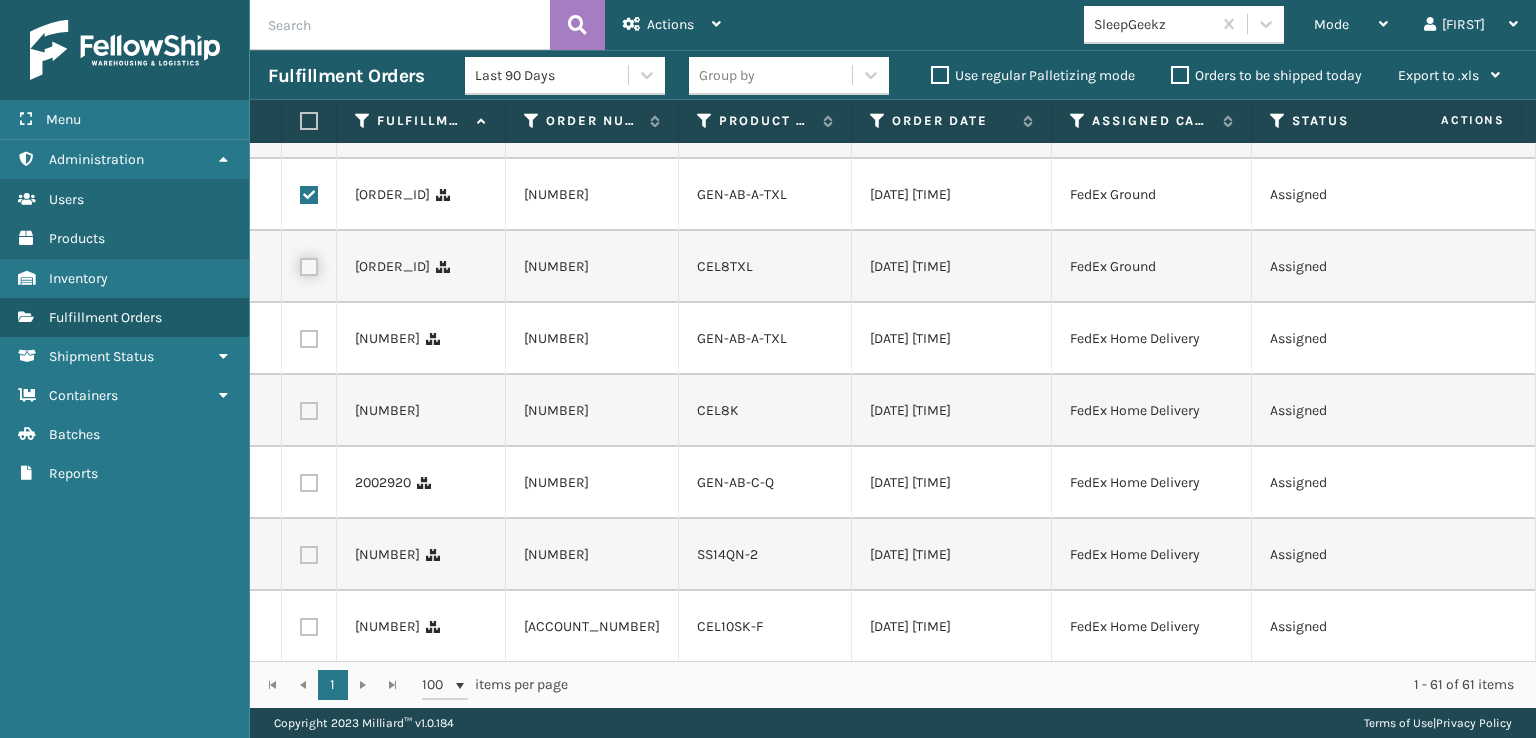 click at bounding box center (300, 264) 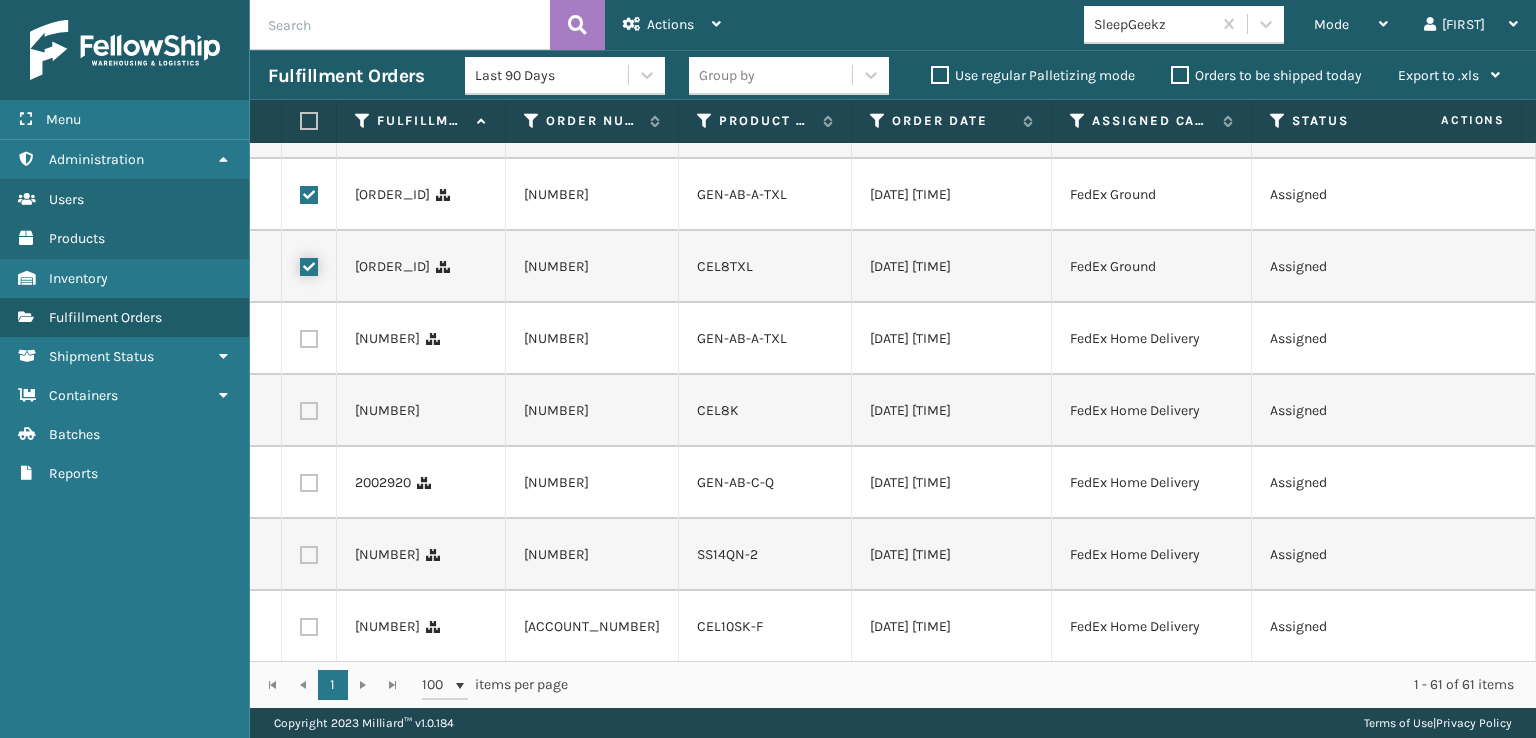 checkbox on "true" 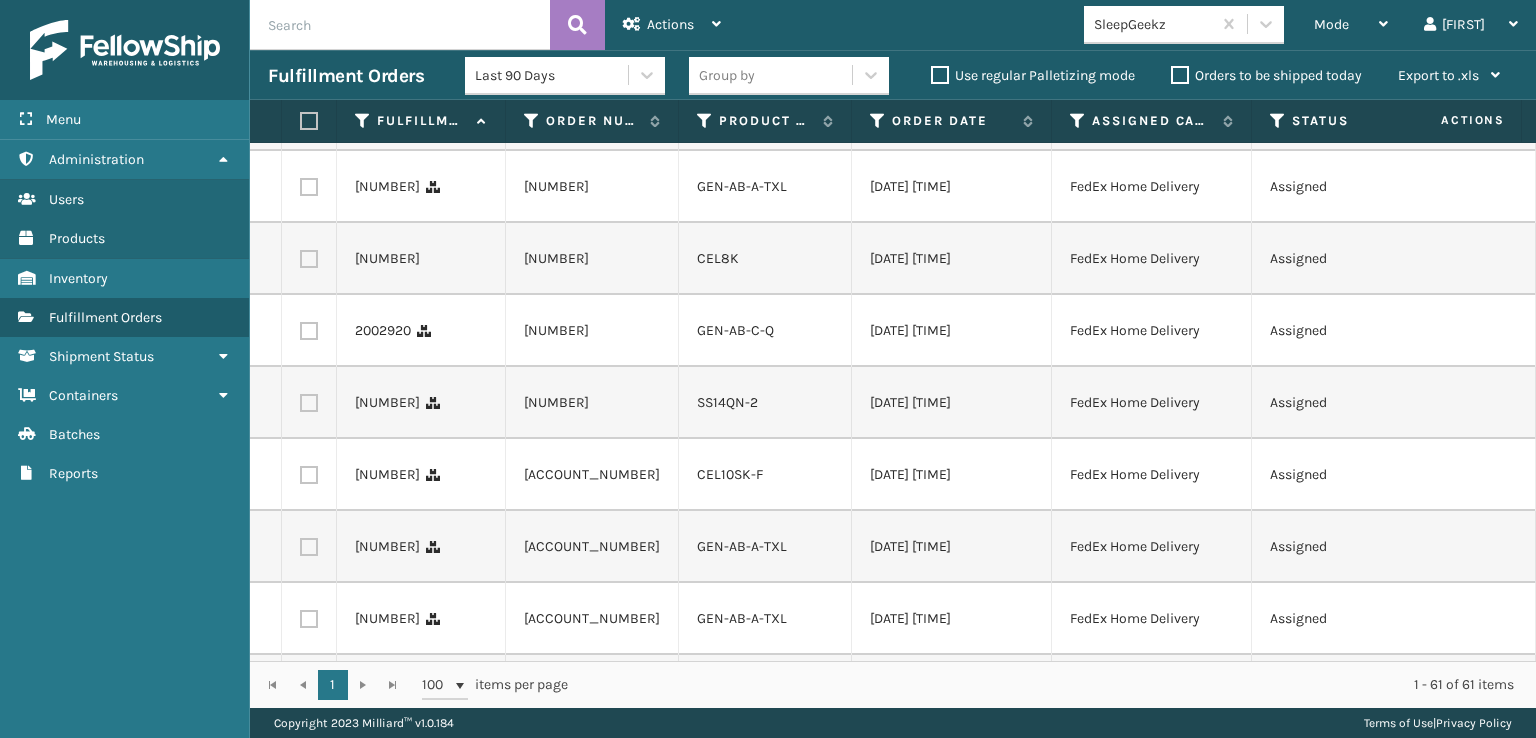 scroll, scrollTop: 2300, scrollLeft: 0, axis: vertical 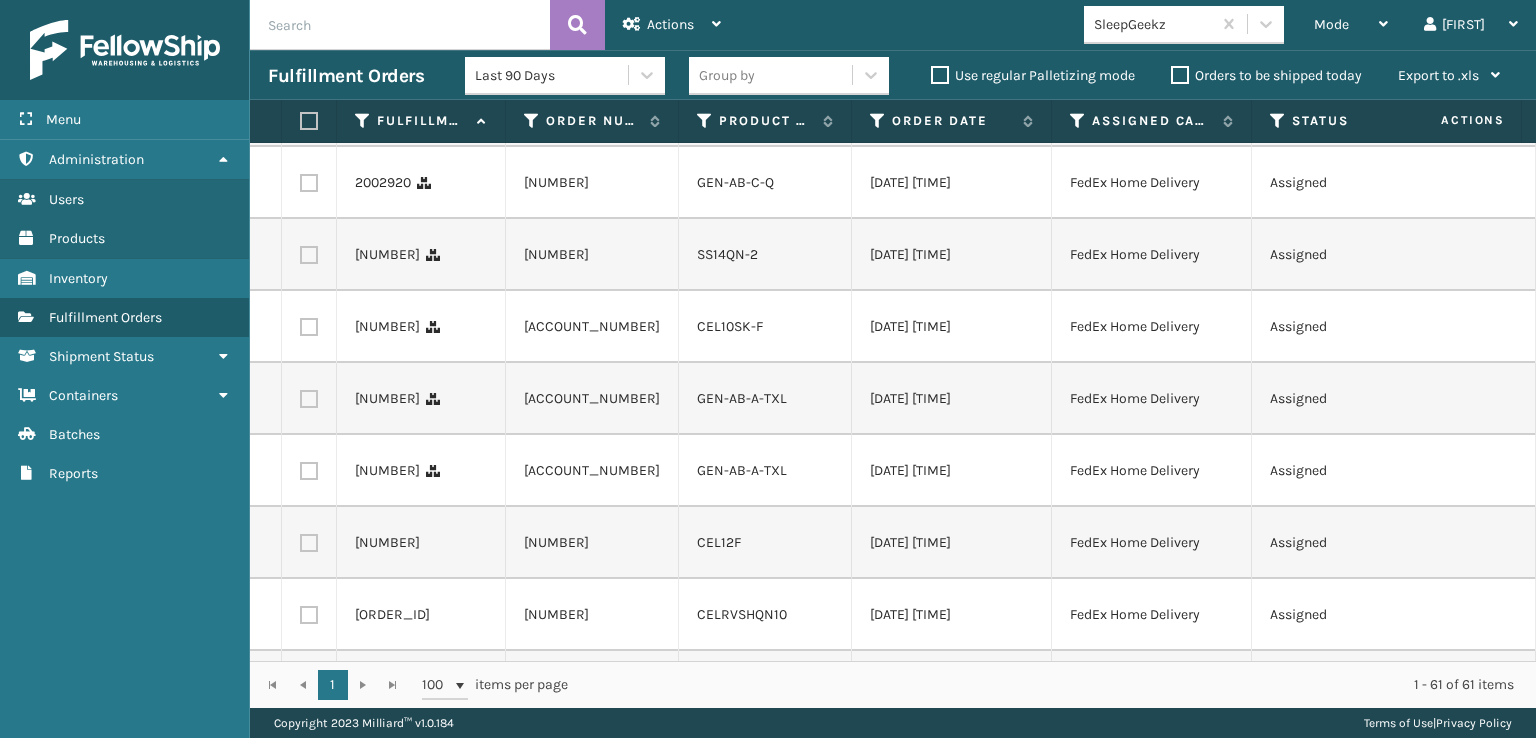 click at bounding box center (309, 39) 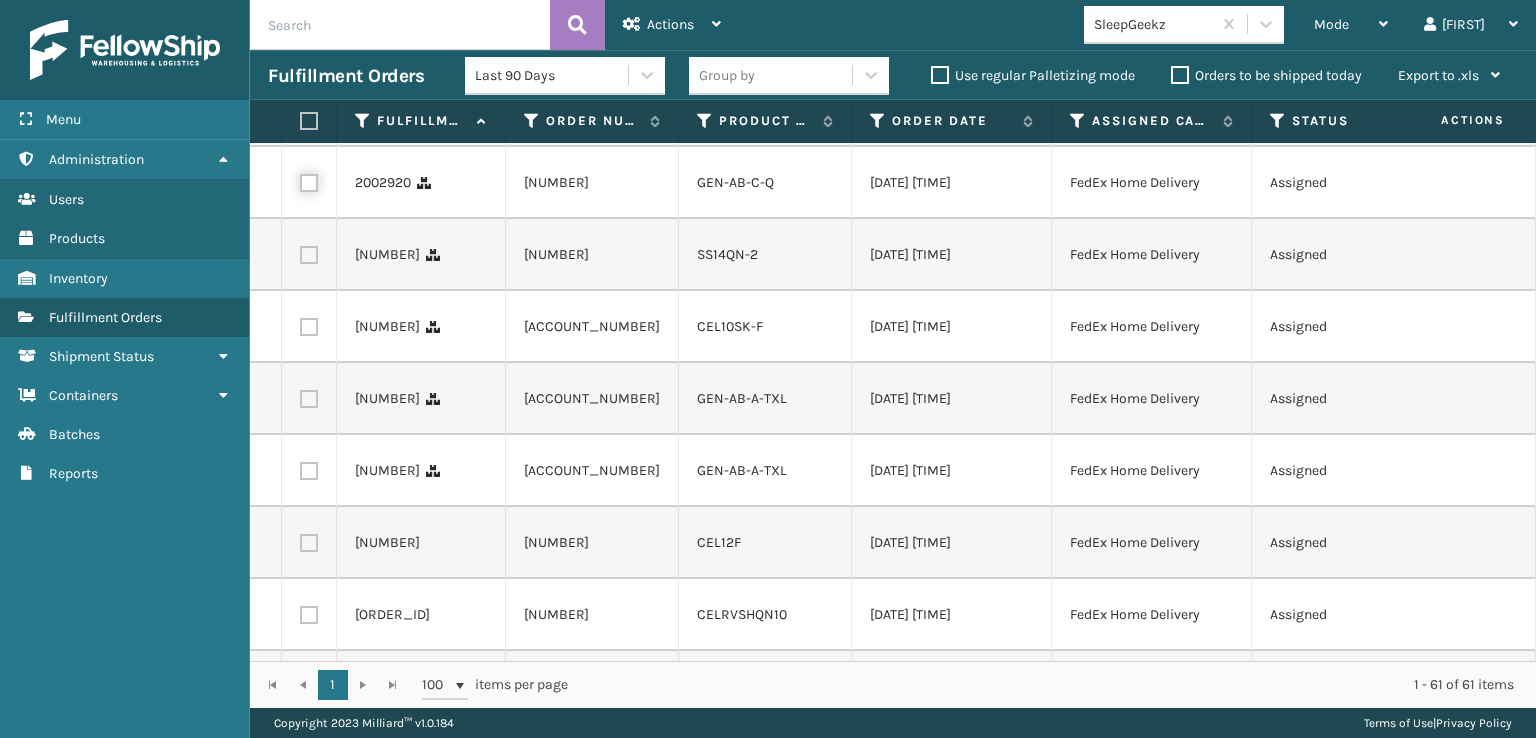 click at bounding box center (300, 180) 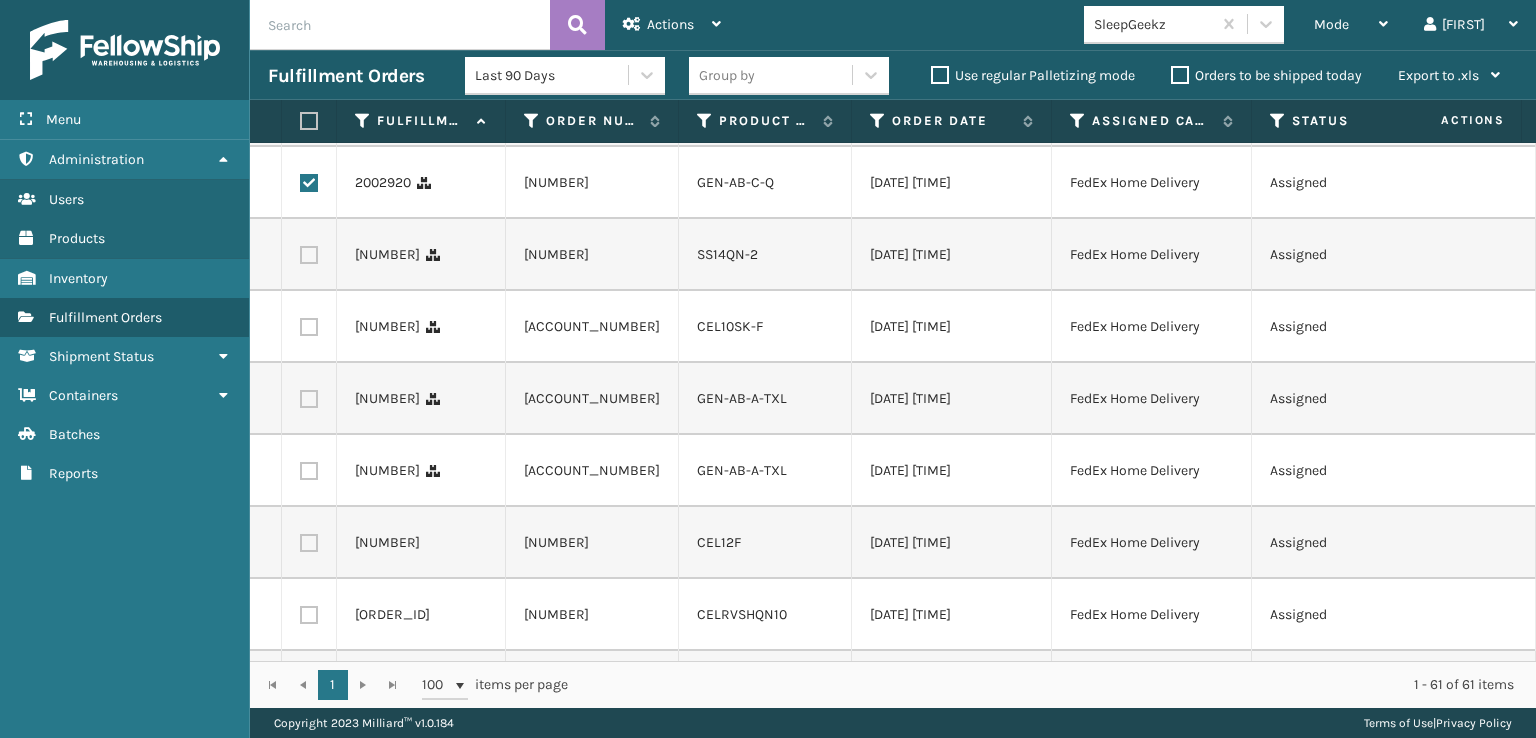 click at bounding box center [309, 255] 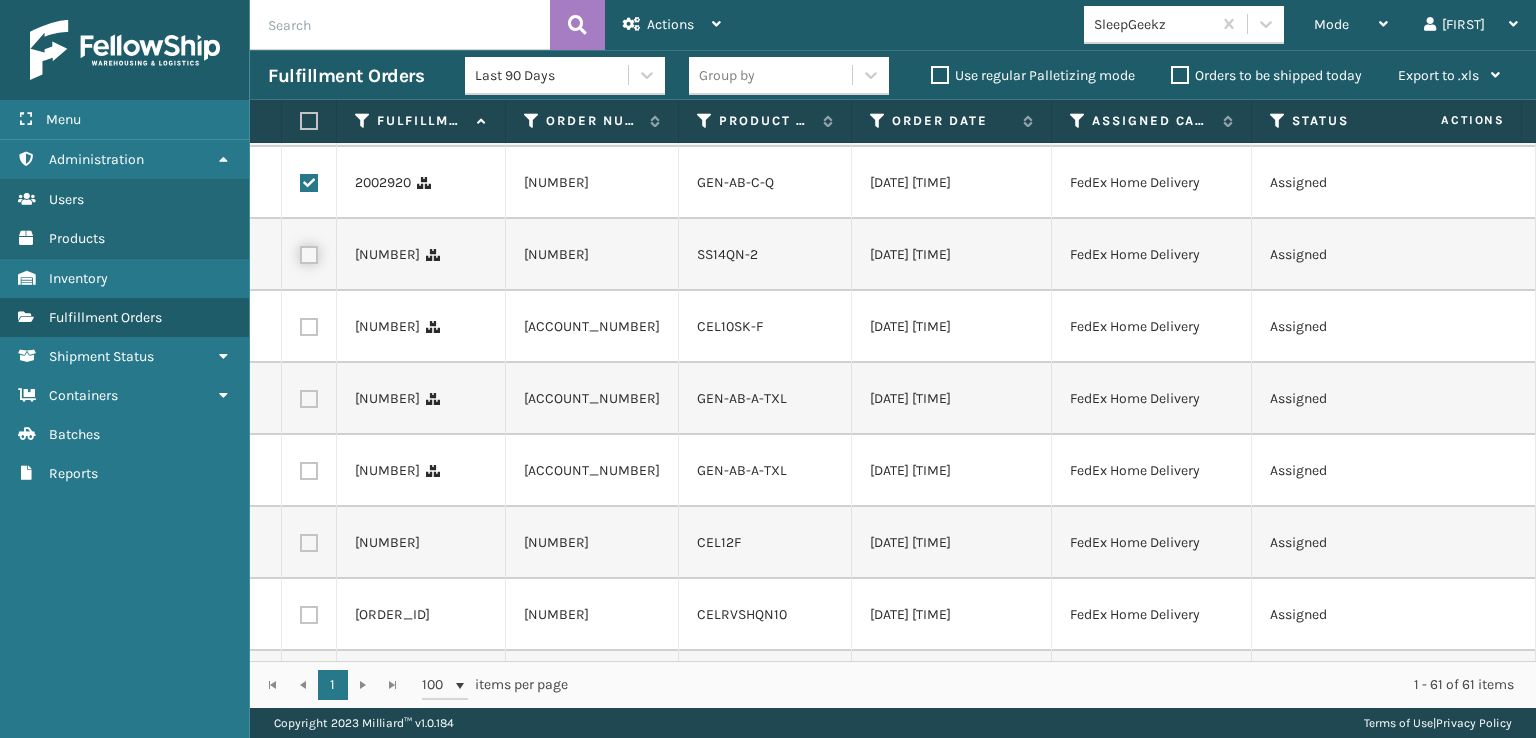 click at bounding box center [300, 252] 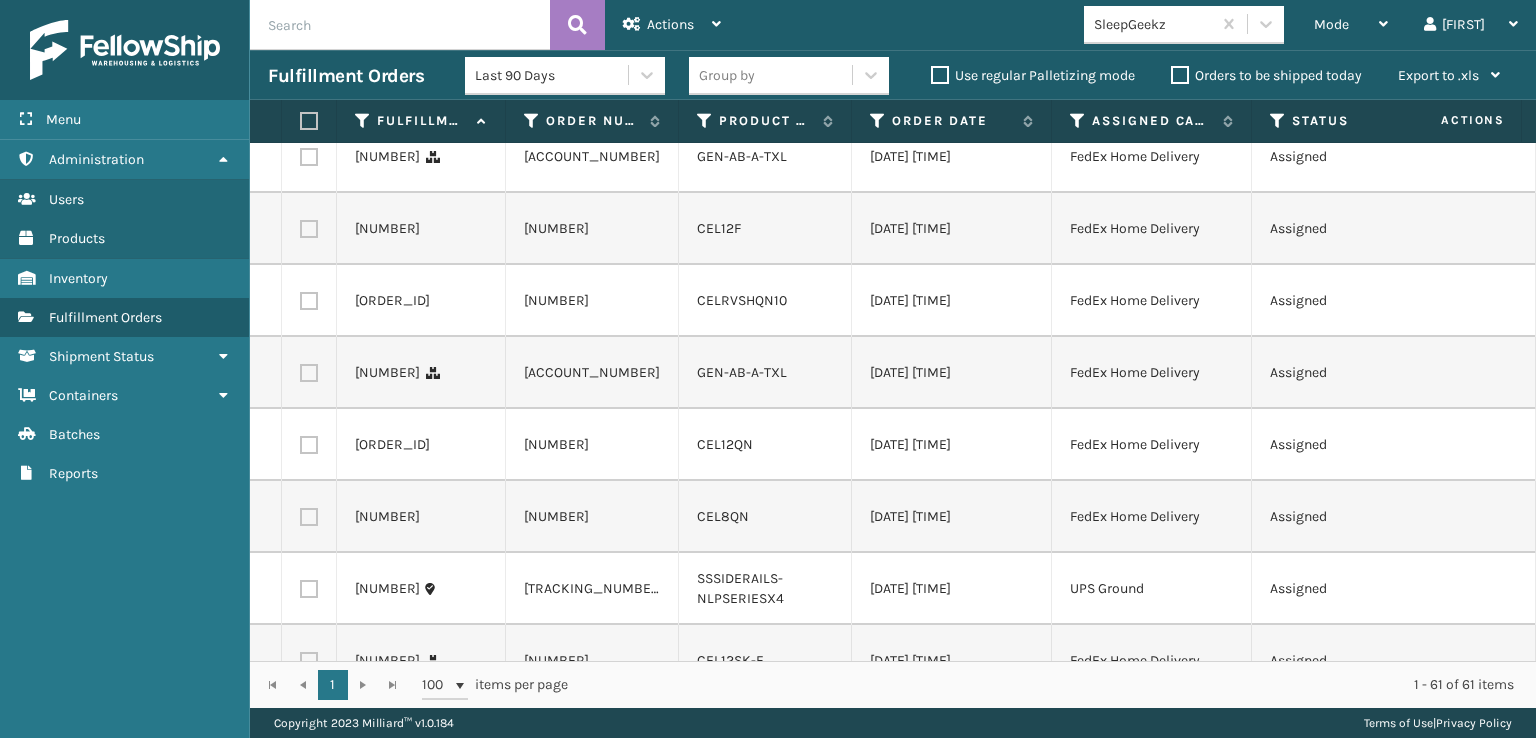 scroll, scrollTop: 2700, scrollLeft: 0, axis: vertical 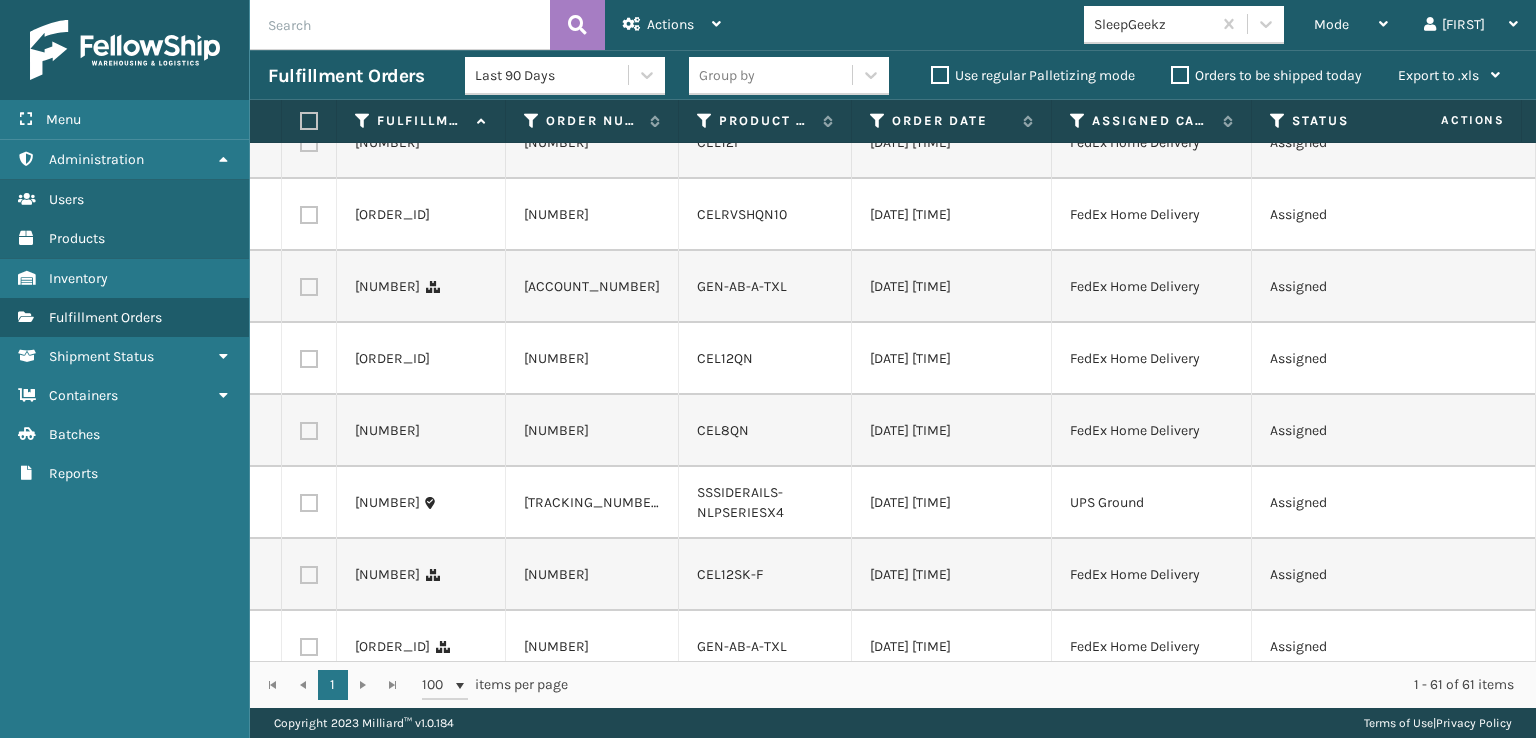 click at bounding box center [309, -73] 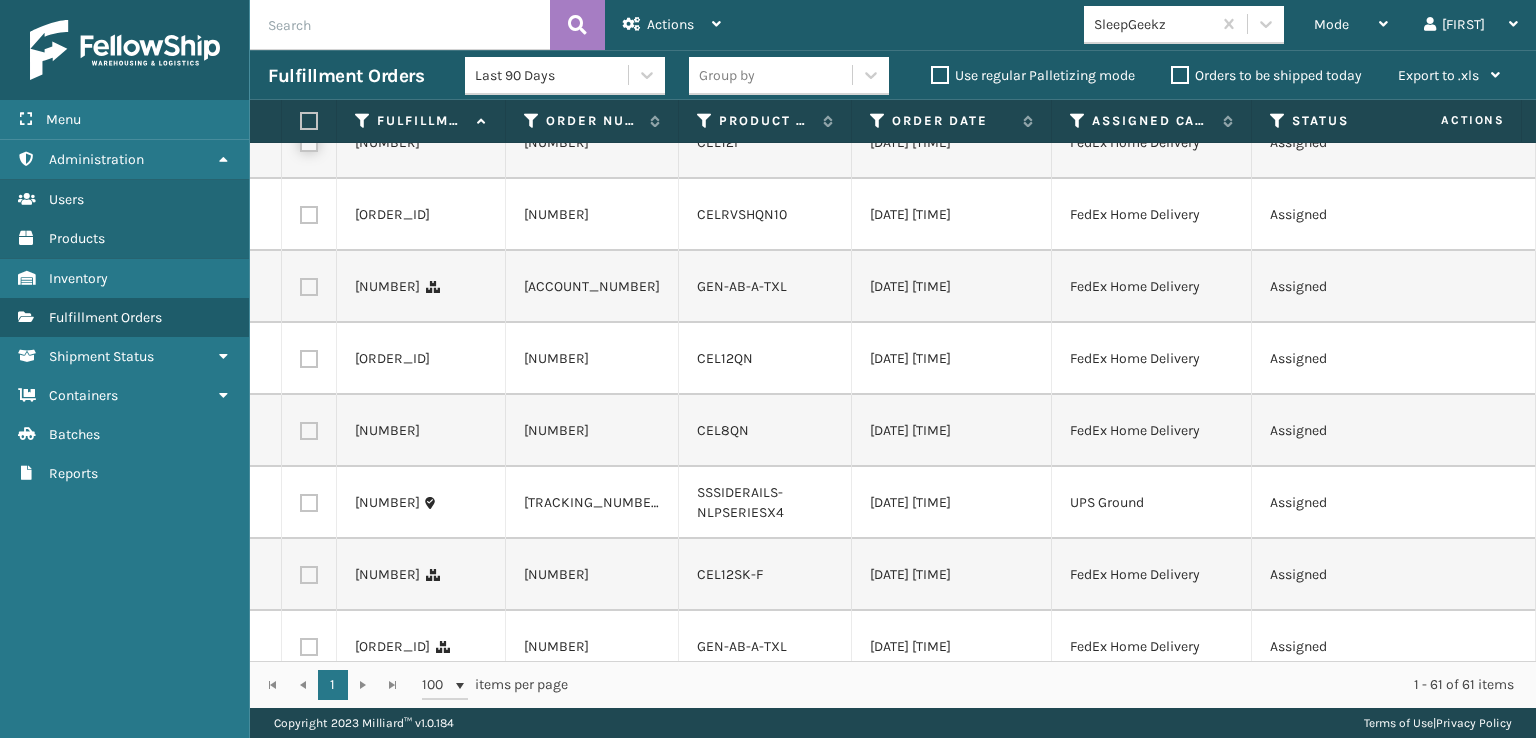 click at bounding box center (300, 140) 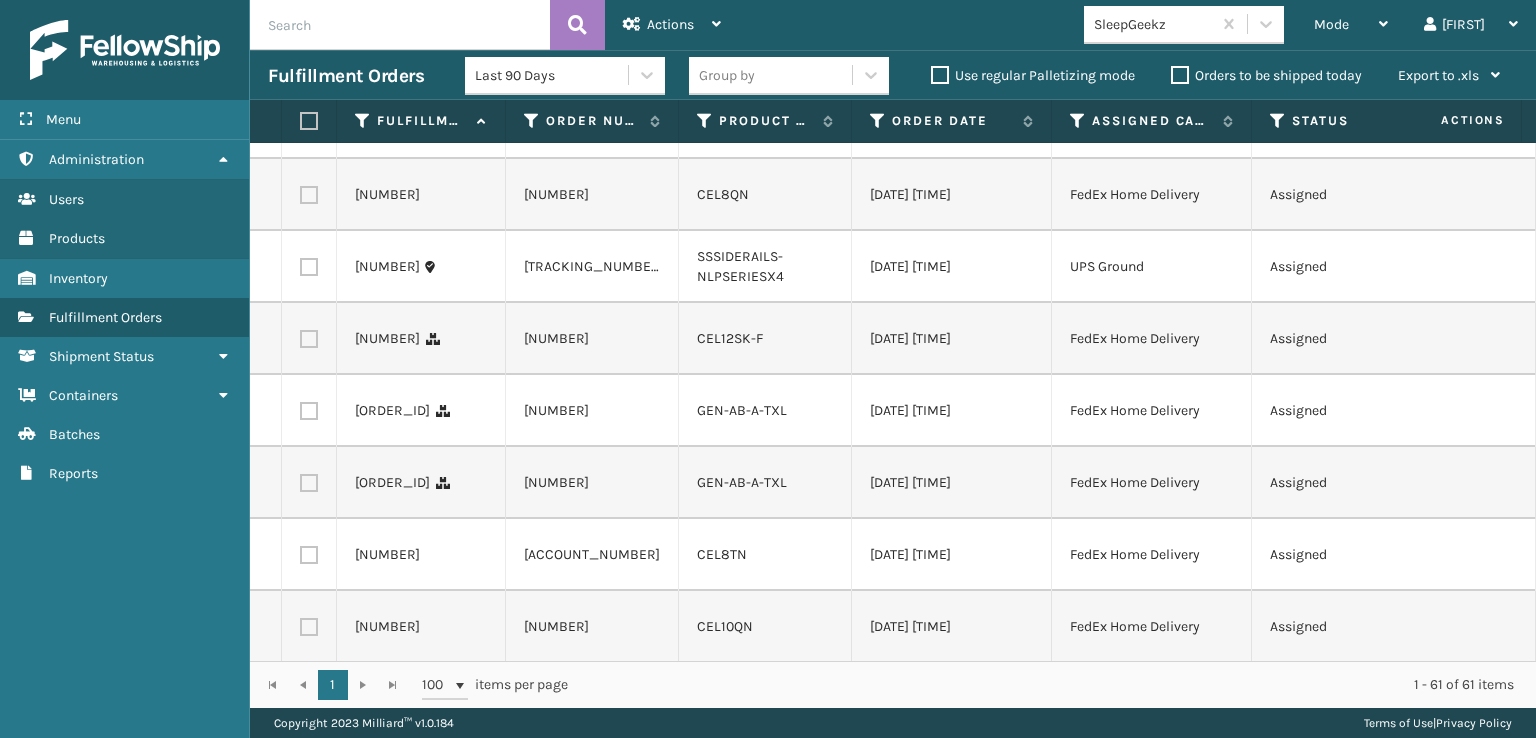scroll, scrollTop: 3000, scrollLeft: 0, axis: vertical 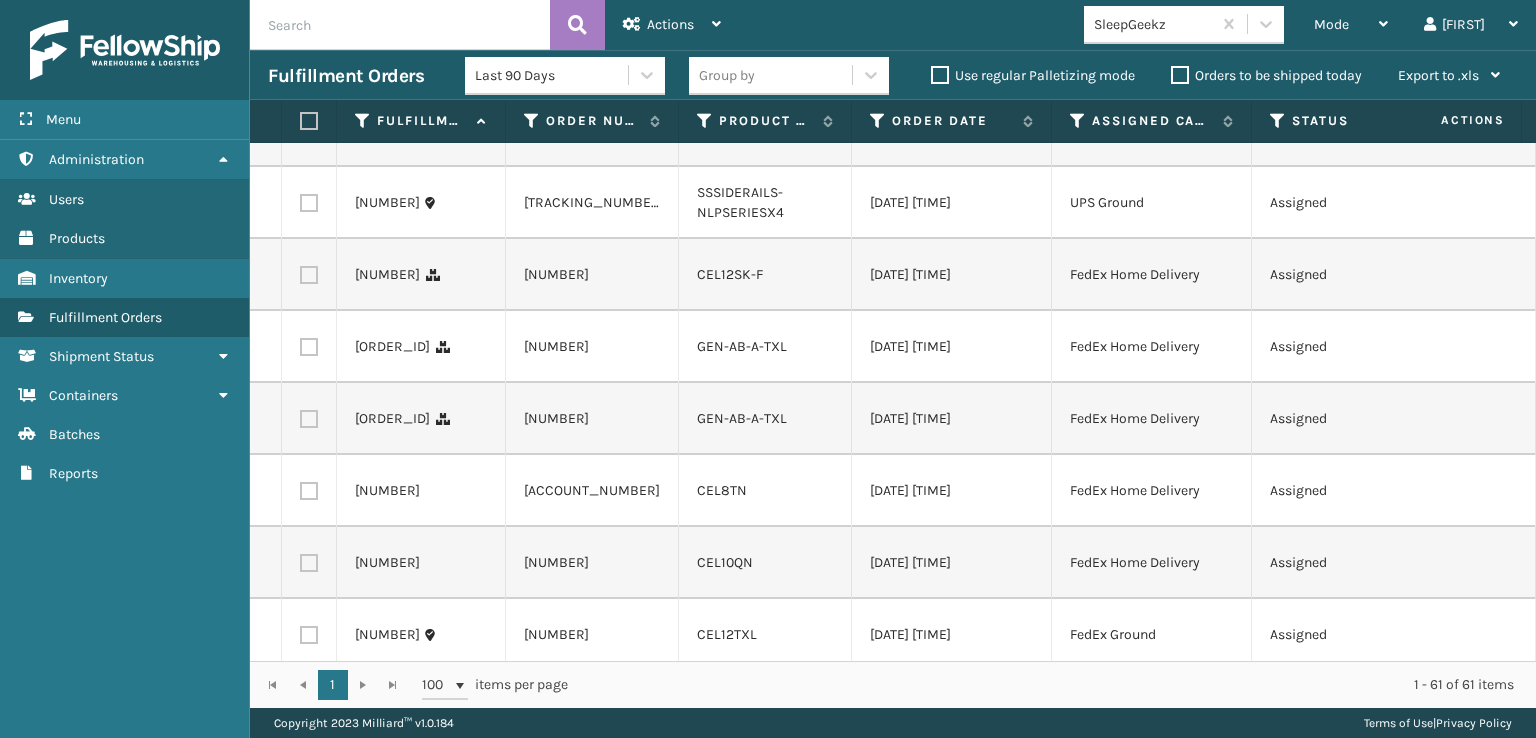 drag, startPoint x: 308, startPoint y: 434, endPoint x: 308, endPoint y: 445, distance: 11 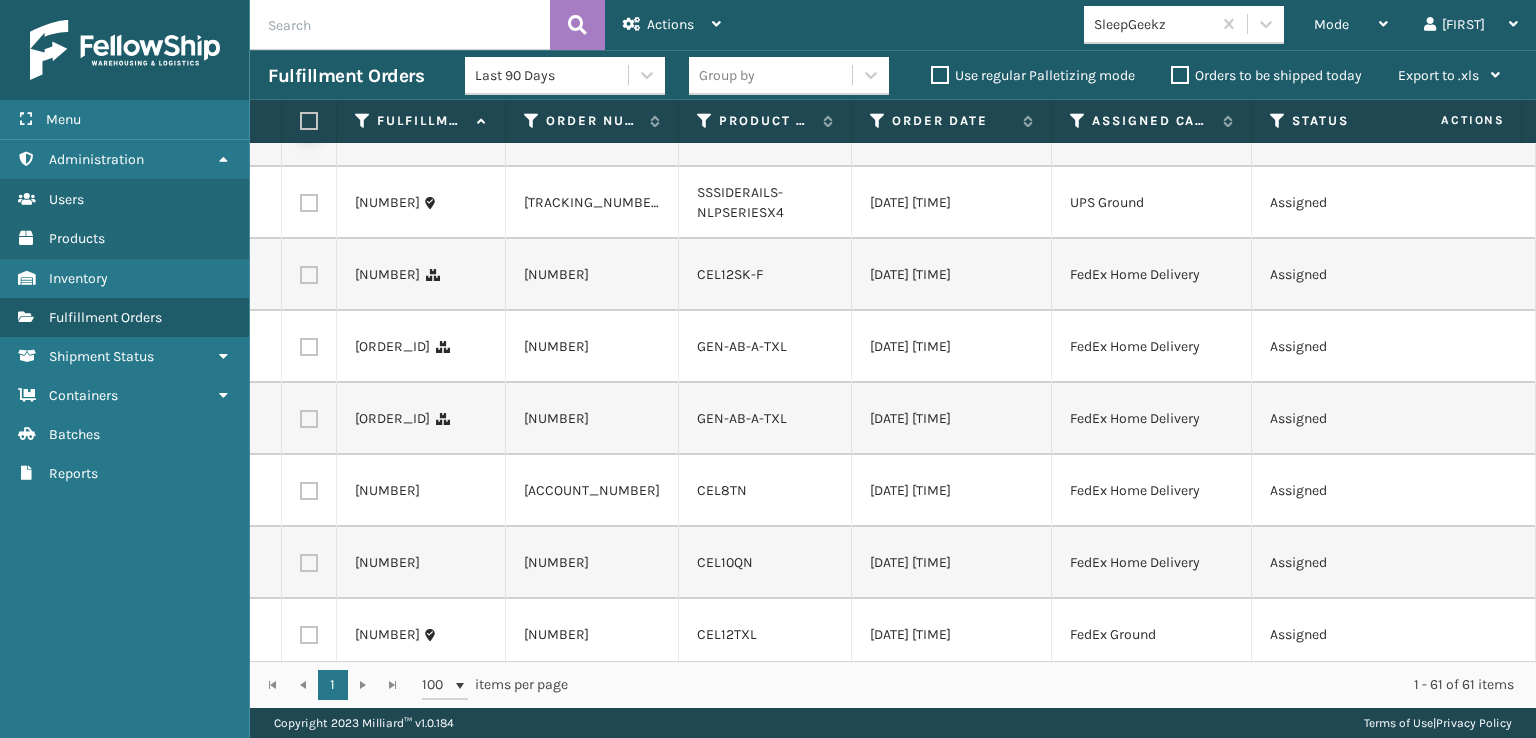 click at bounding box center (300, 128) 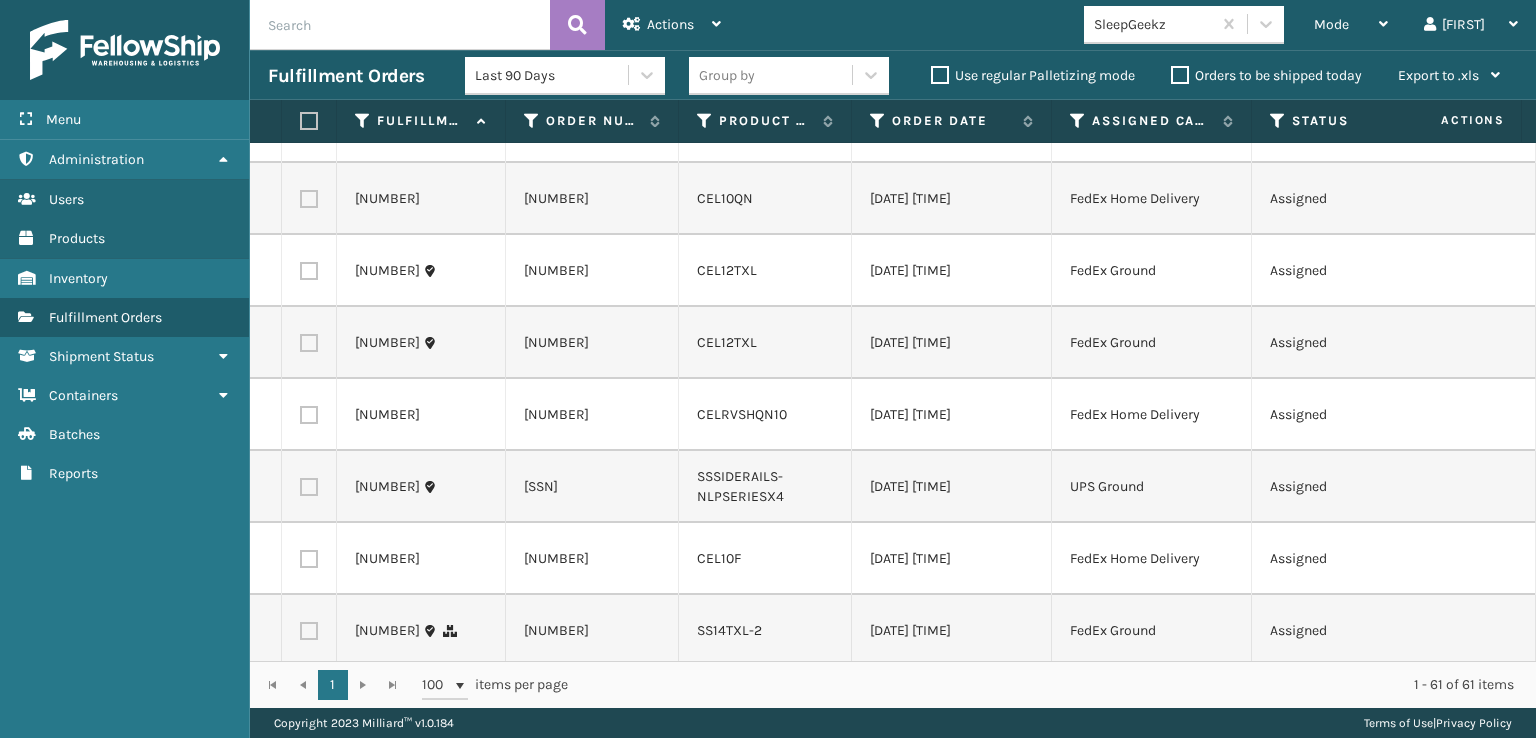 scroll, scrollTop: 3400, scrollLeft: 0, axis: vertical 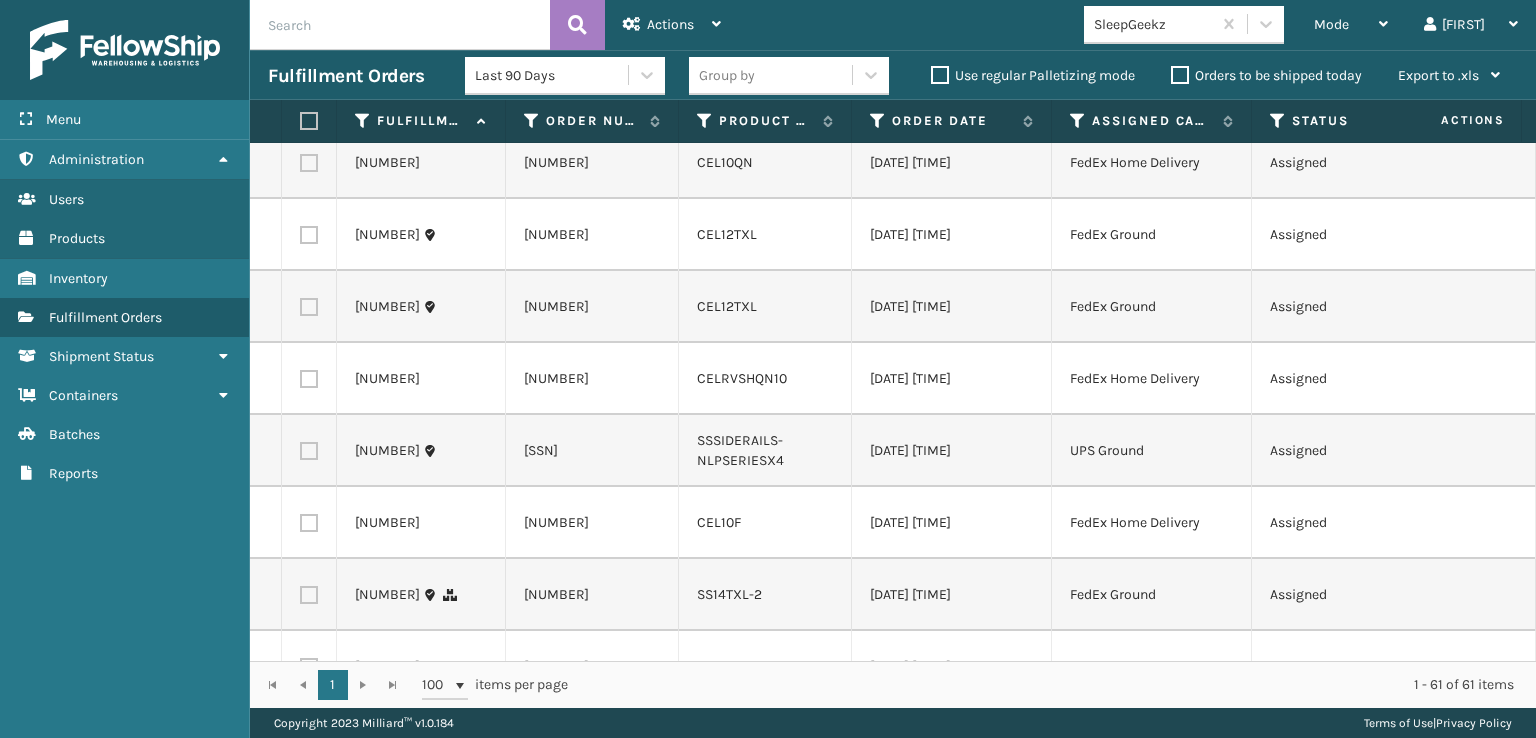 click at bounding box center (309, -125) 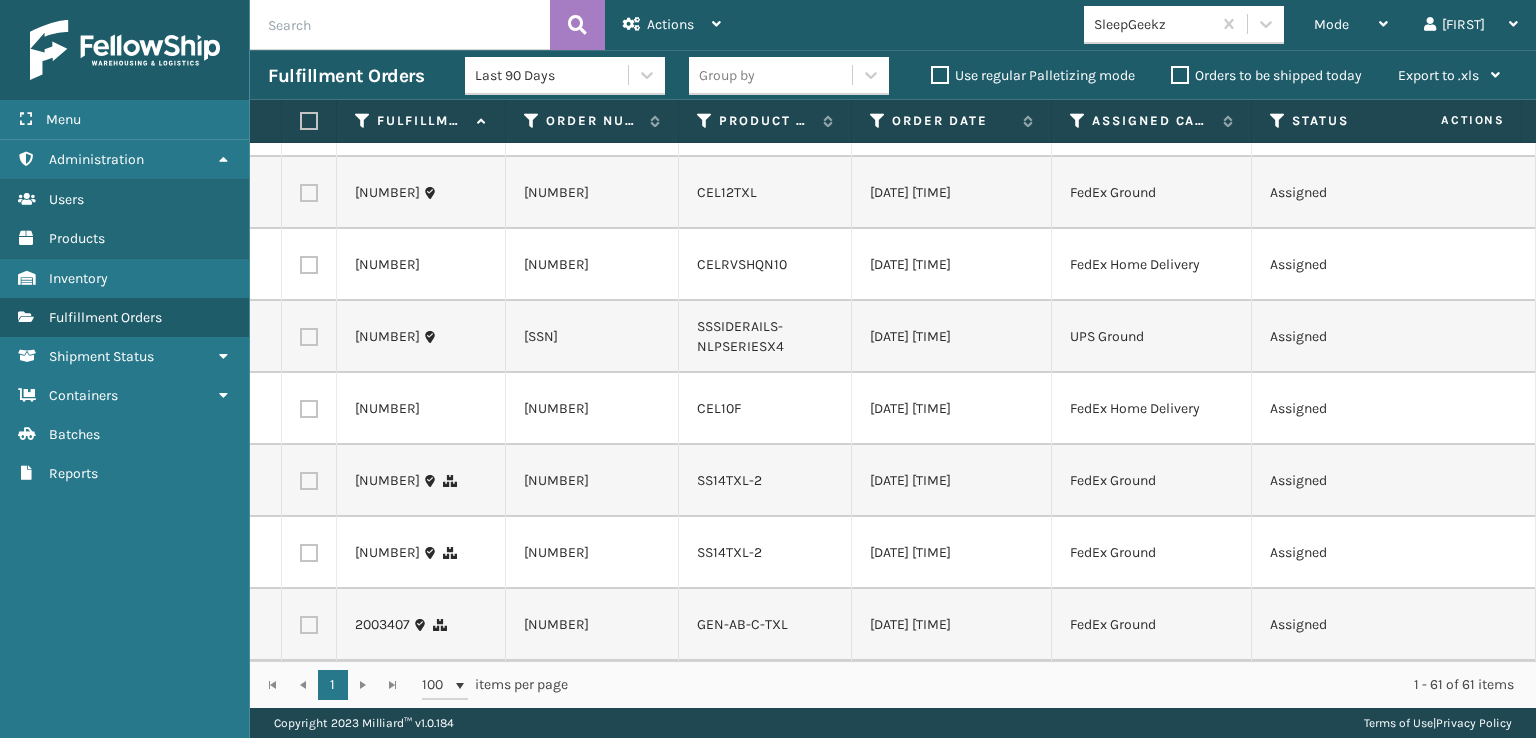 scroll, scrollTop: 3600, scrollLeft: 0, axis: vertical 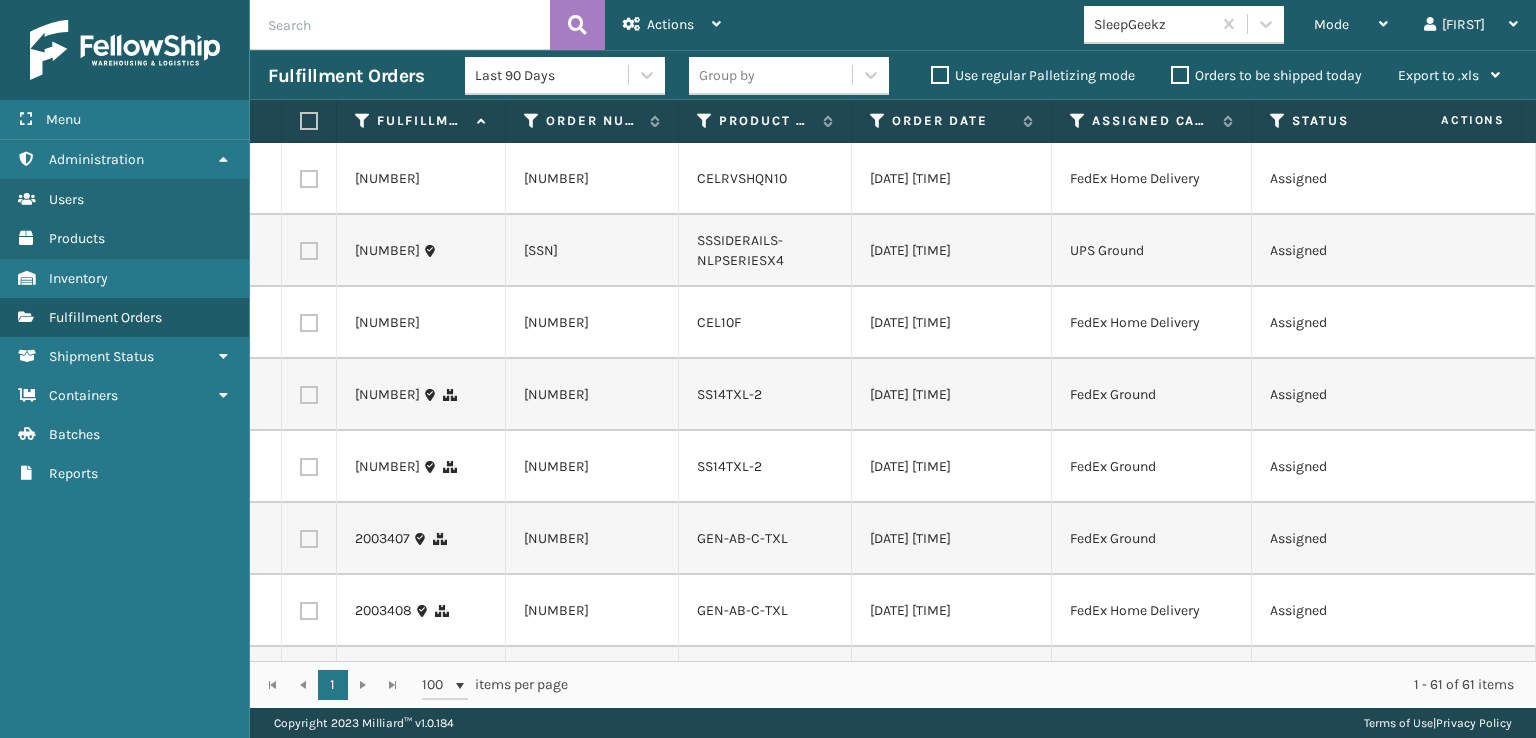 click at bounding box center (309, -37) 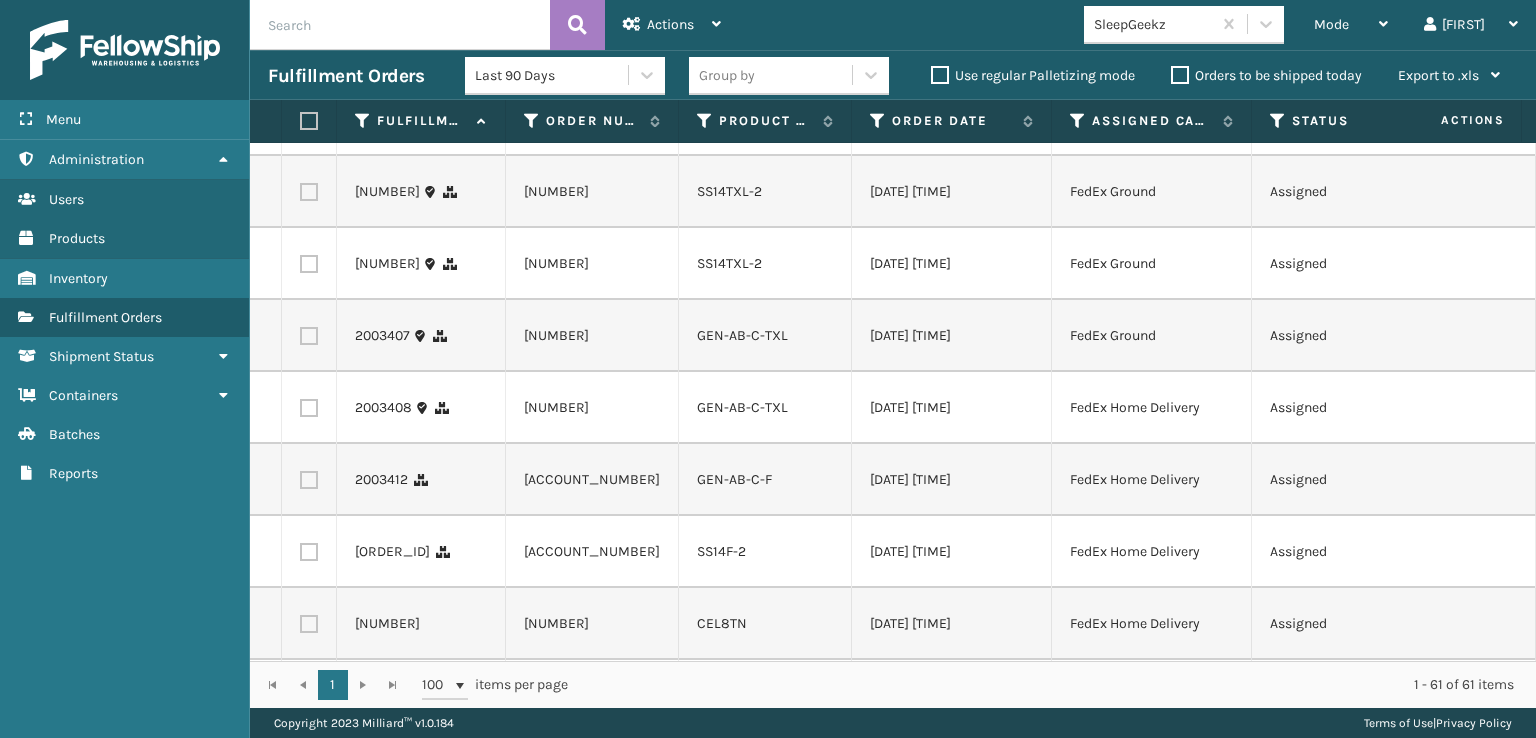 scroll, scrollTop: 3900, scrollLeft: 0, axis: vertical 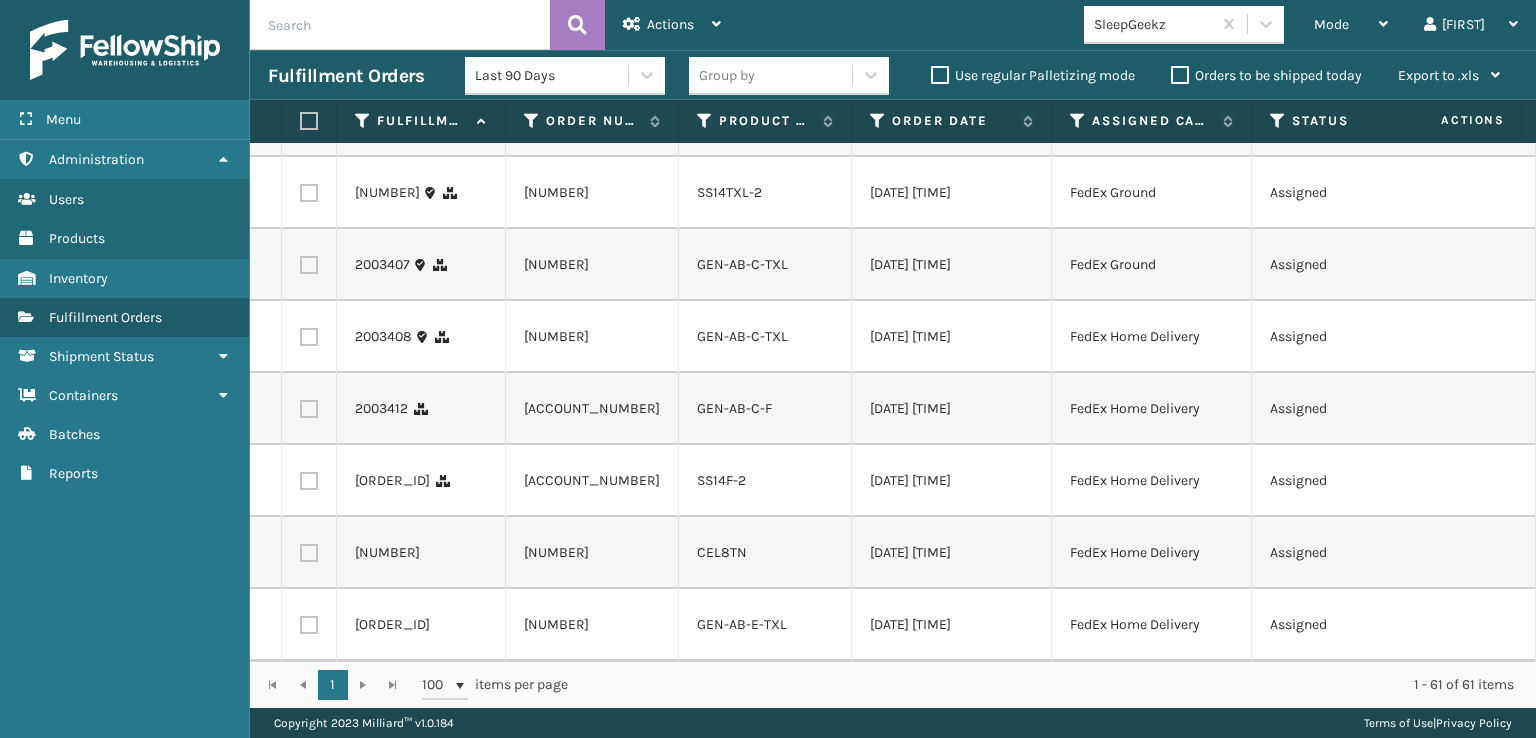 click at bounding box center (309, -167) 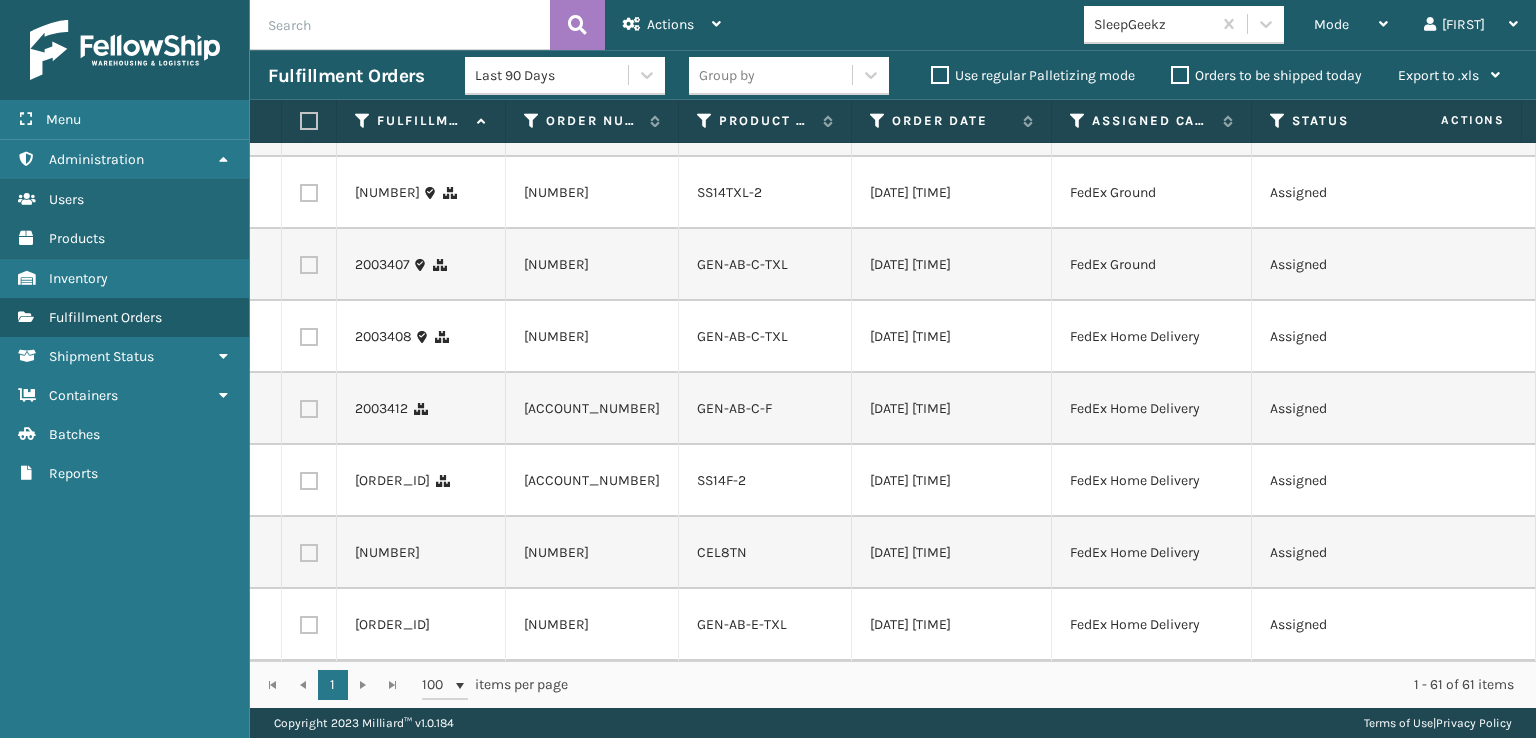 click at bounding box center (300, 118) 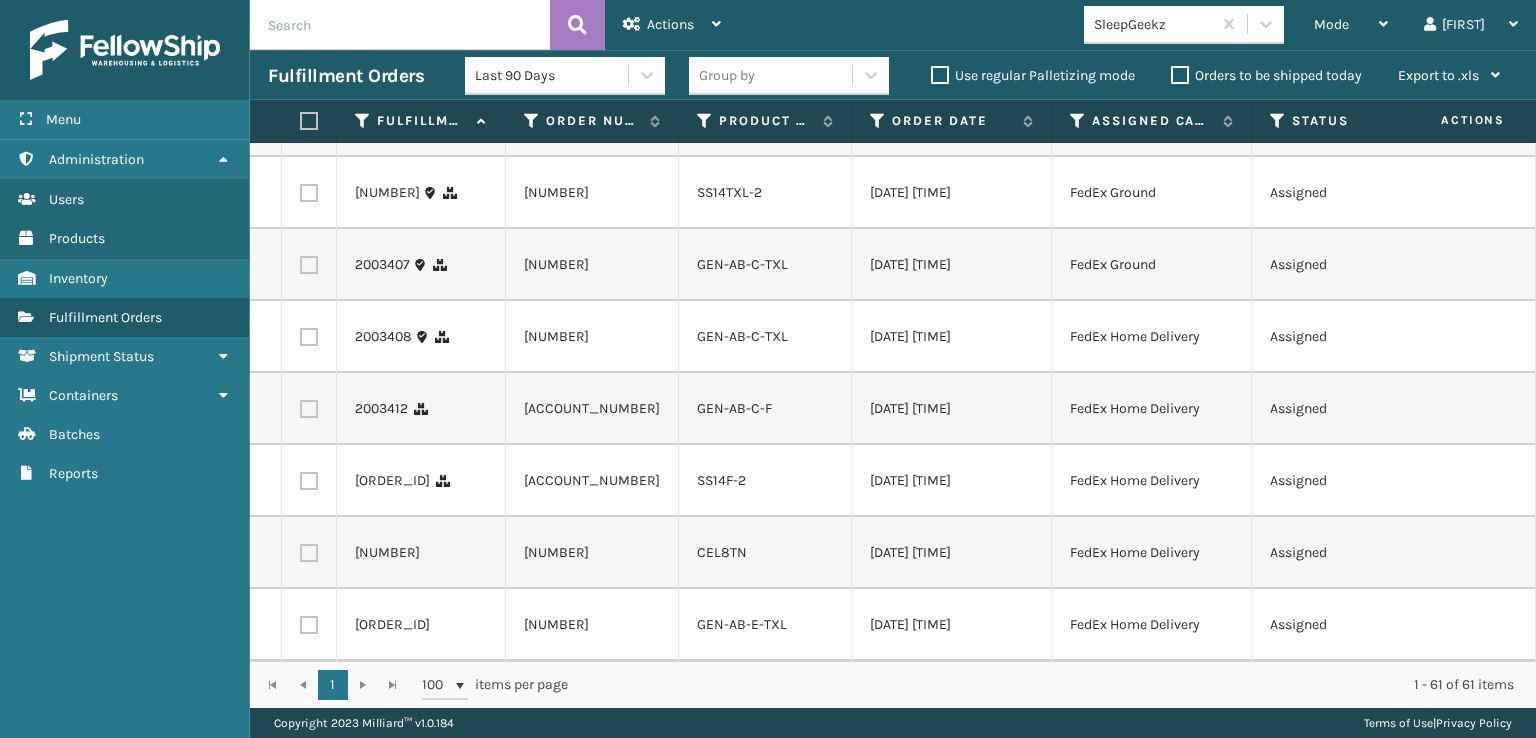 click at bounding box center (309, 193) 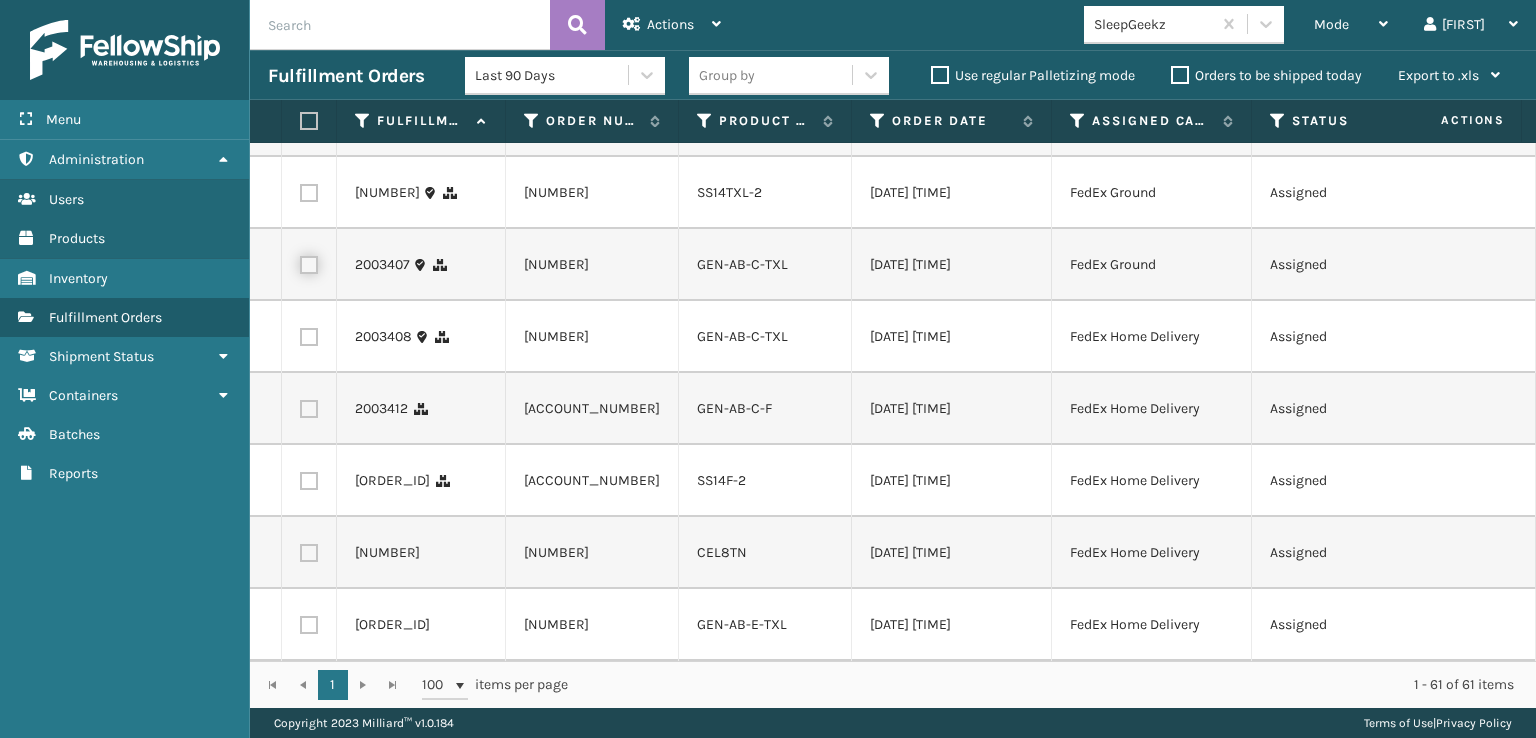 click at bounding box center (300, 262) 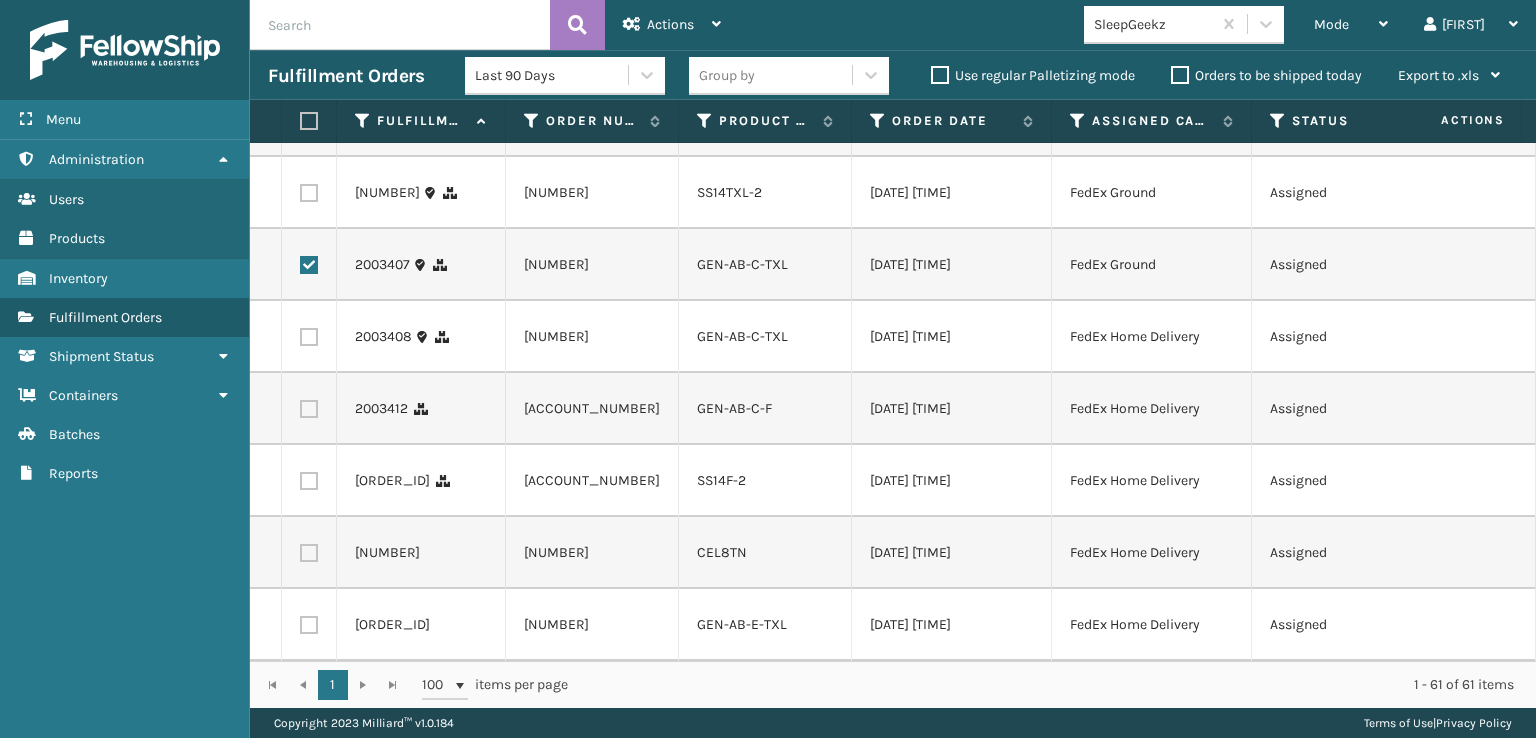 click at bounding box center [309, 337] 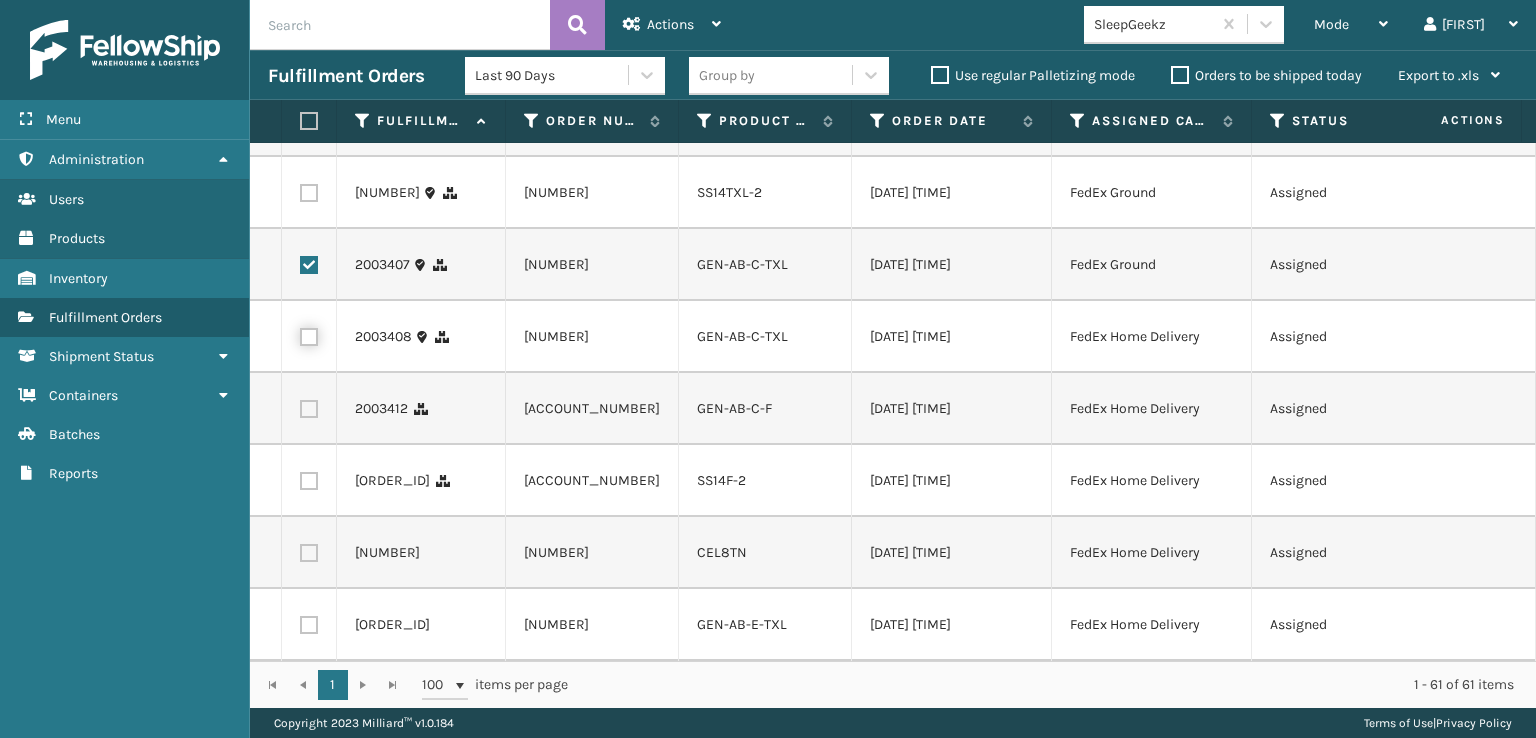 click at bounding box center (300, 334) 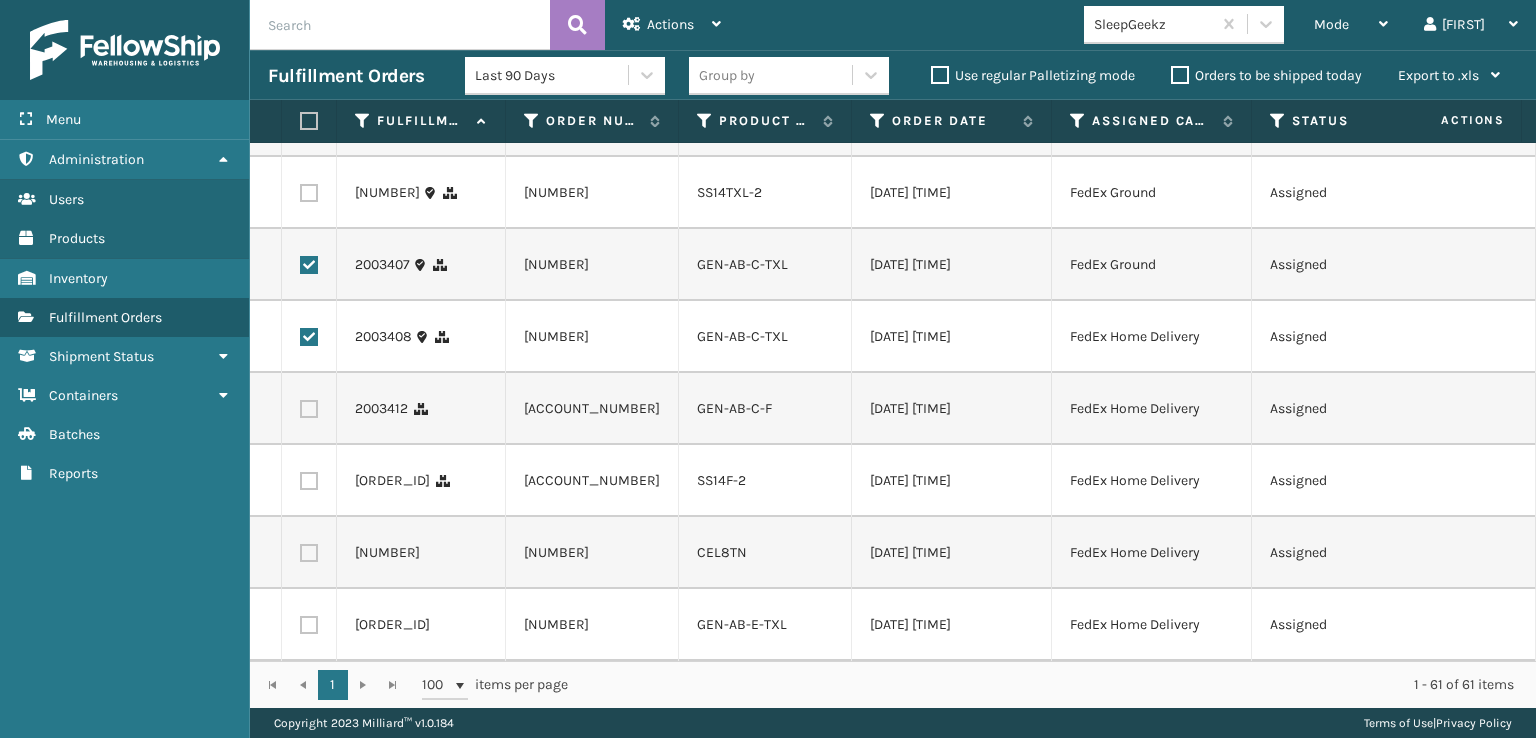 click at bounding box center [309, 409] 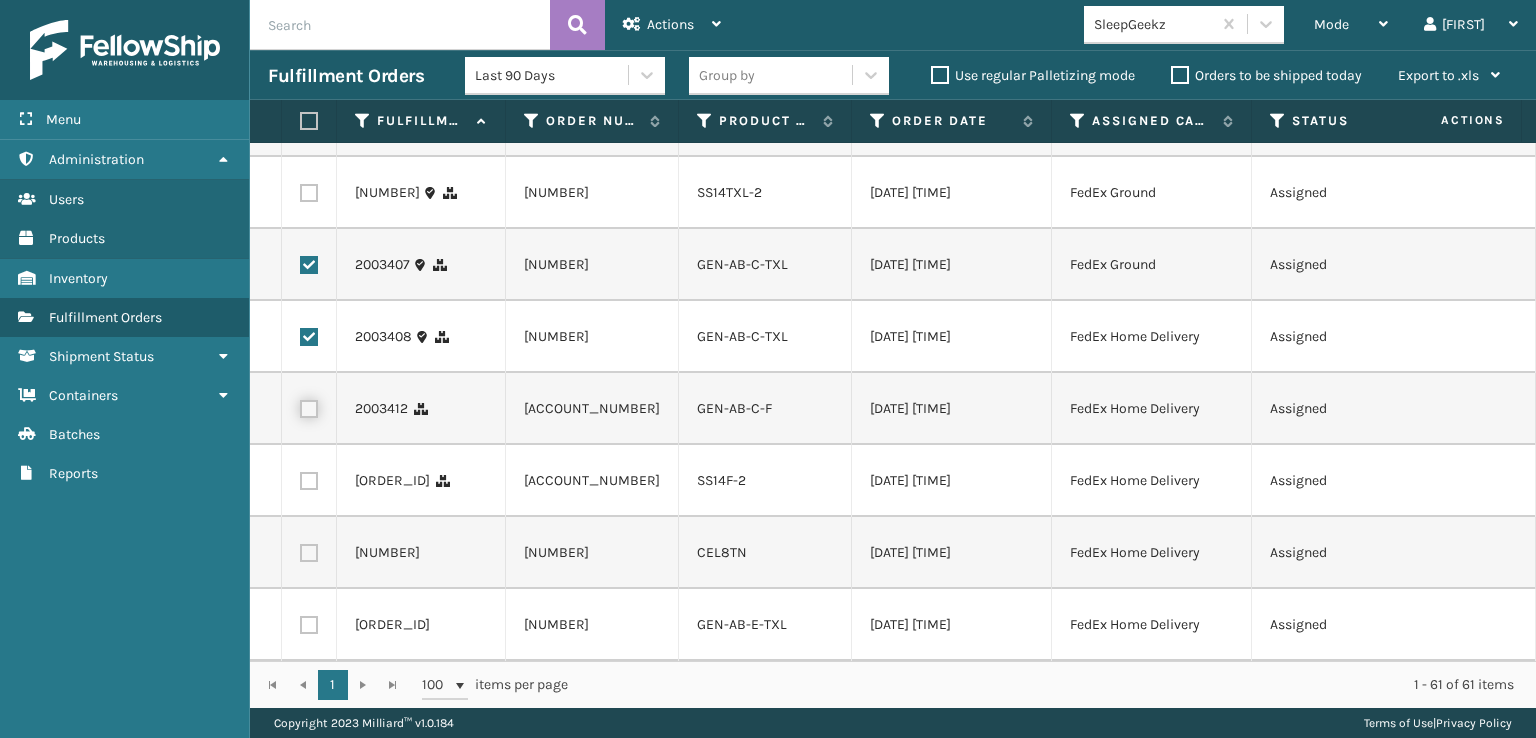 click at bounding box center [300, 406] 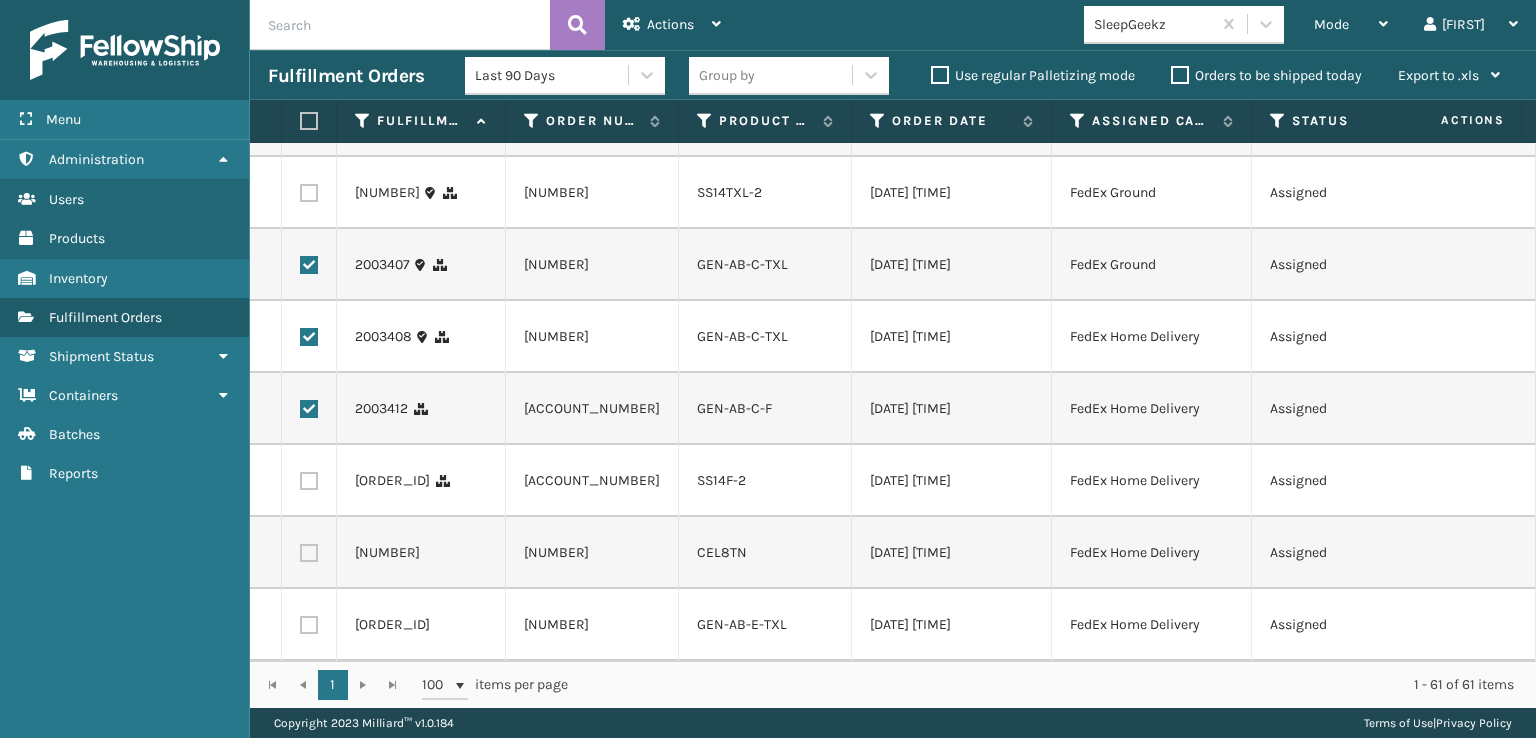 click at bounding box center (309, 481) 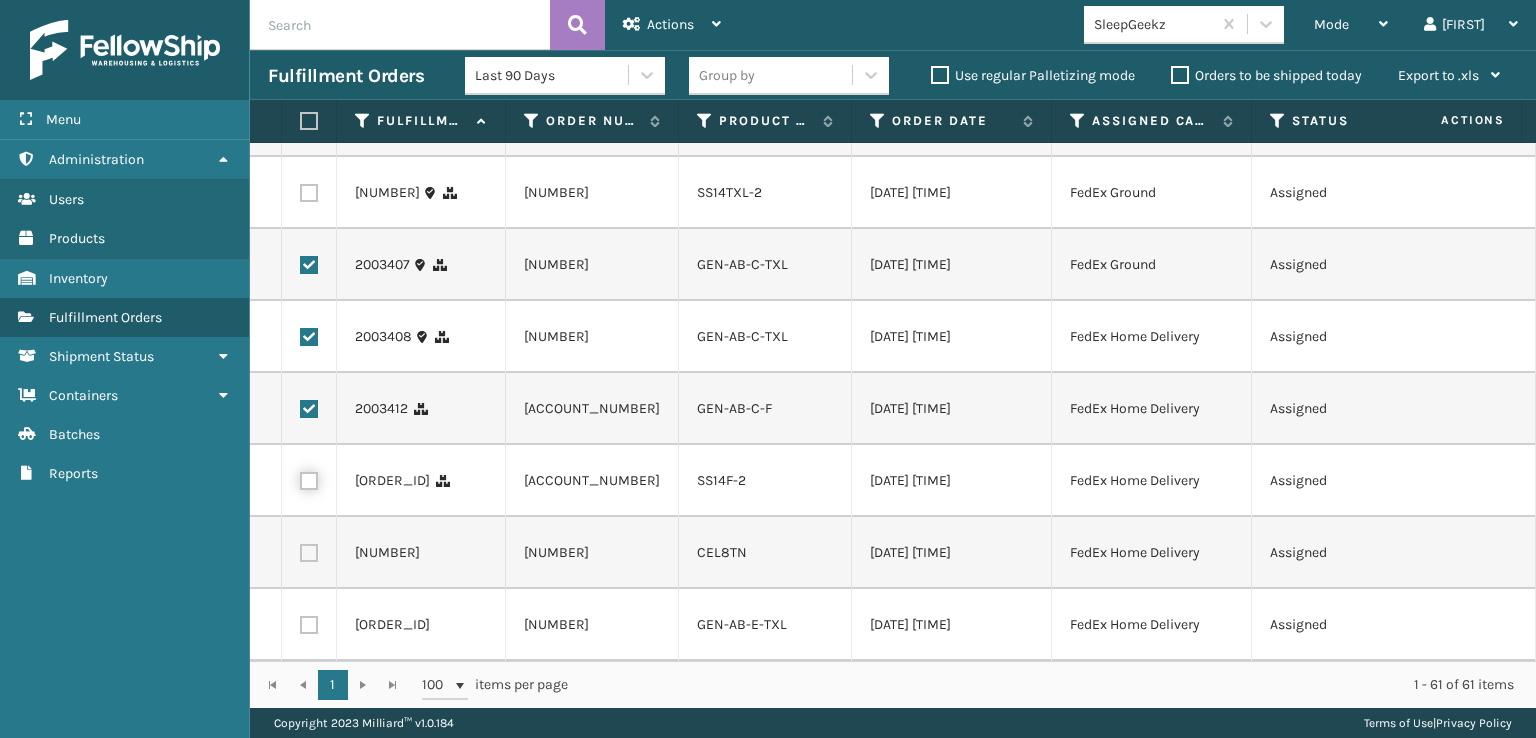 click at bounding box center (300, 478) 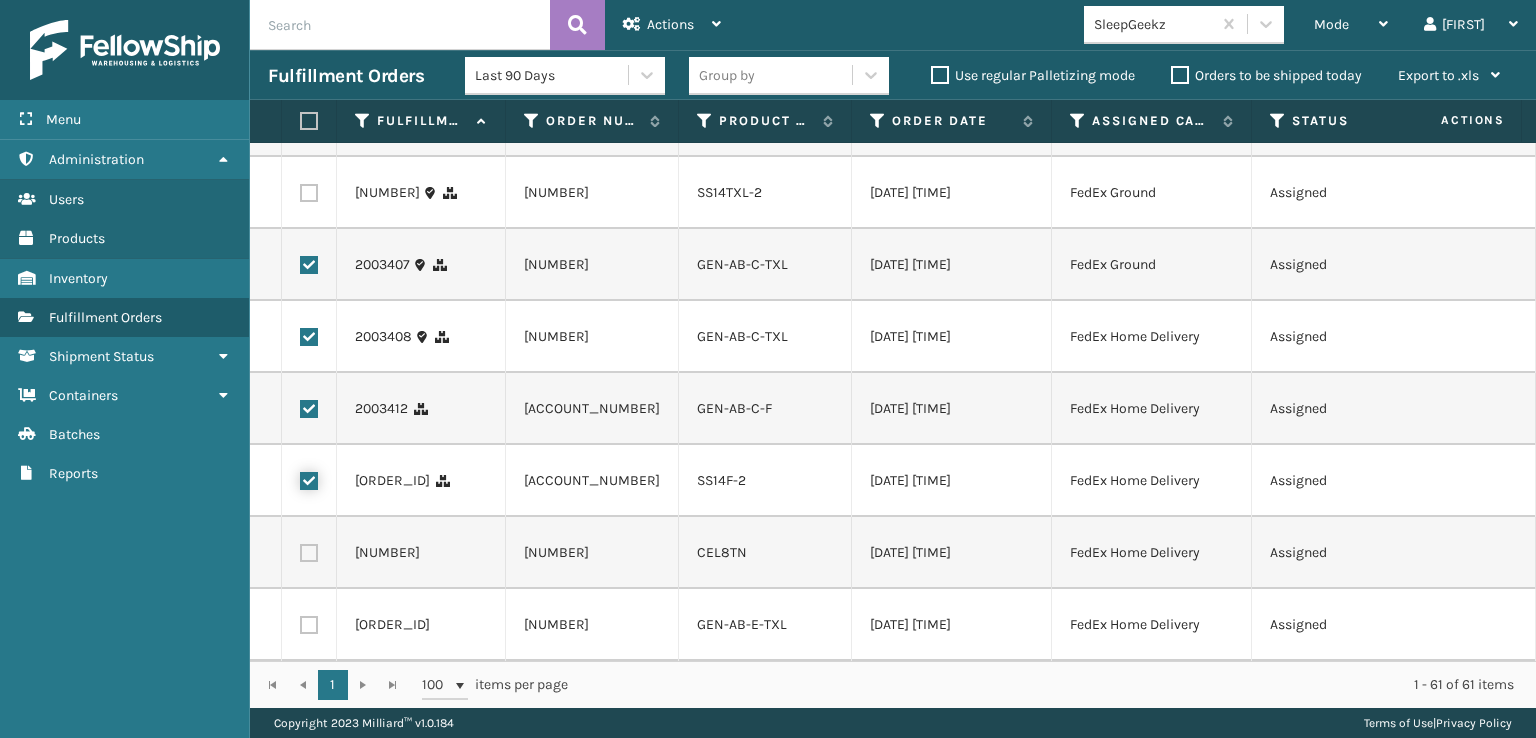 checkbox on "true" 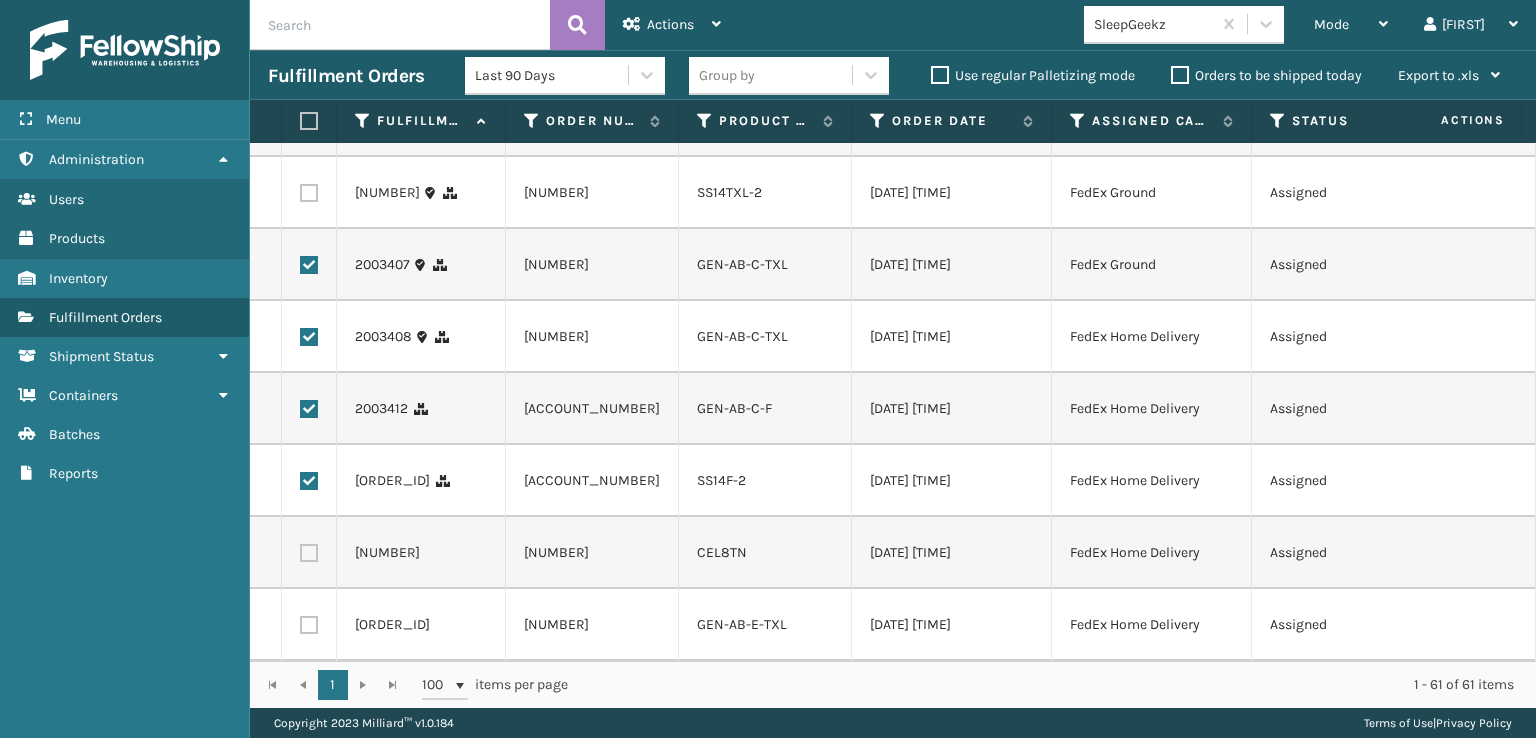 click at bounding box center (309, 553) 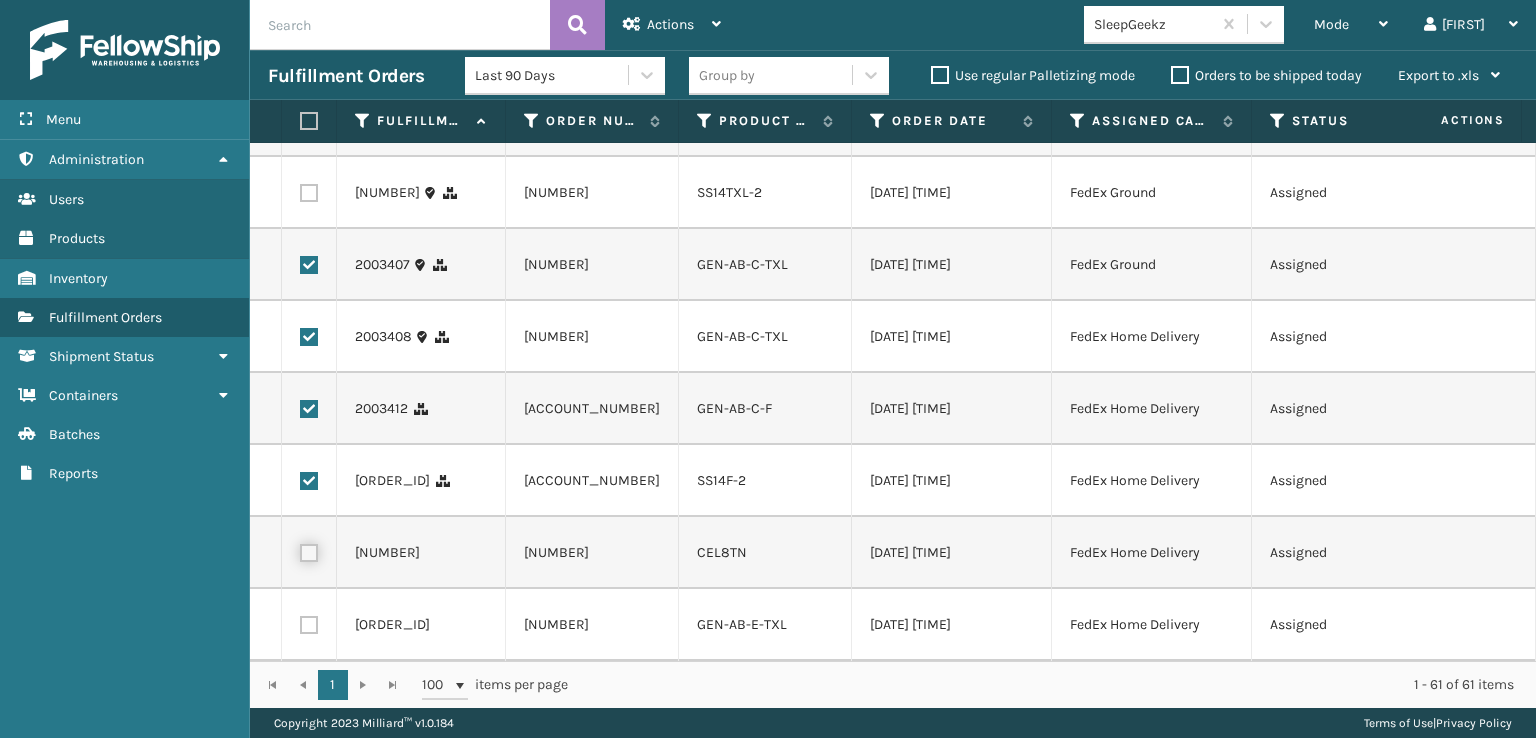 click at bounding box center (300, 550) 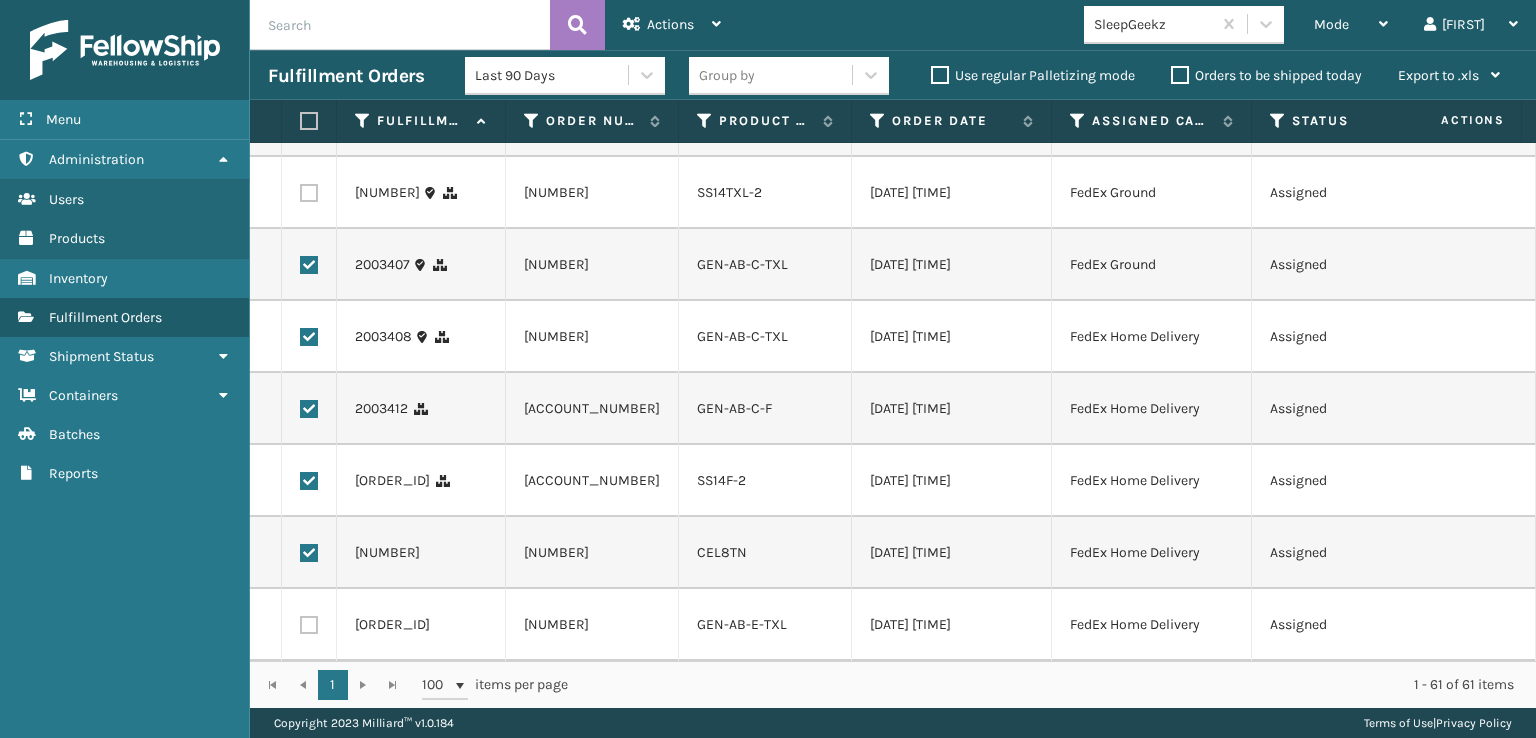 click at bounding box center [309, 625] 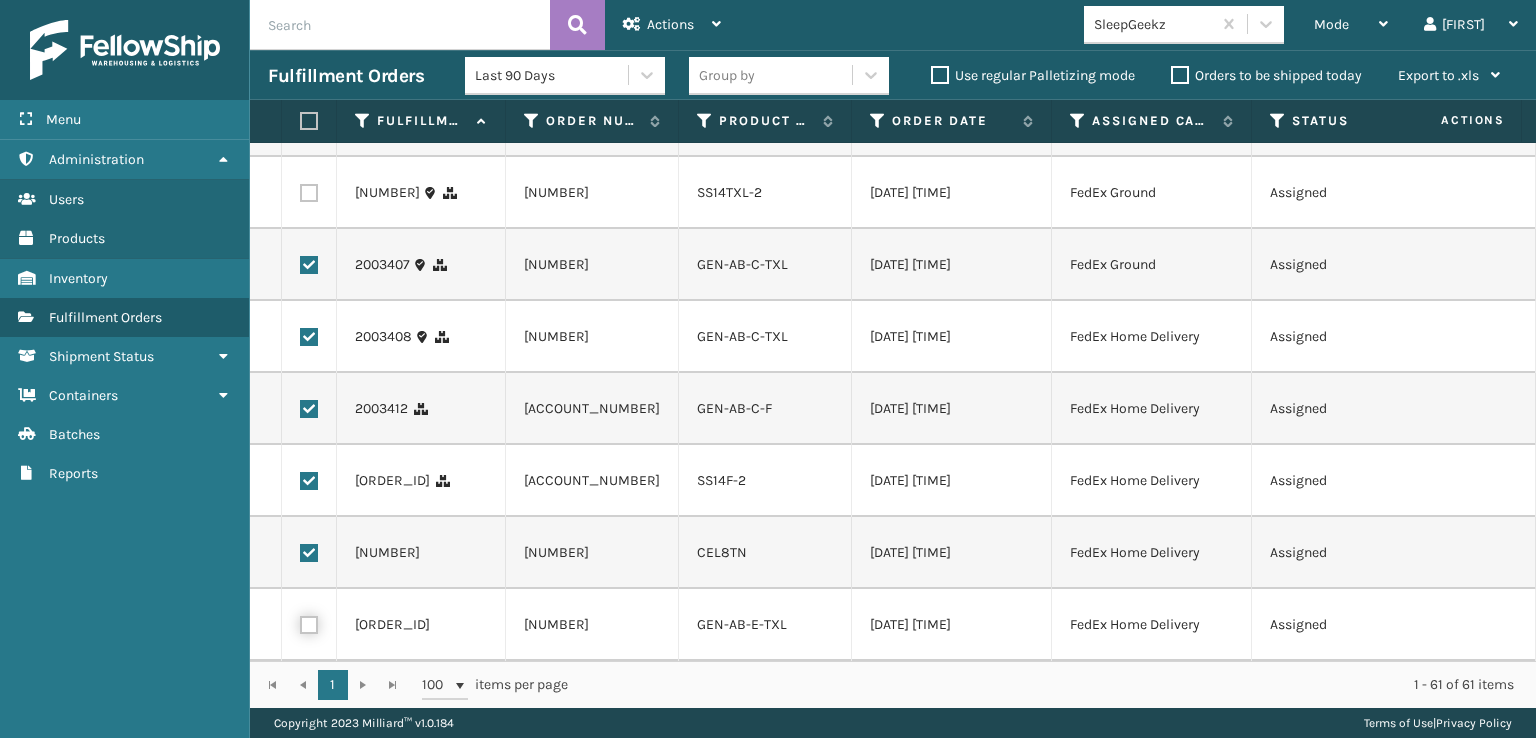 click at bounding box center (300, 622) 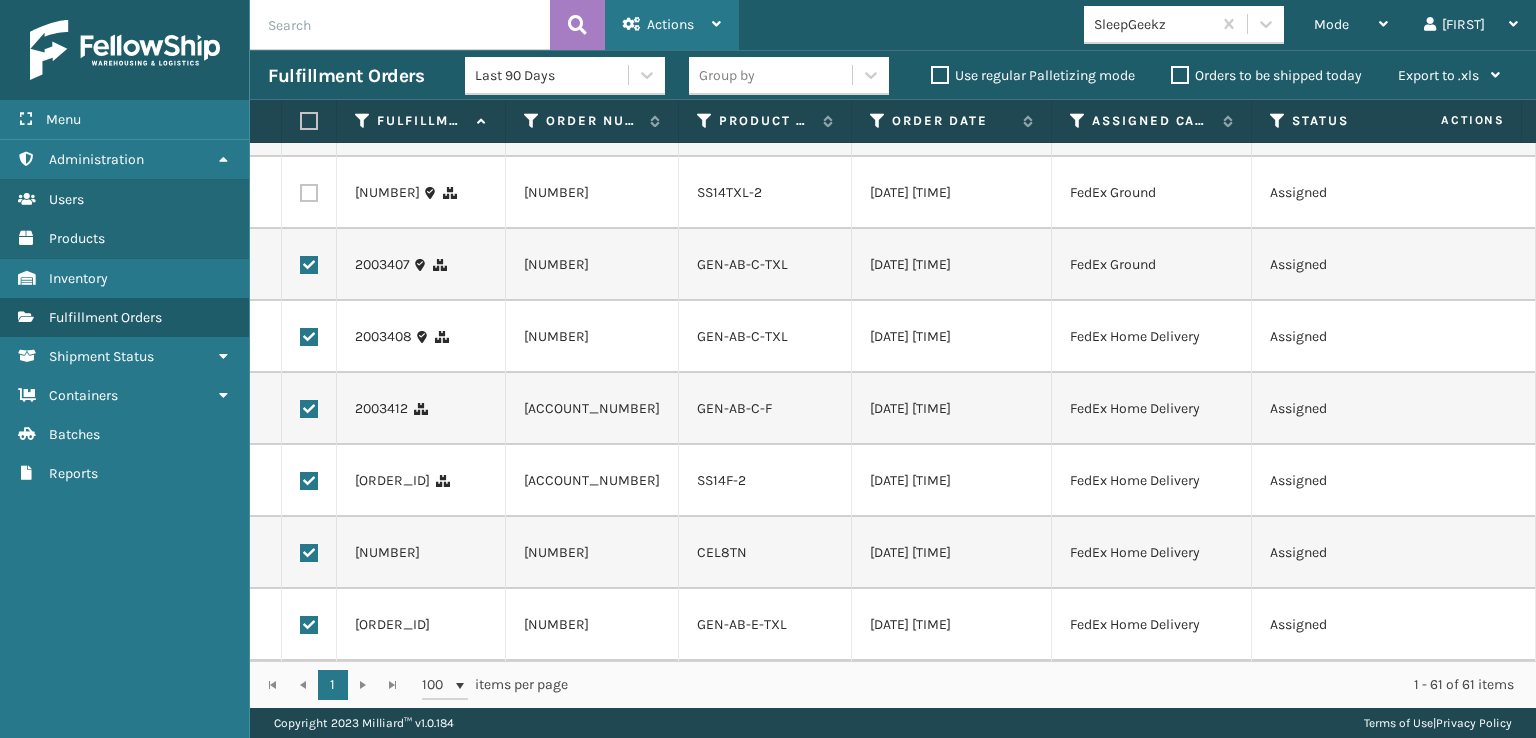 click on "Actions" at bounding box center (672, 25) 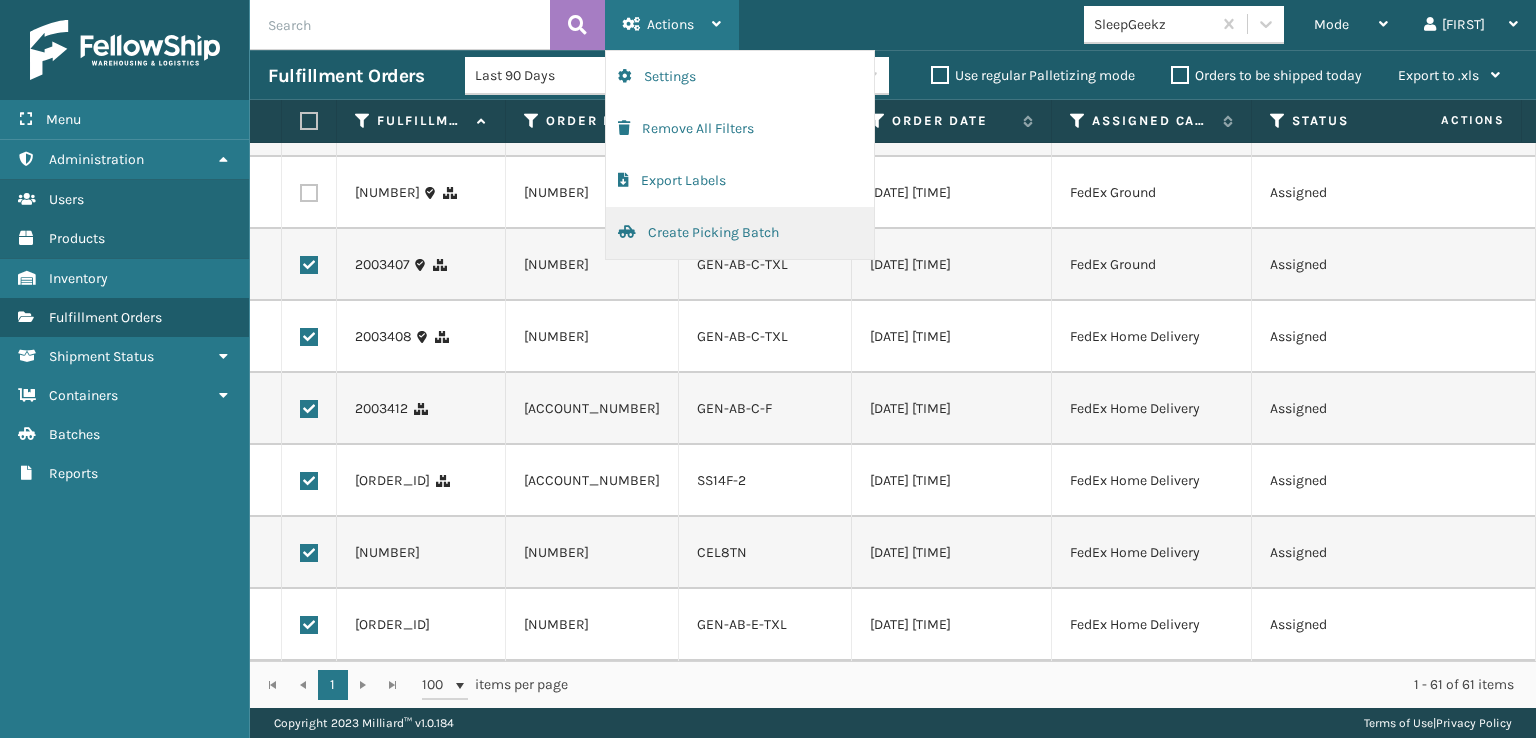 click on "Create Picking Batch" at bounding box center [740, 233] 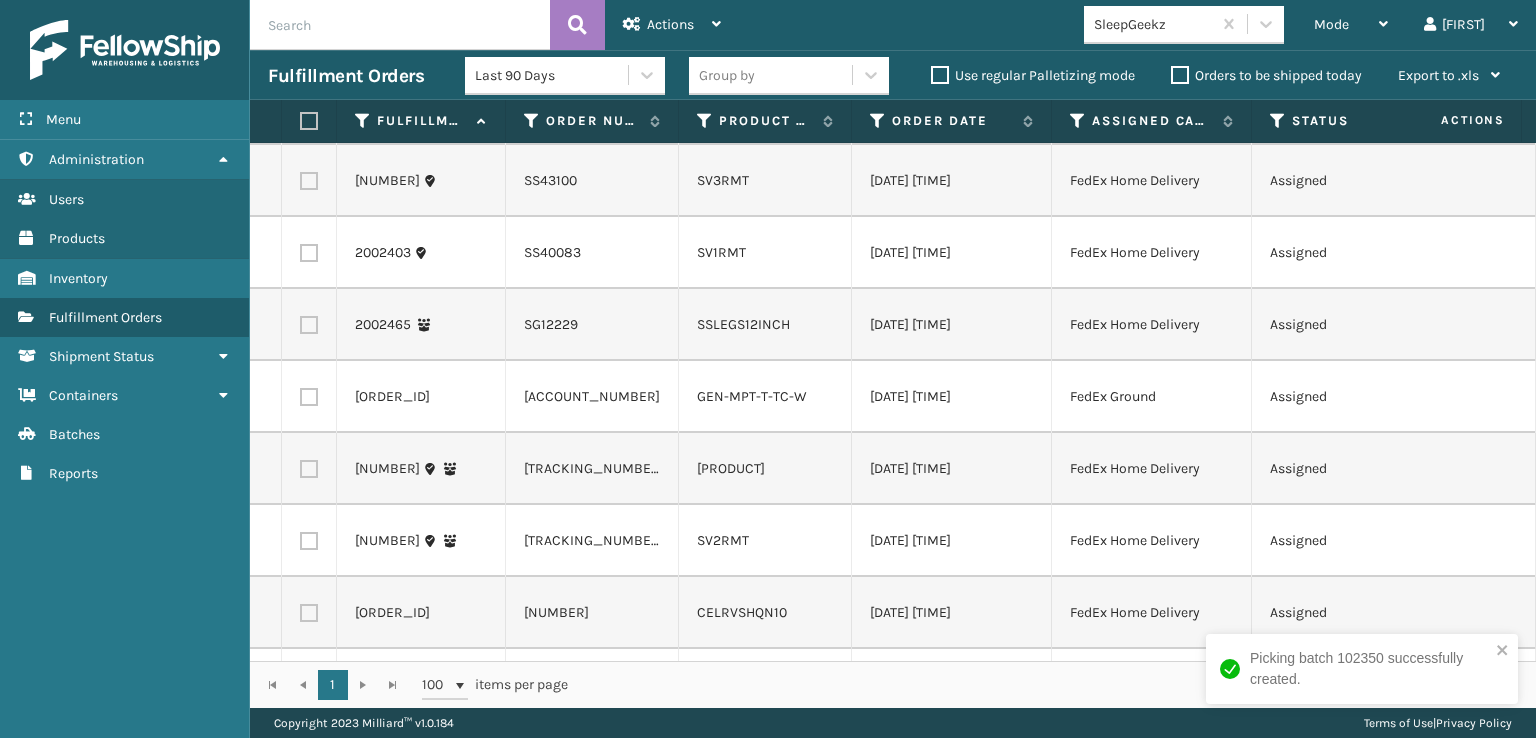 scroll, scrollTop: 0, scrollLeft: 0, axis: both 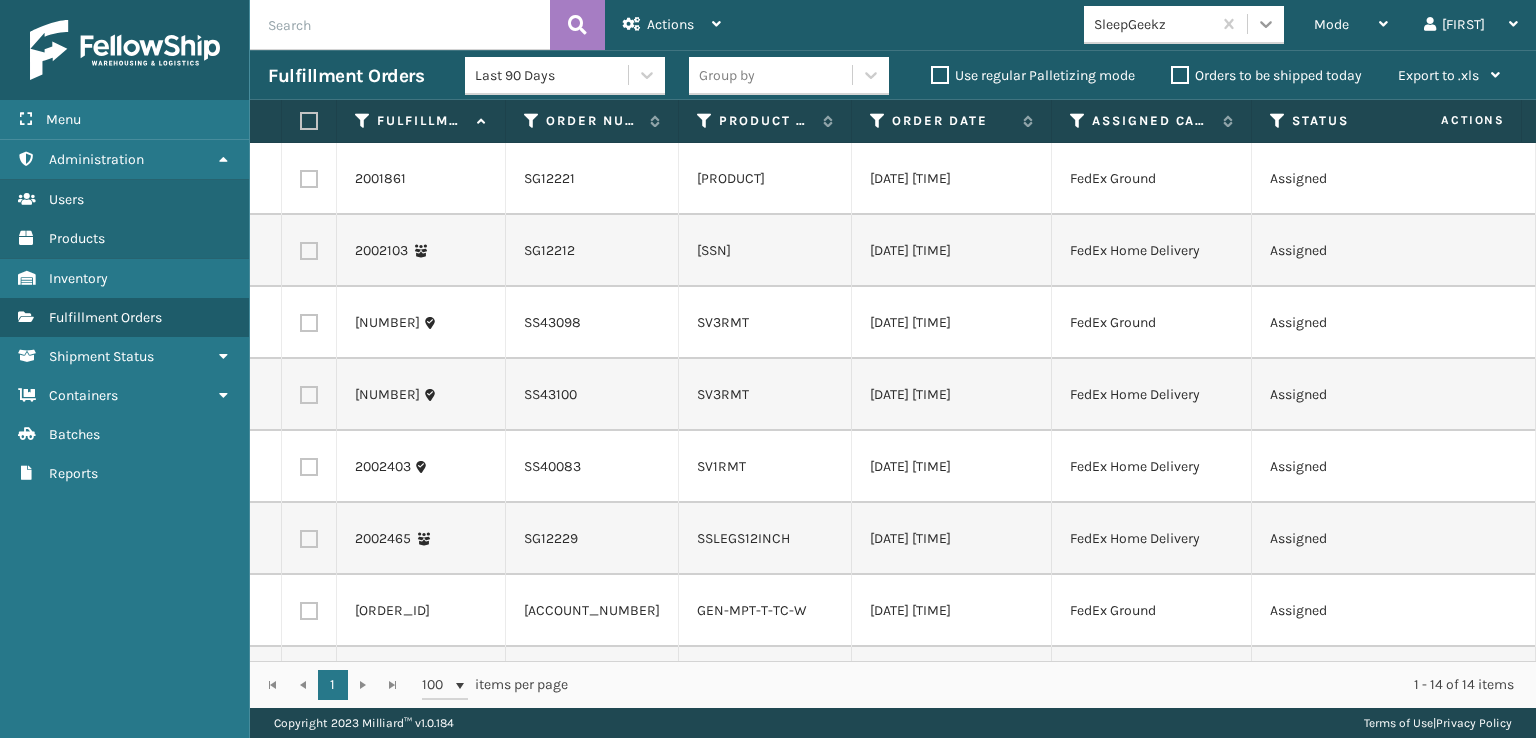 click 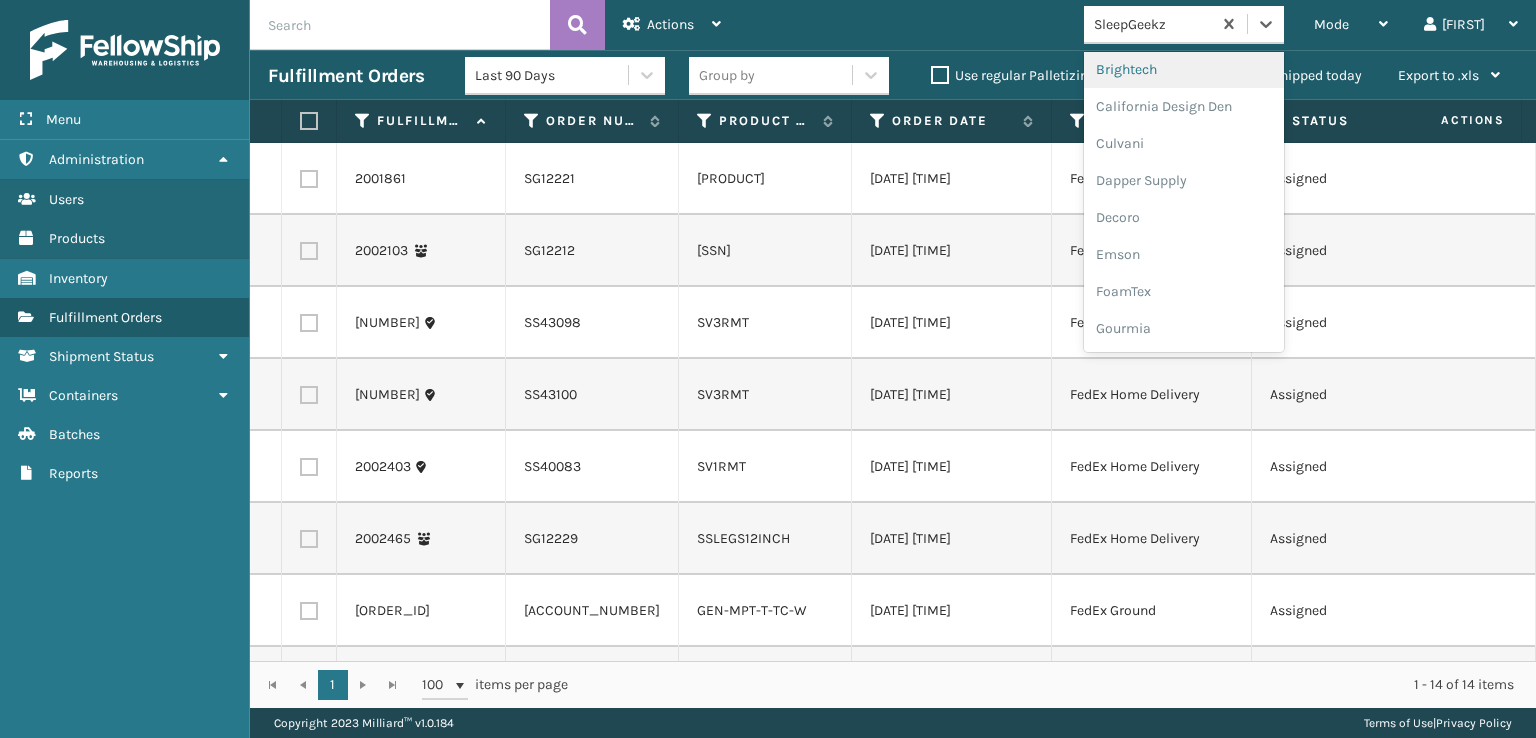 scroll, scrollTop: 300, scrollLeft: 0, axis: vertical 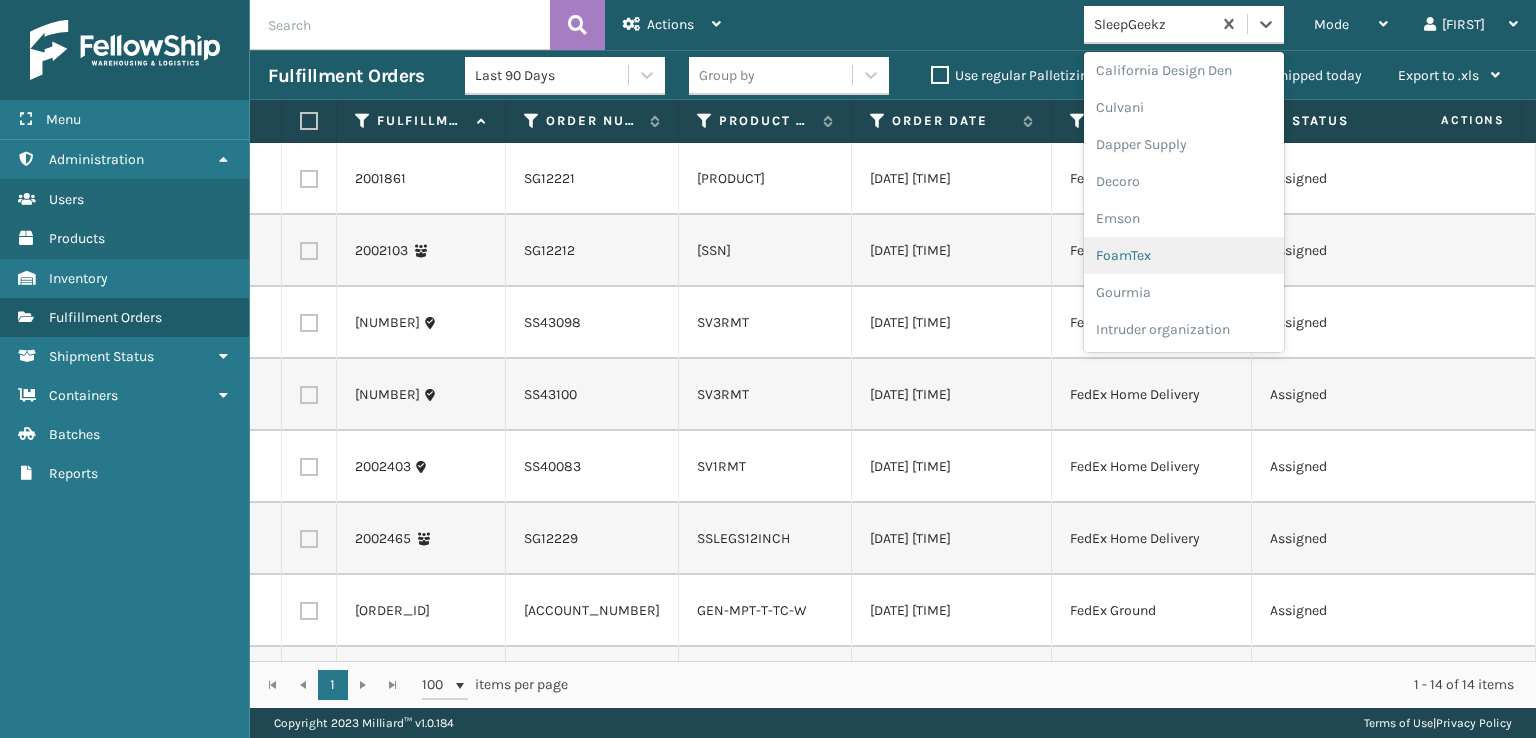 click on "FoamTex" at bounding box center [1184, 255] 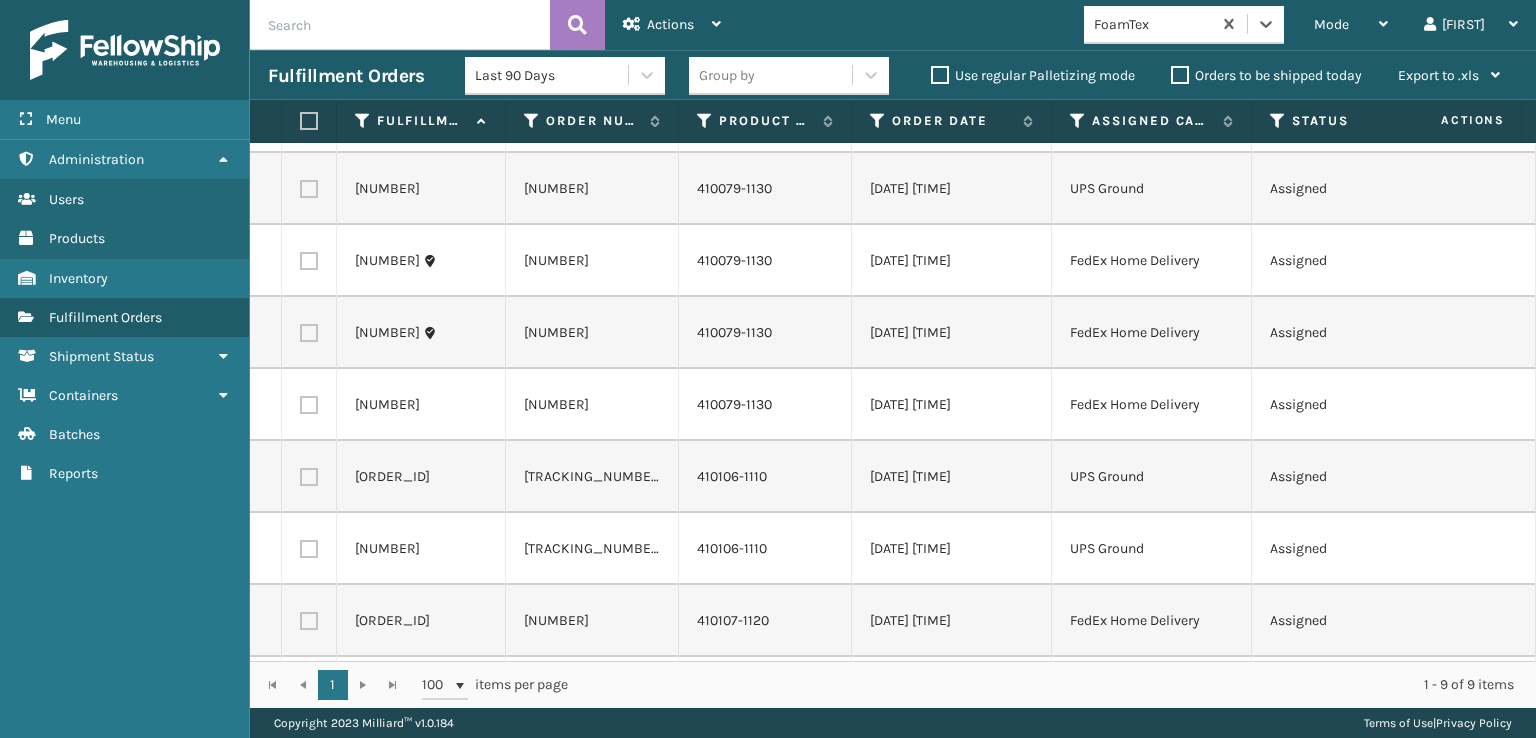scroll, scrollTop: 0, scrollLeft: 0, axis: both 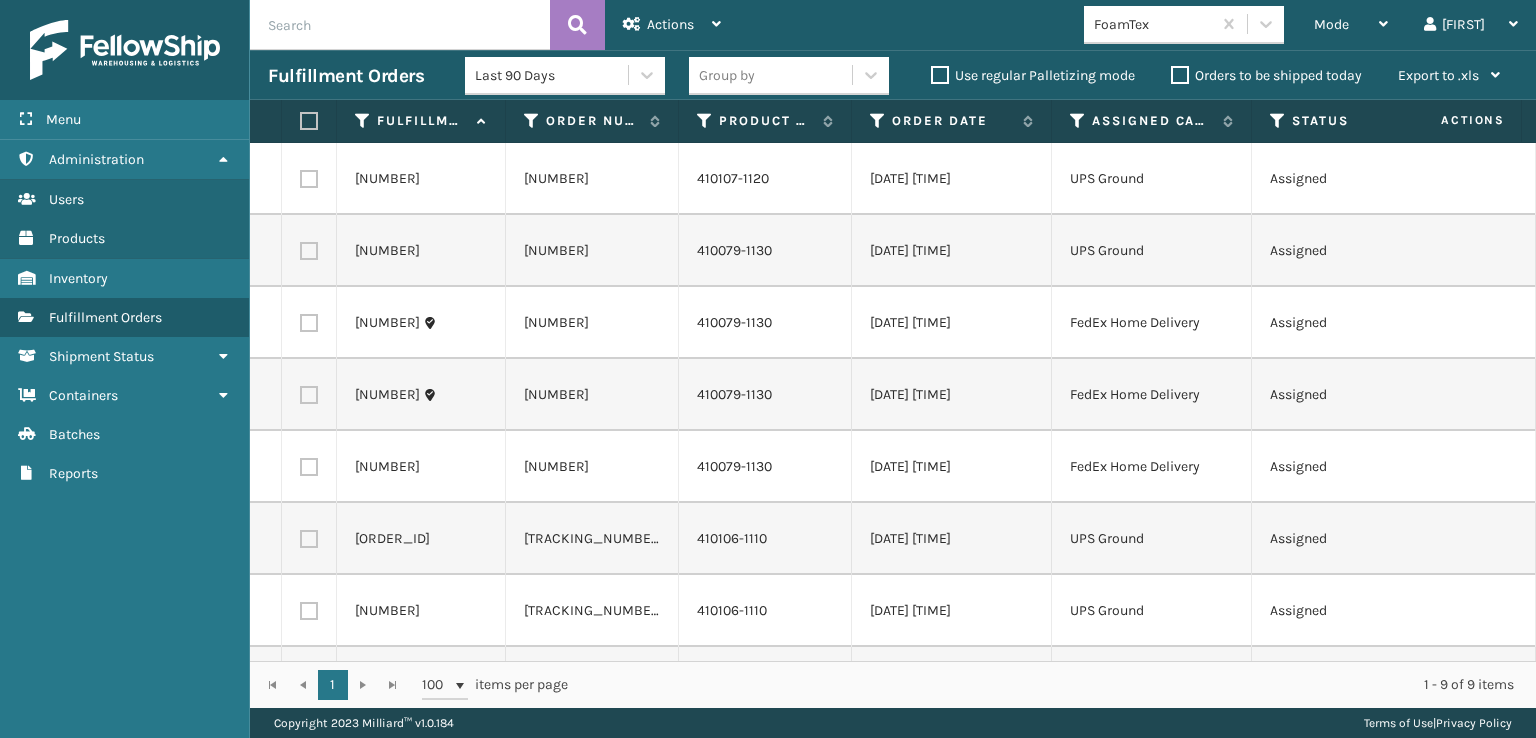 click at bounding box center (309, 179) 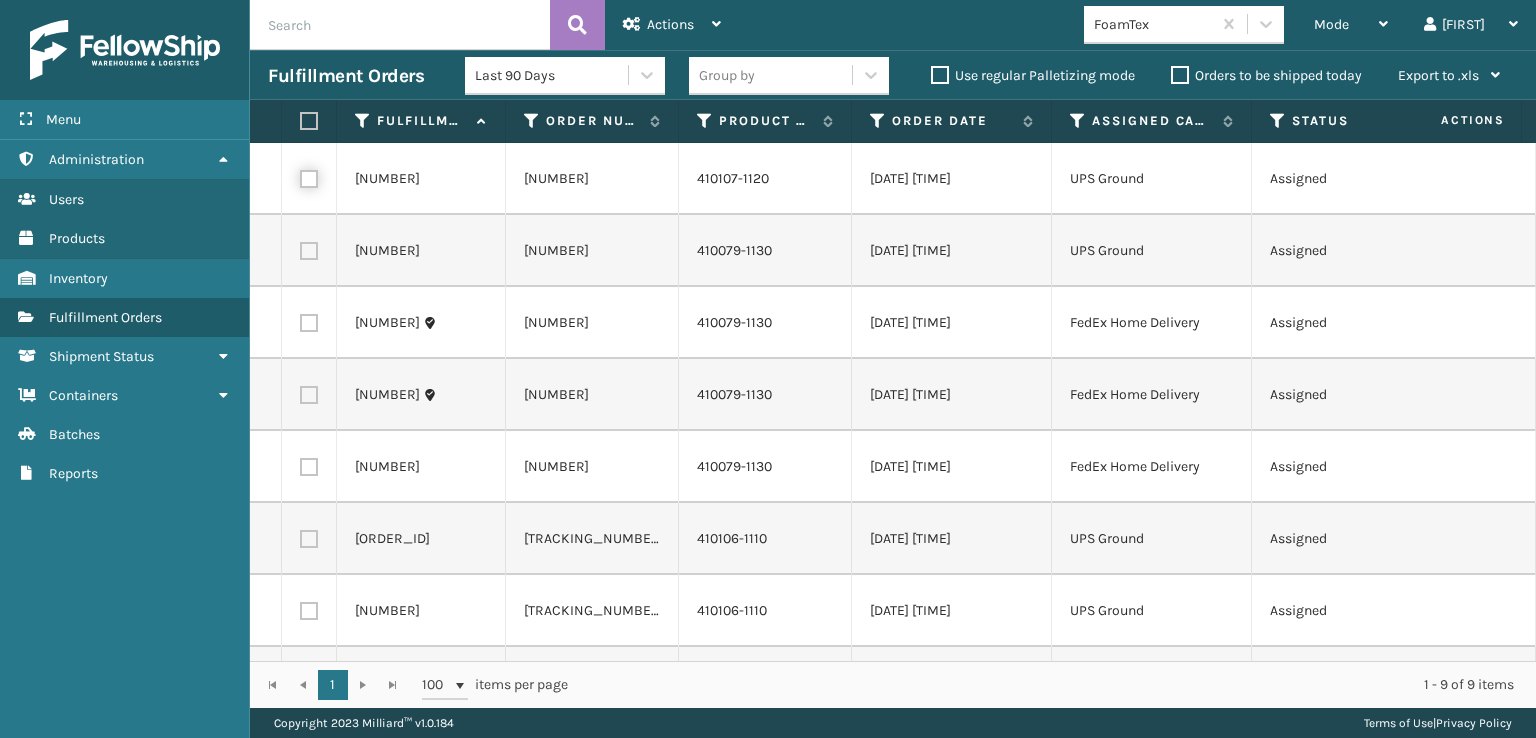 click at bounding box center (300, 176) 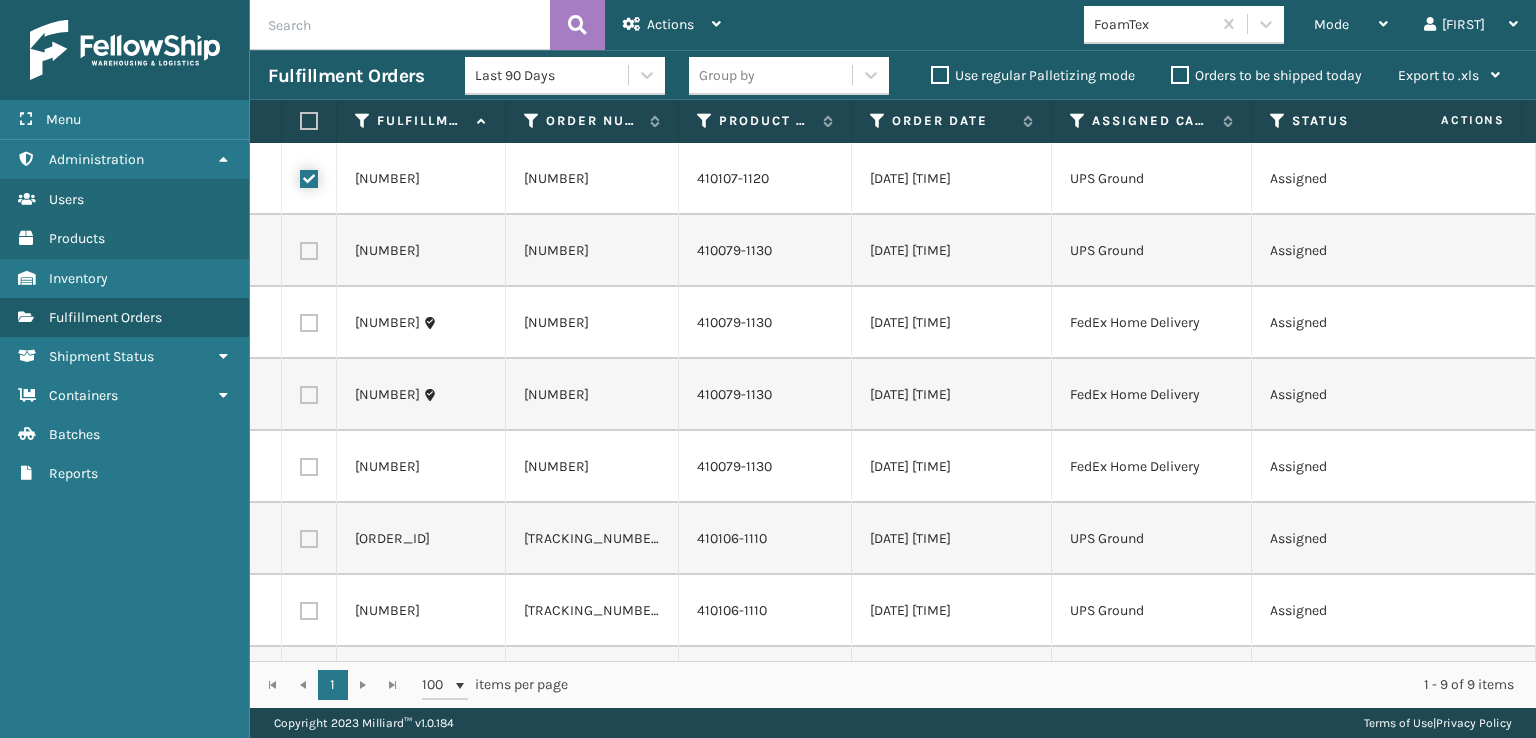 checkbox on "true" 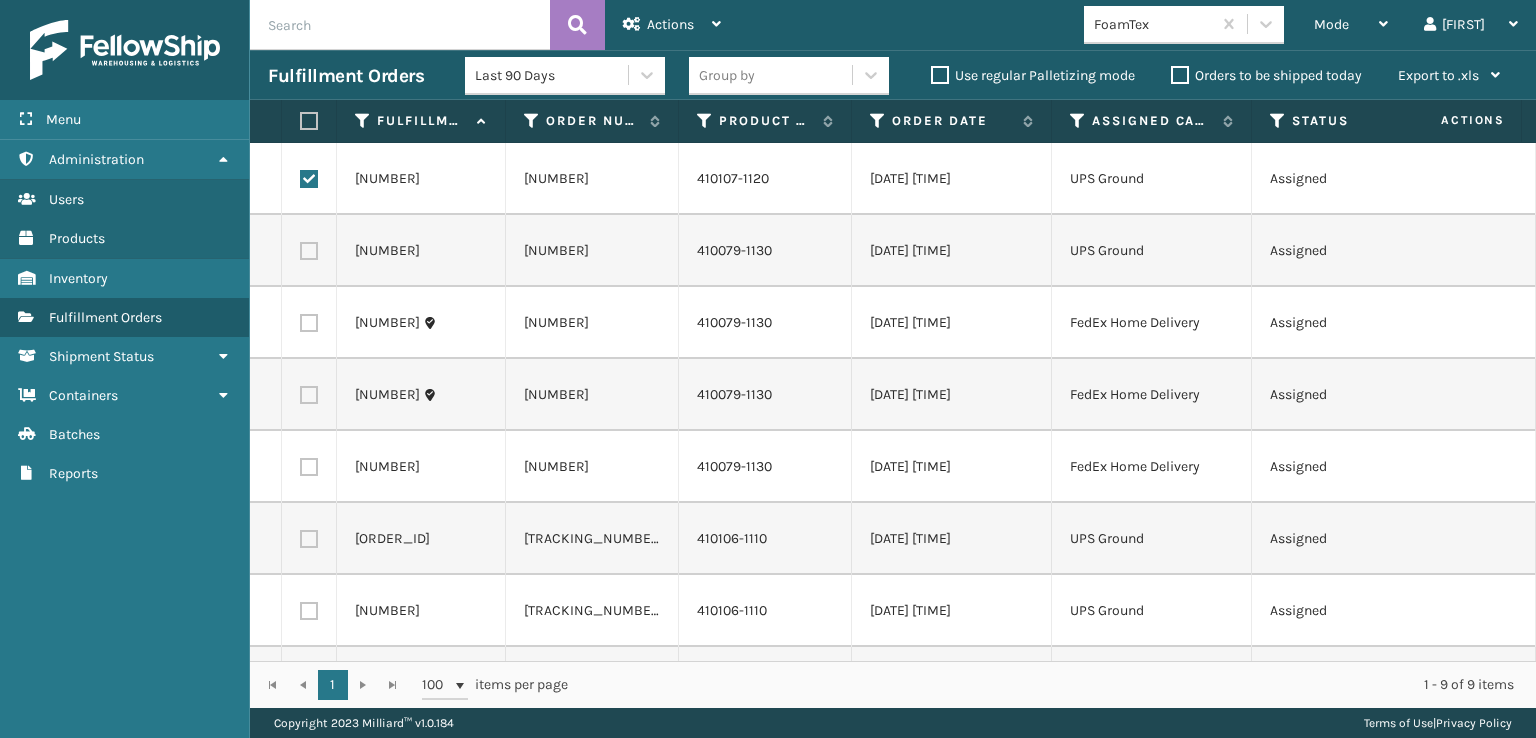 click at bounding box center [309, 251] 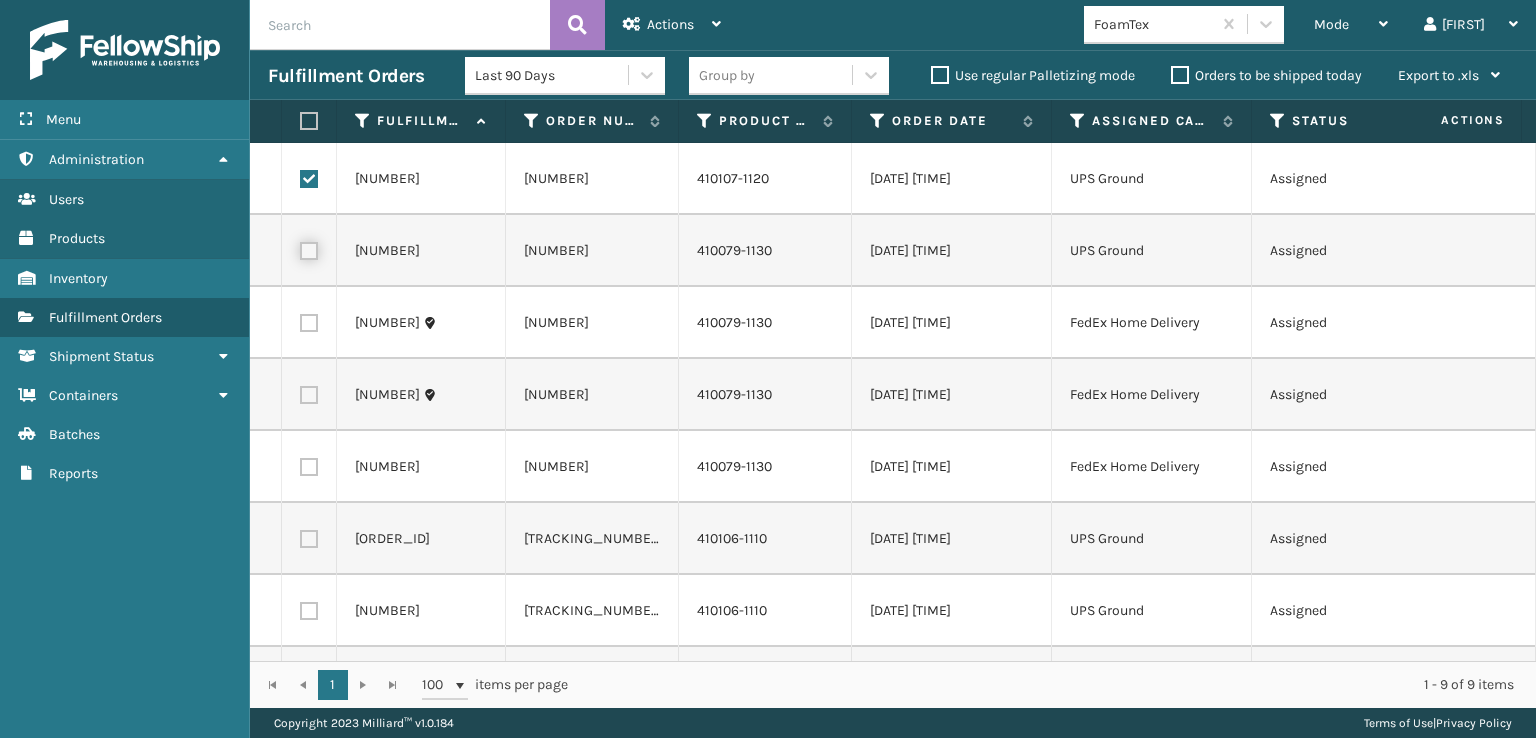 checkbox on "true" 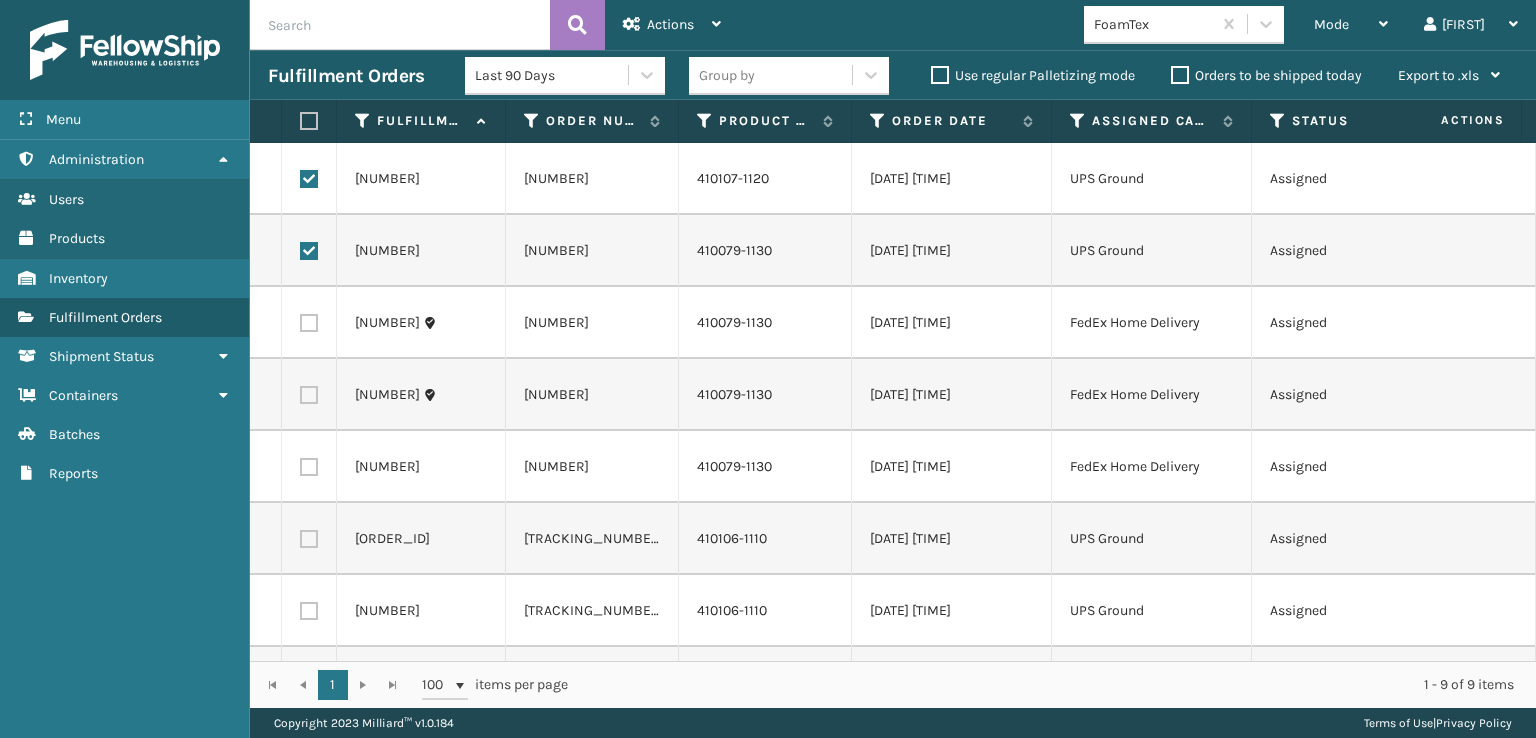 click at bounding box center [309, 539] 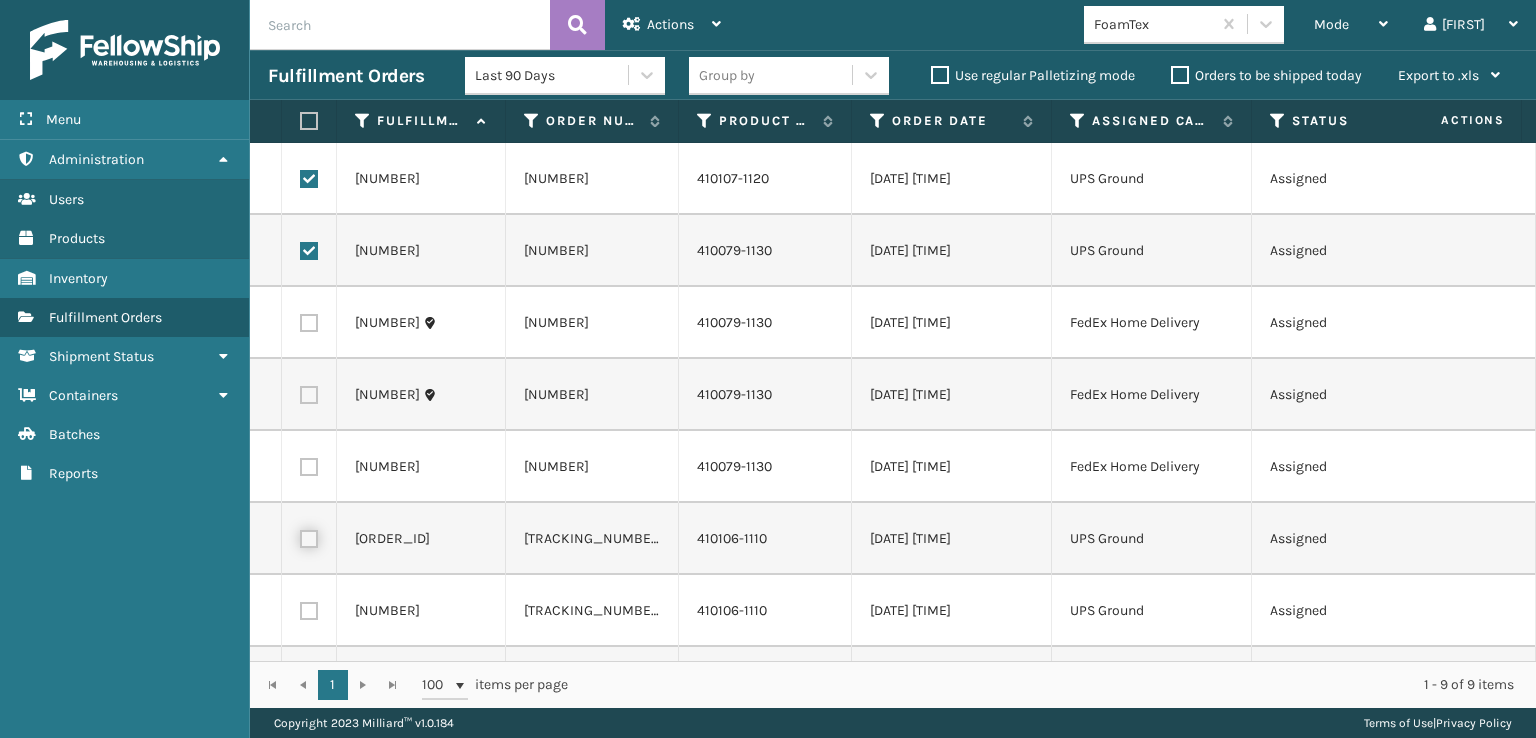 click at bounding box center [300, 536] 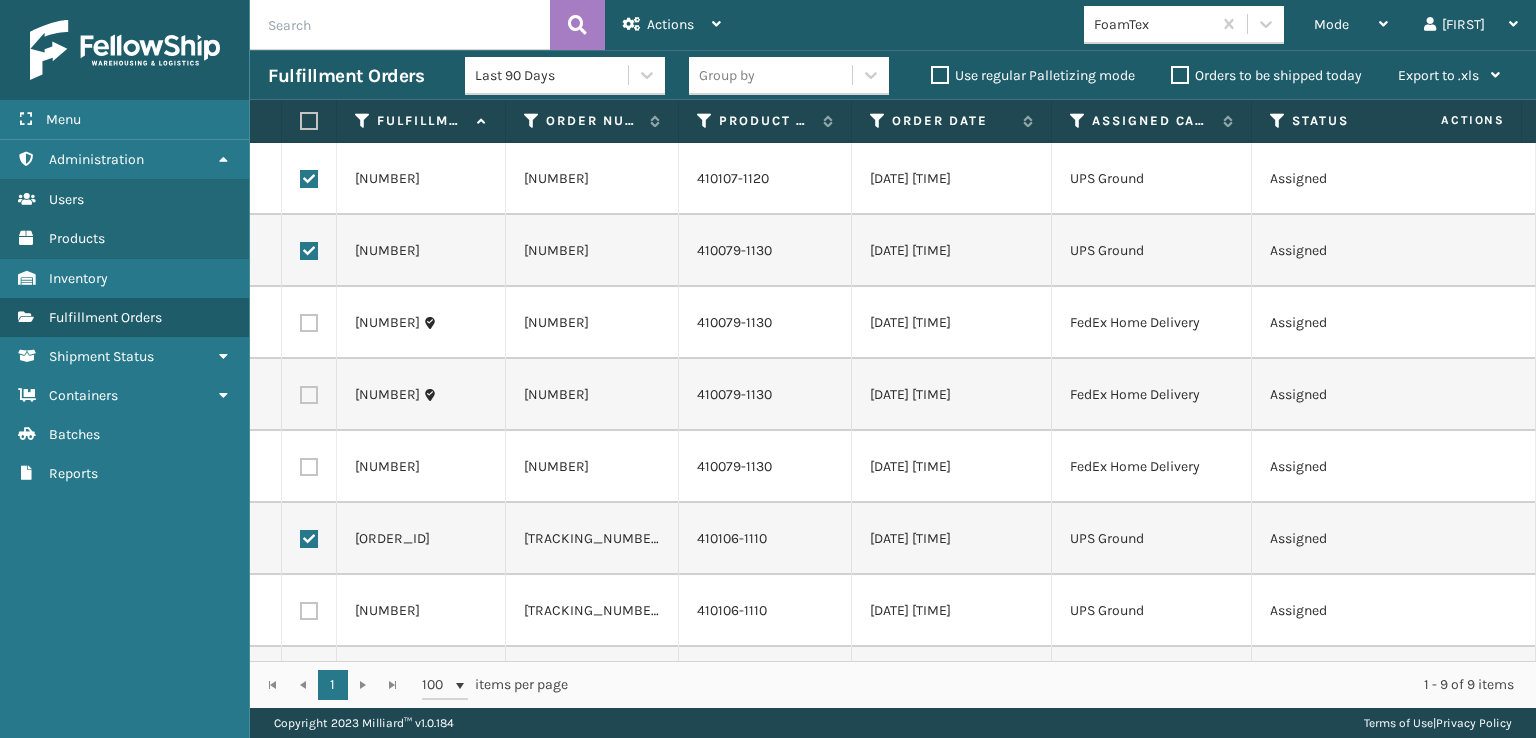 click at bounding box center (309, 611) 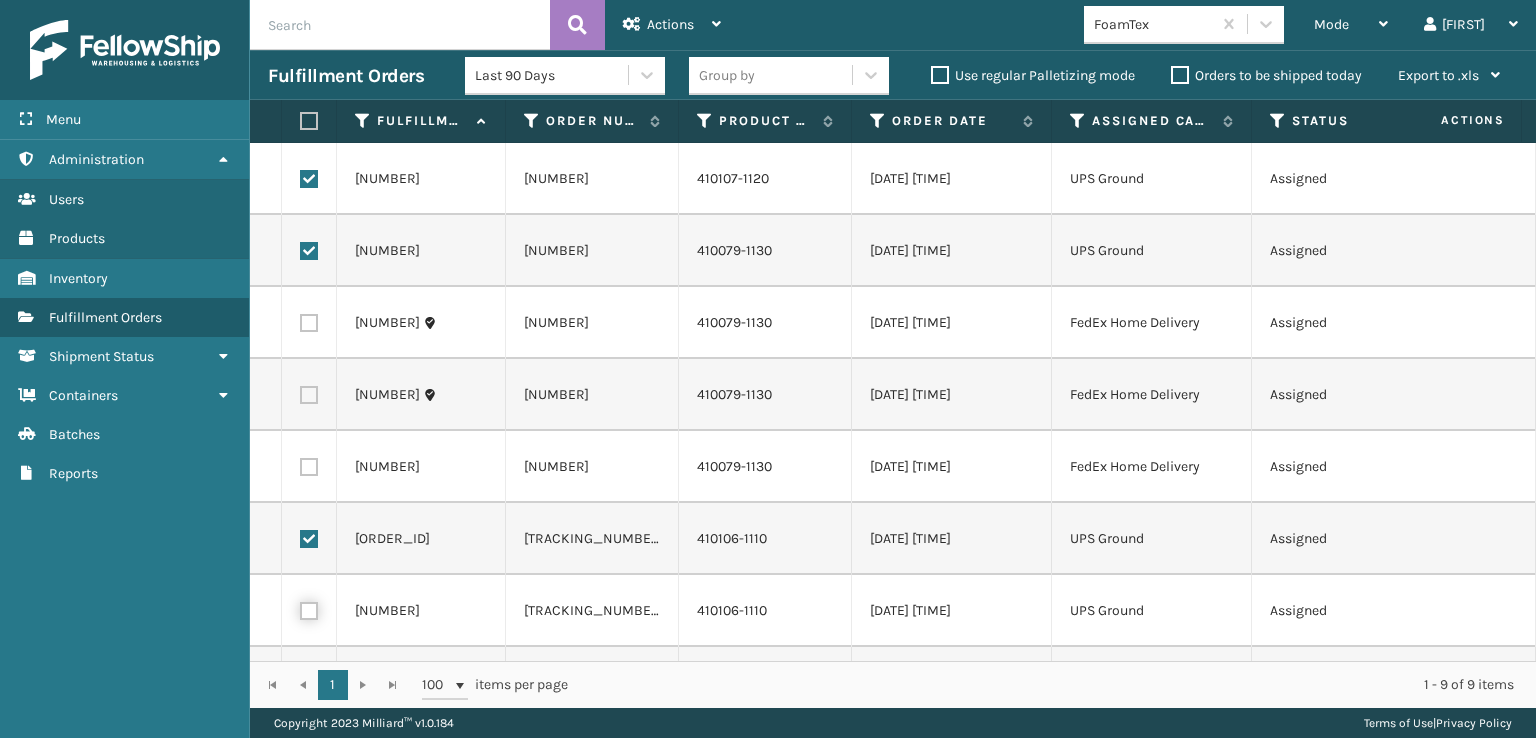 click at bounding box center [300, 608] 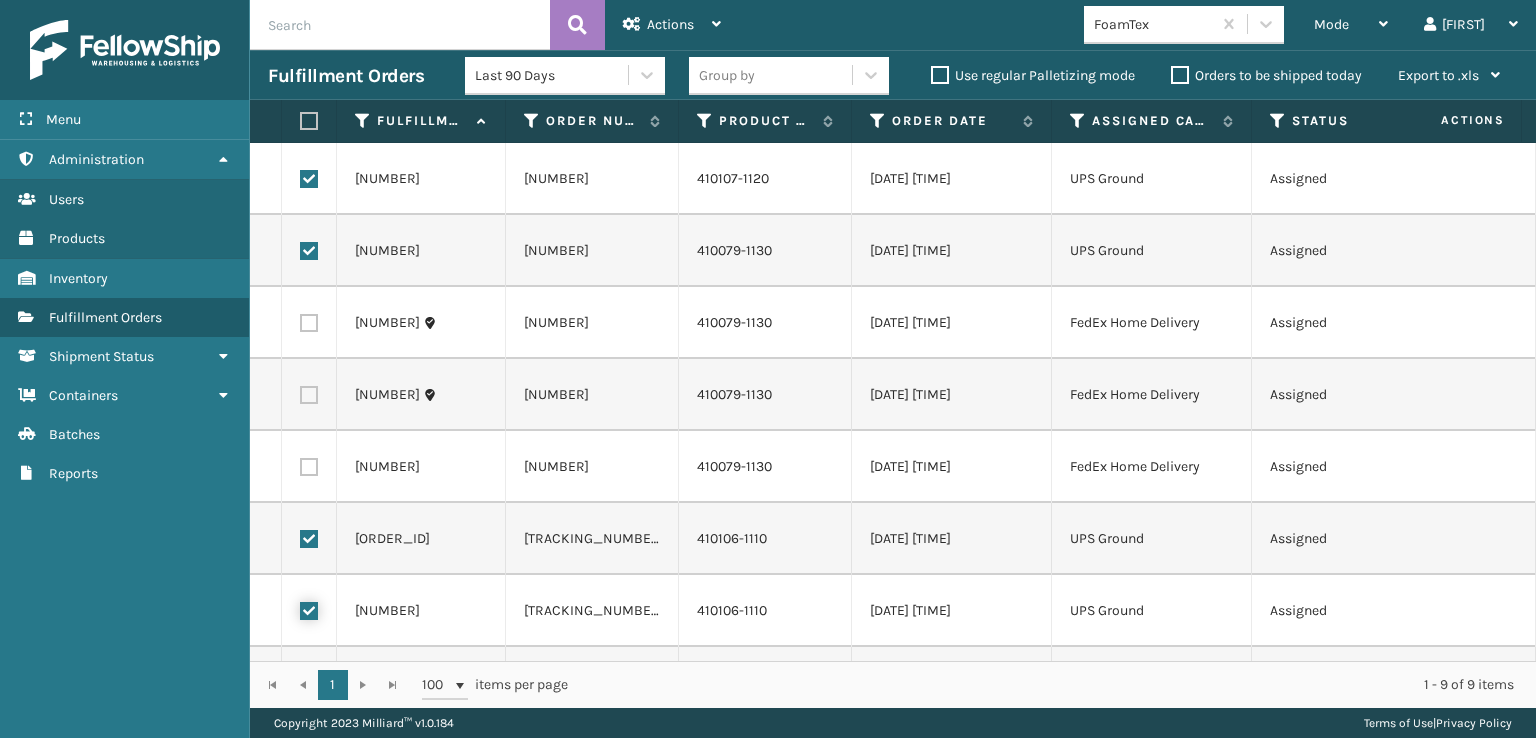 checkbox on "true" 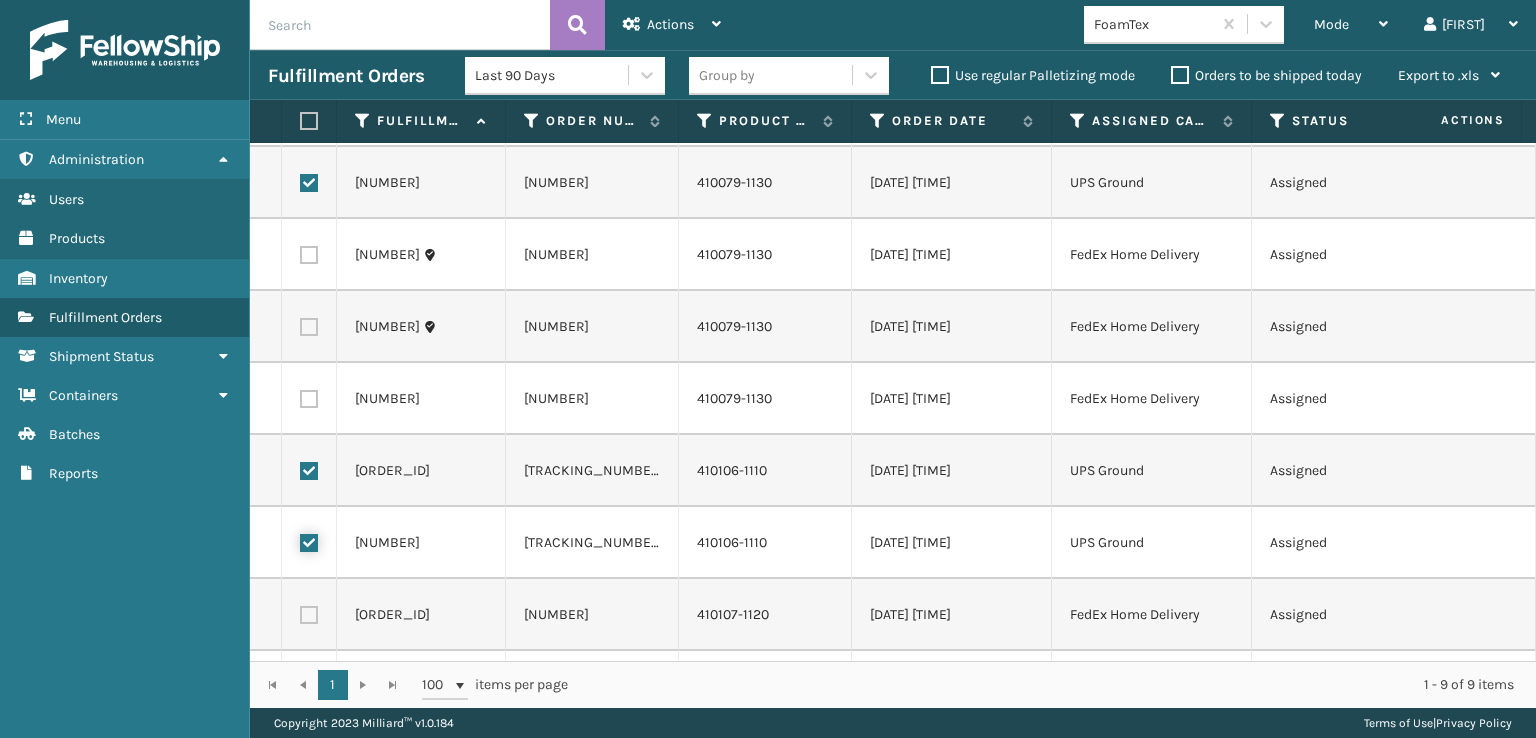 scroll, scrollTop: 144, scrollLeft: 0, axis: vertical 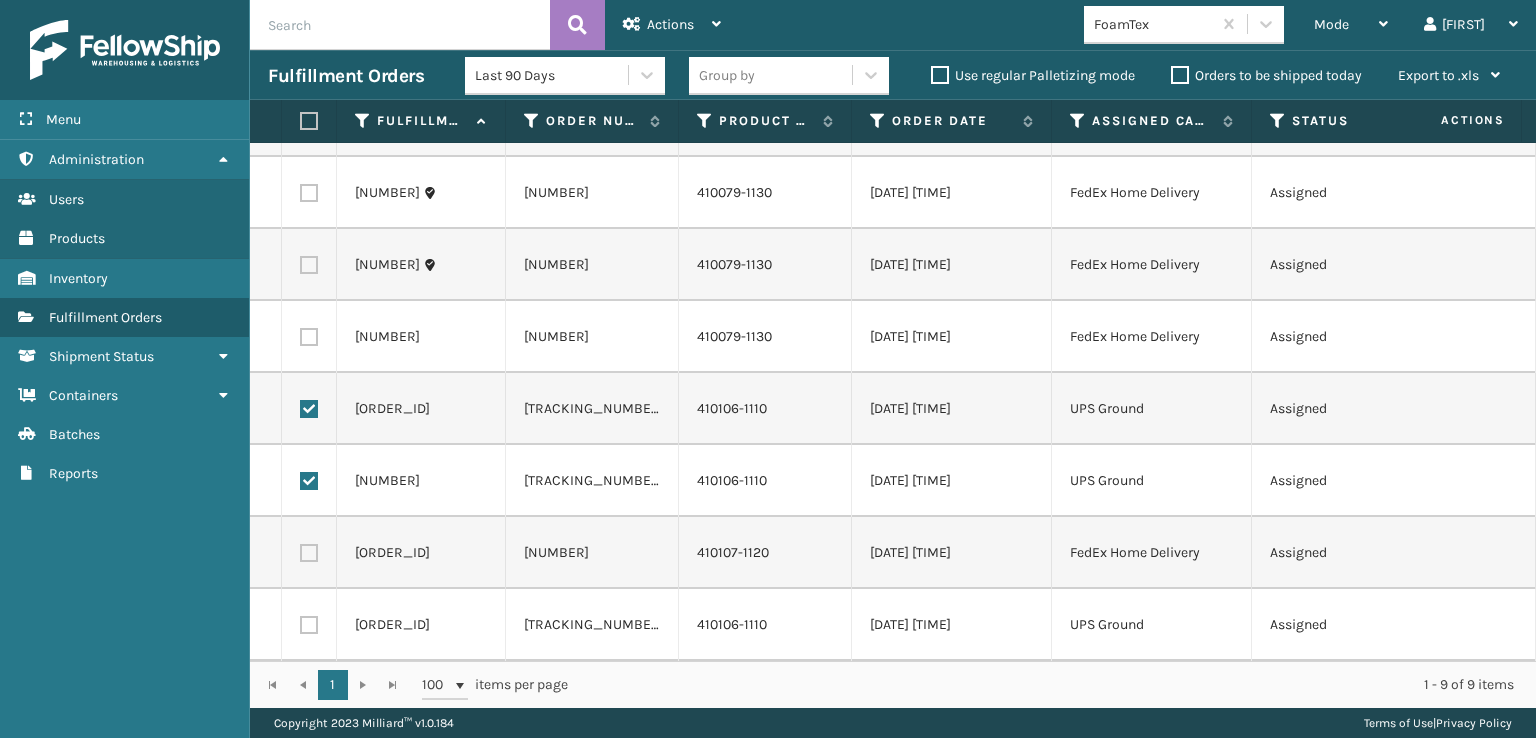 click at bounding box center (309, 625) 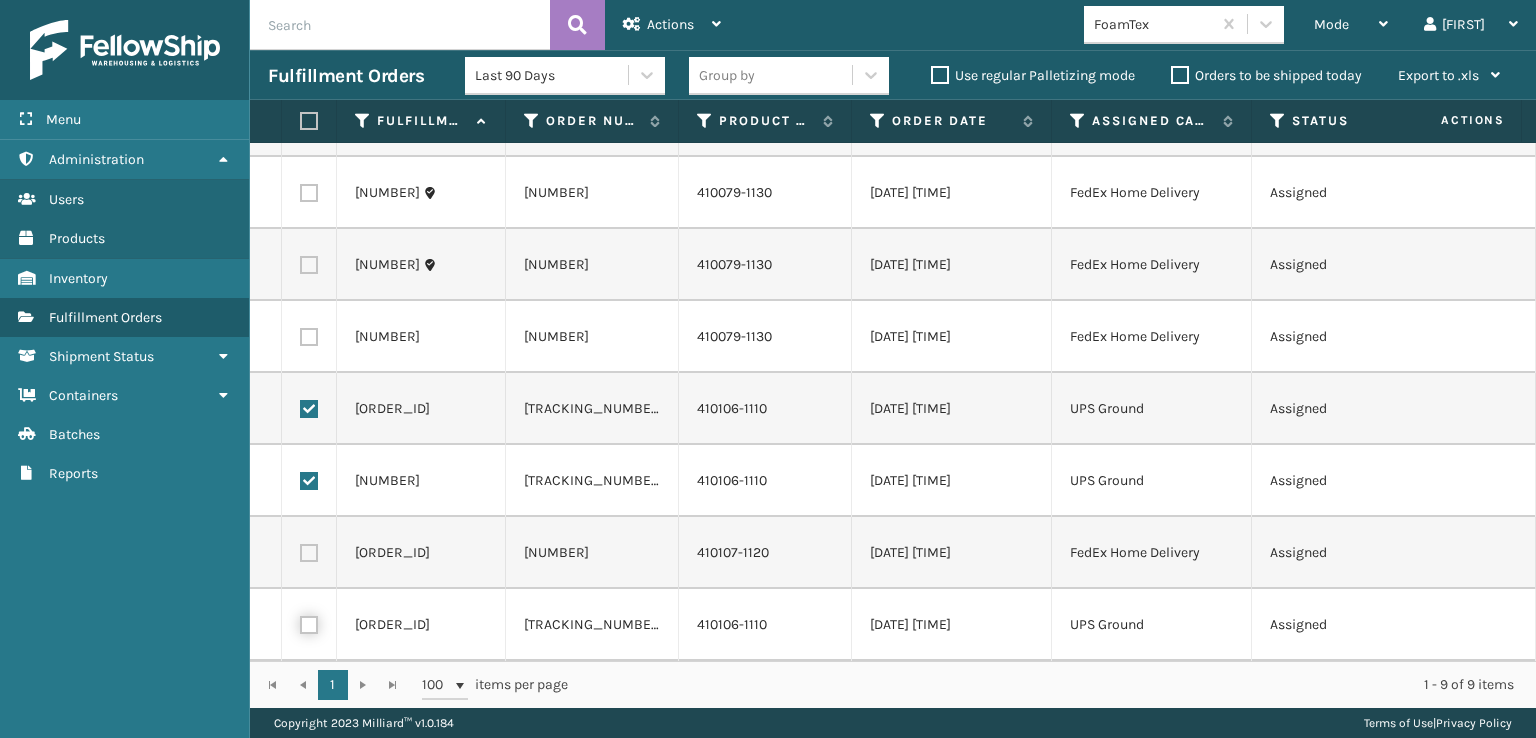 click at bounding box center (300, 622) 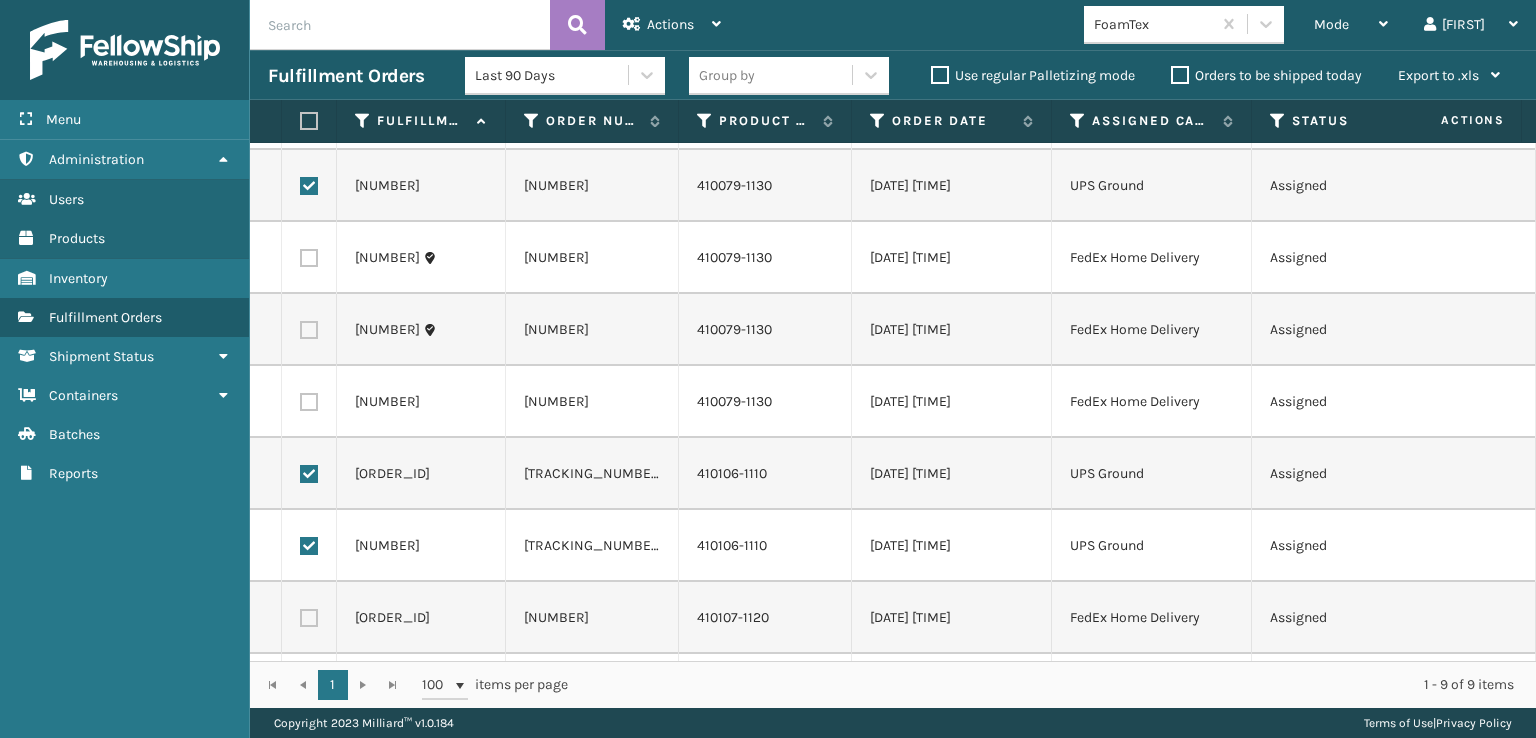 scroll, scrollTop: 100, scrollLeft: 0, axis: vertical 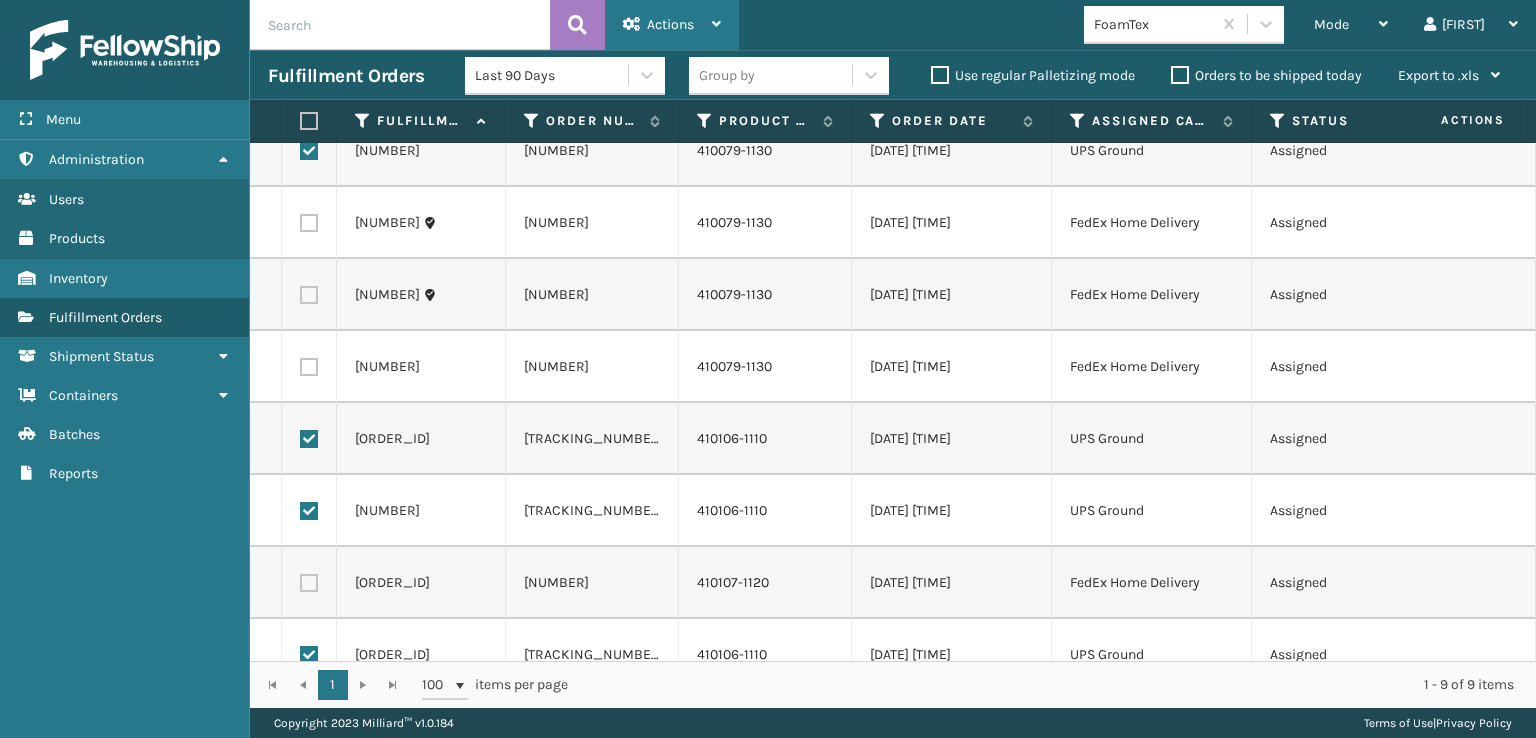 click on "Actions" at bounding box center (670, 24) 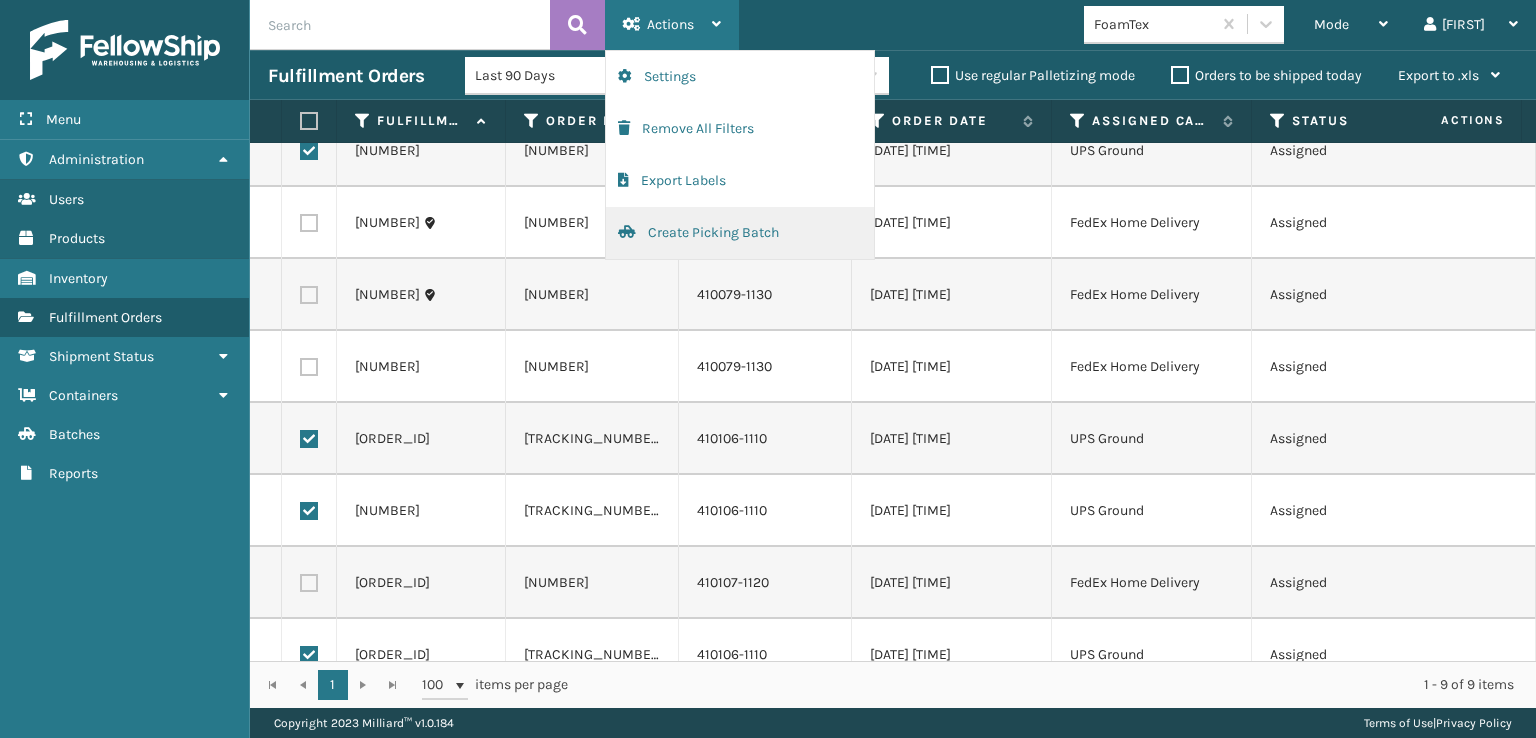 click on "Create Picking Batch" at bounding box center (740, 233) 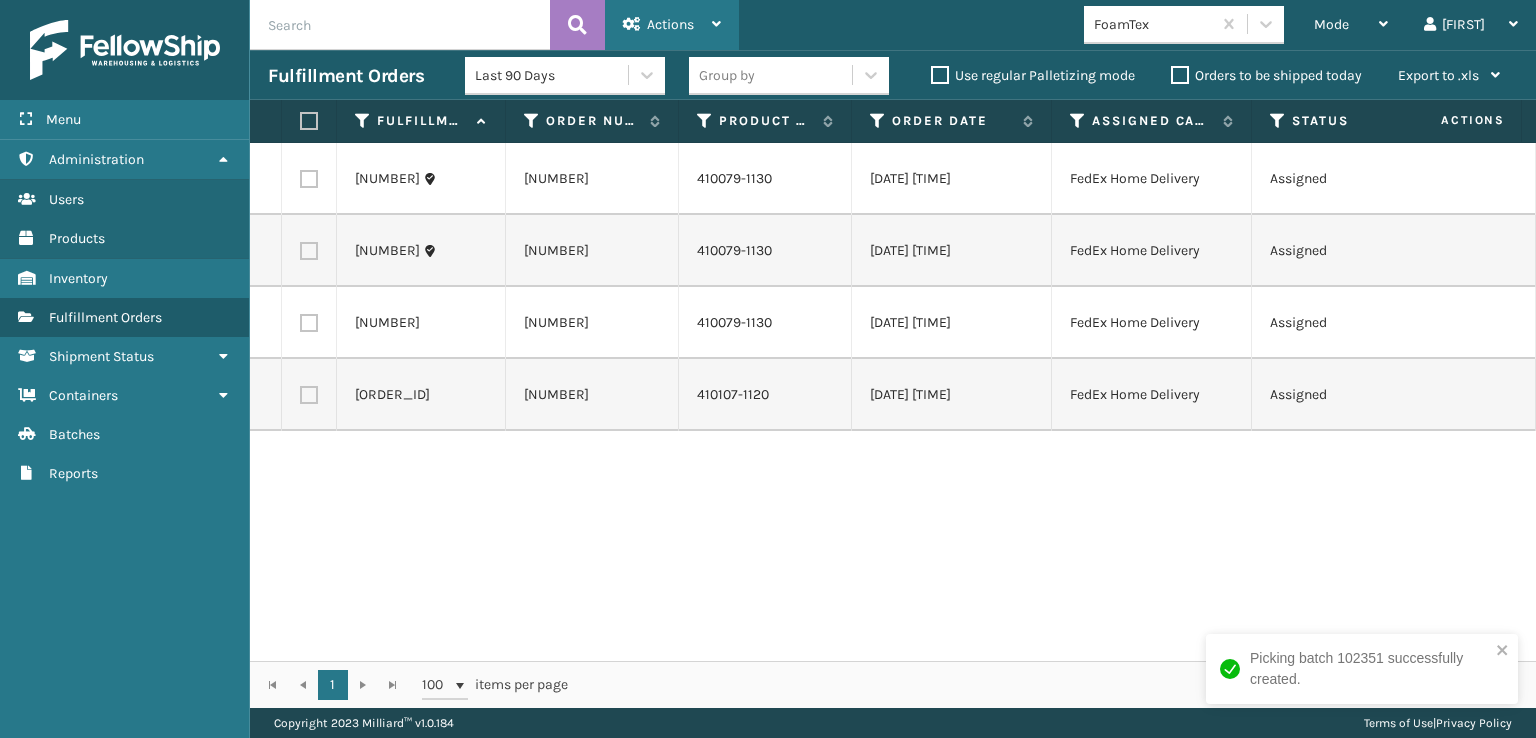 click on "Actions" at bounding box center [670, 24] 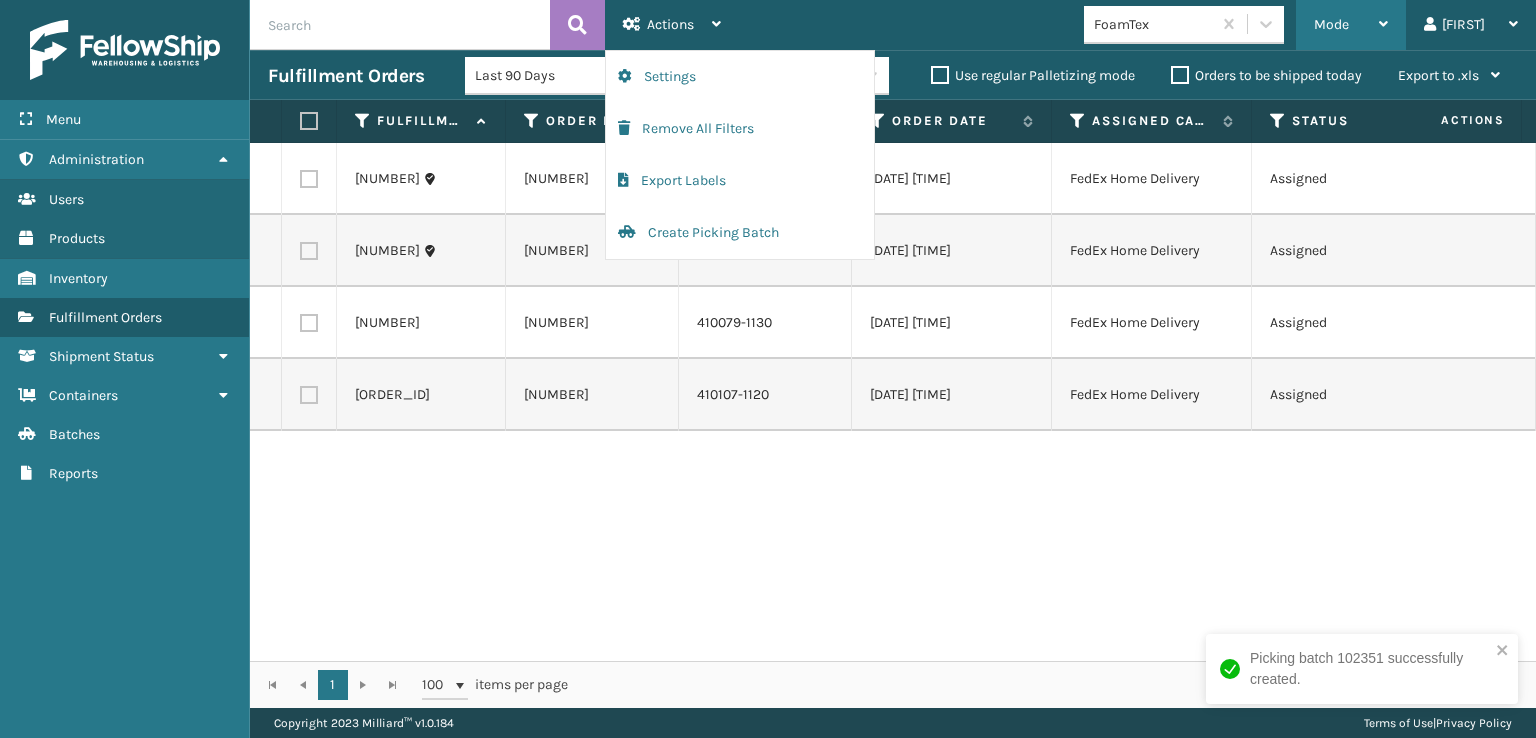 click on "Mode" at bounding box center (1351, 25) 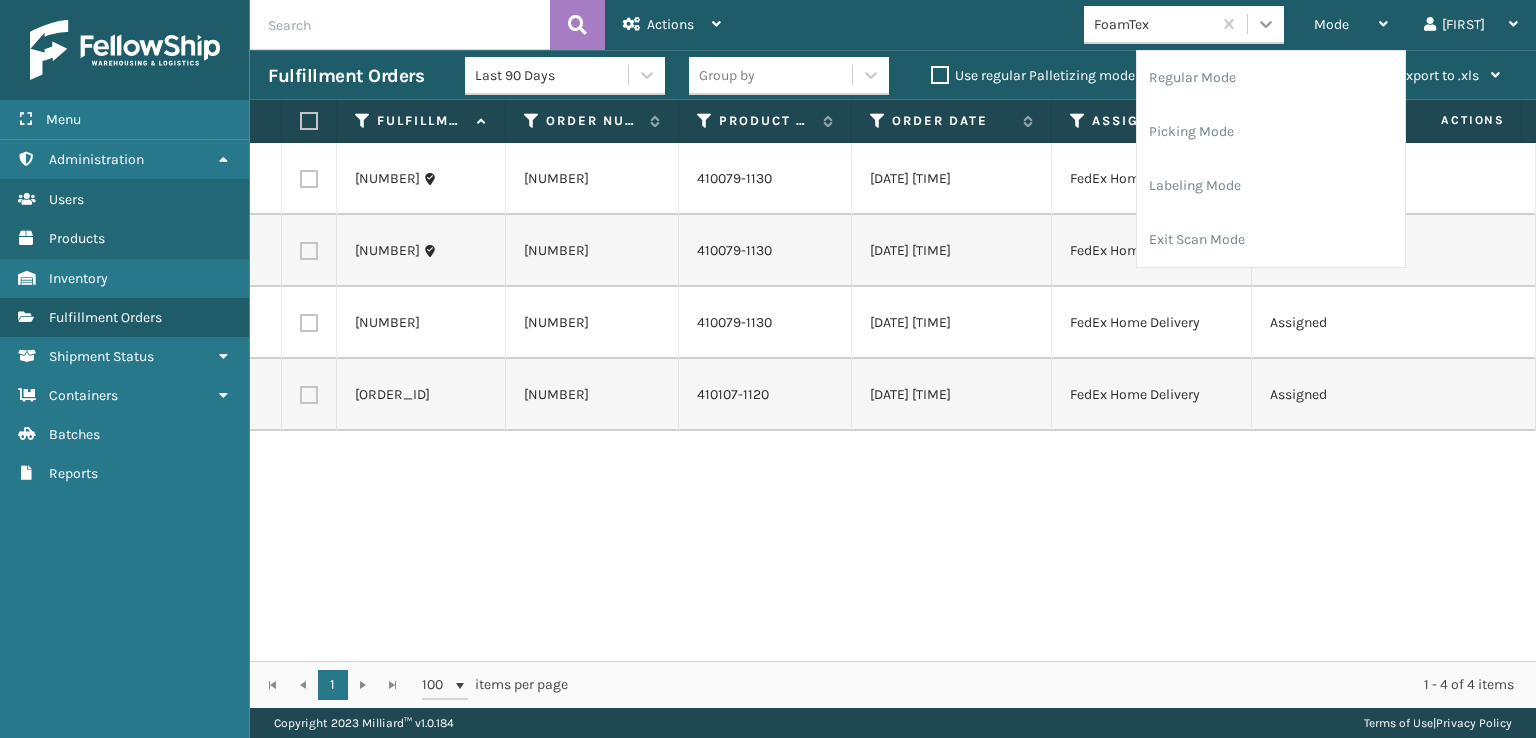 click 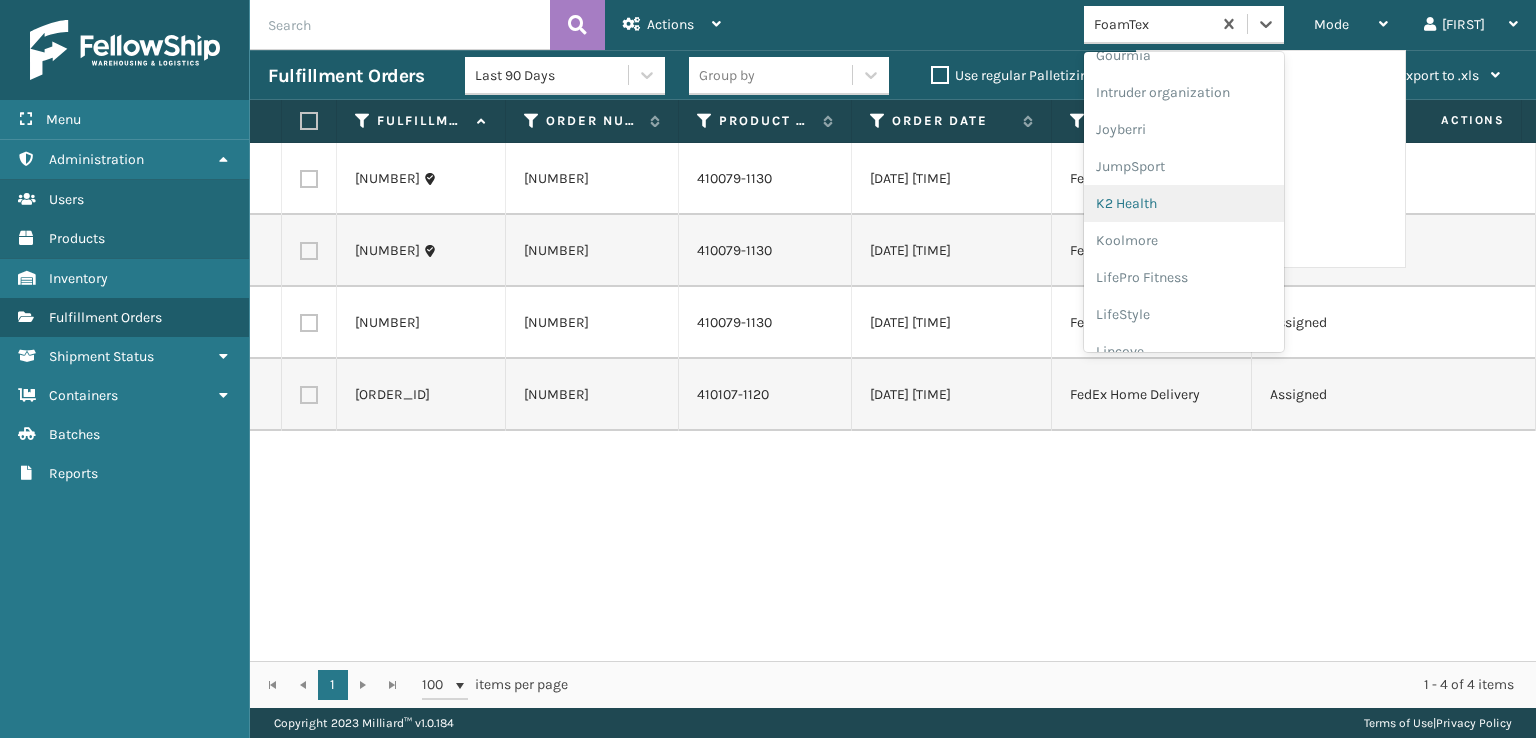 scroll, scrollTop: 632, scrollLeft: 0, axis: vertical 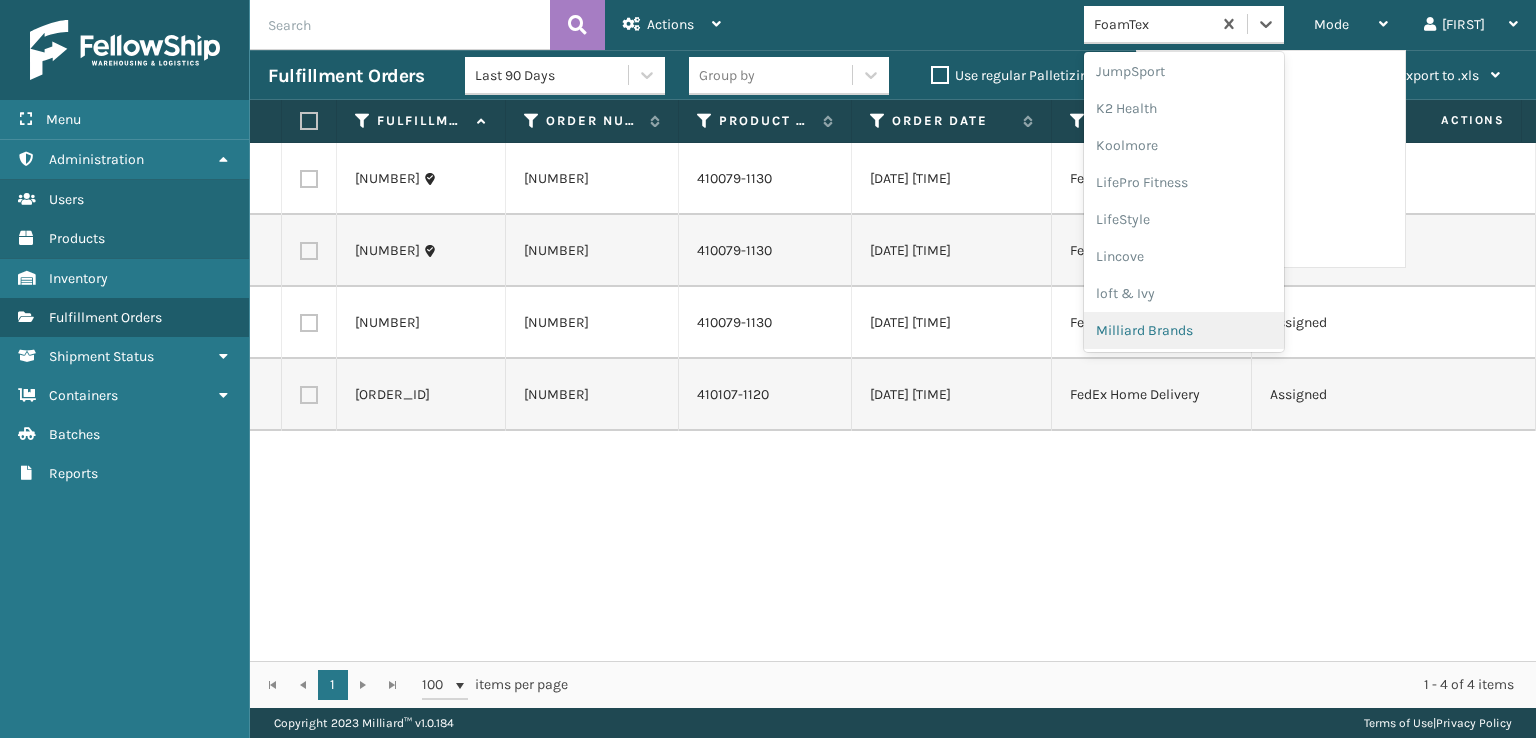 click on "Milliard Brands" at bounding box center (1184, 330) 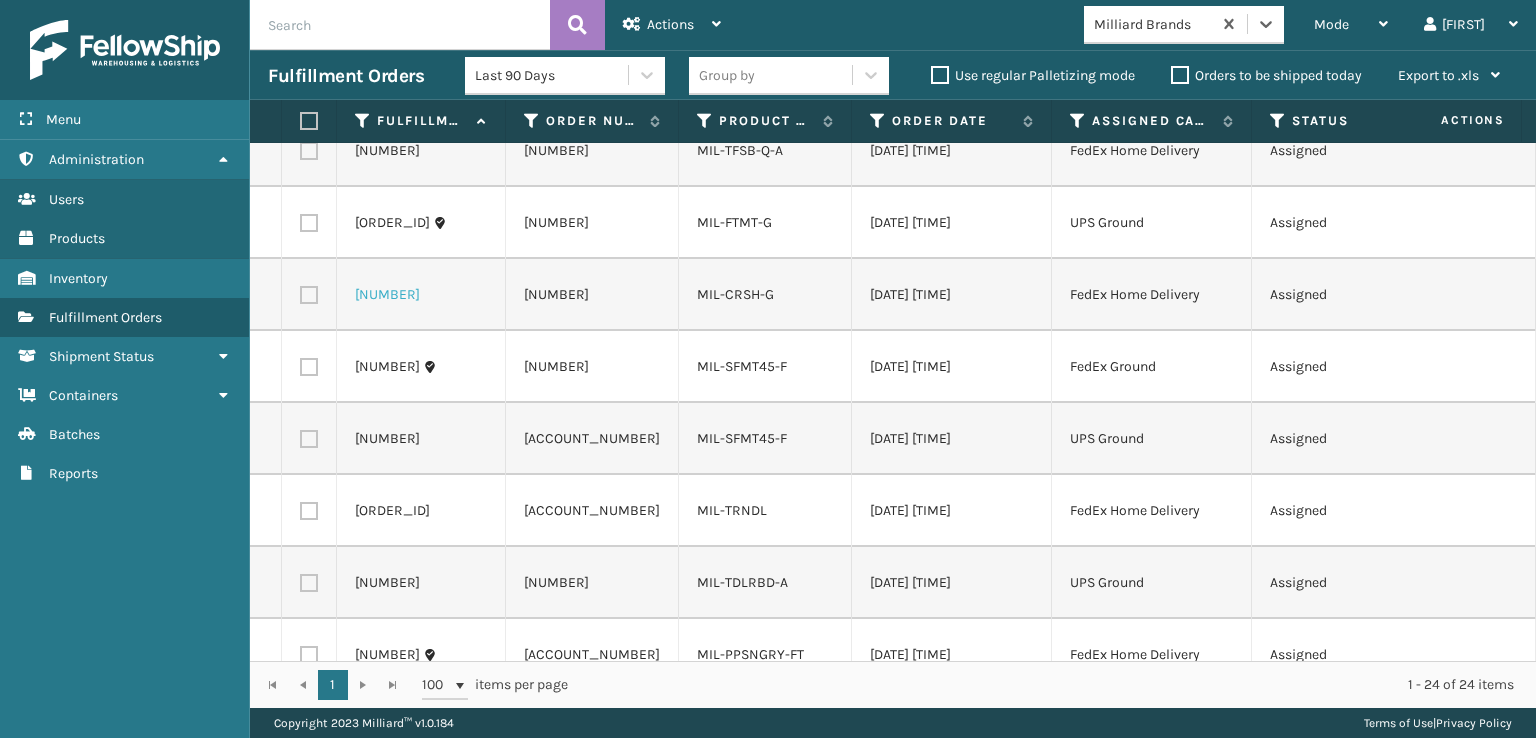 scroll, scrollTop: 1224, scrollLeft: 0, axis: vertical 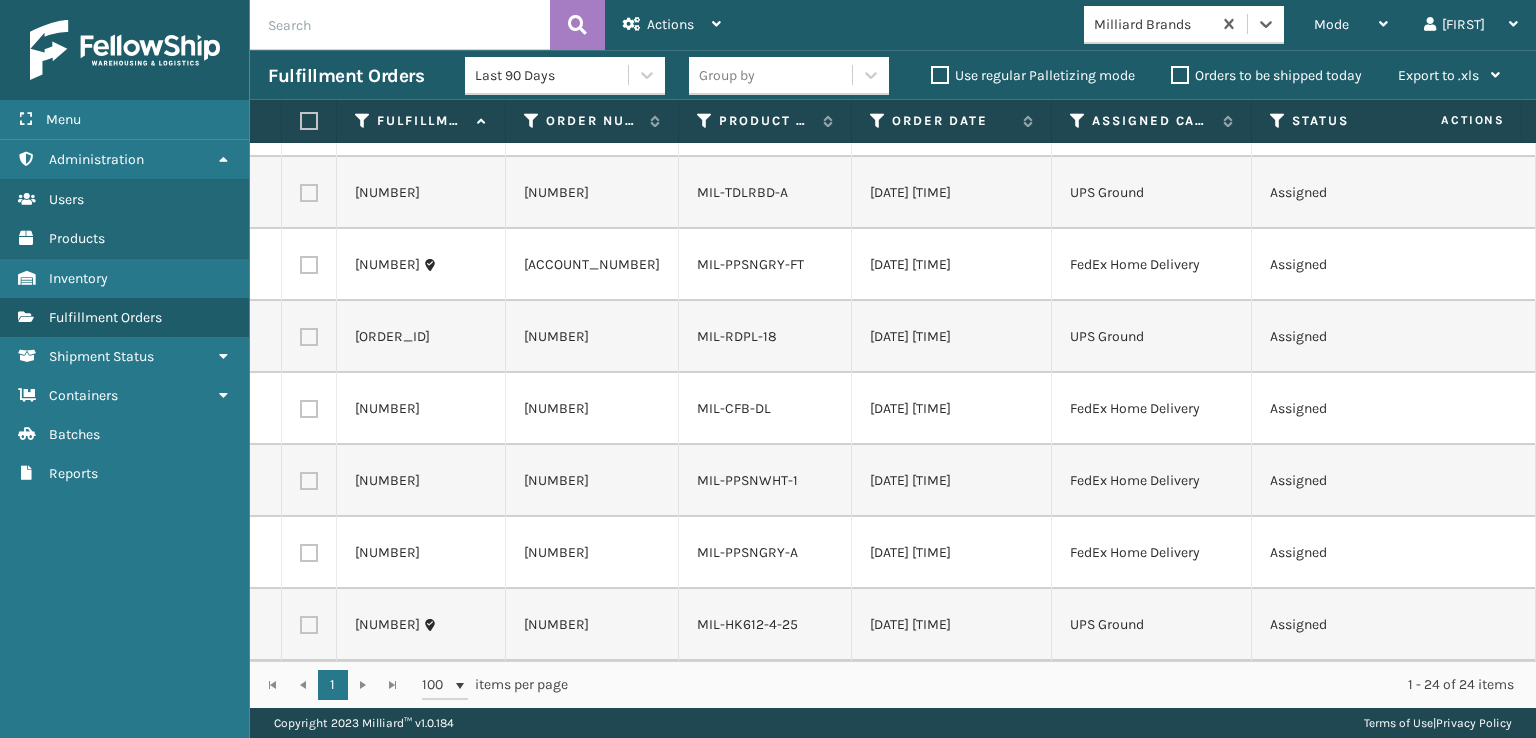 click at bounding box center (309, 553) 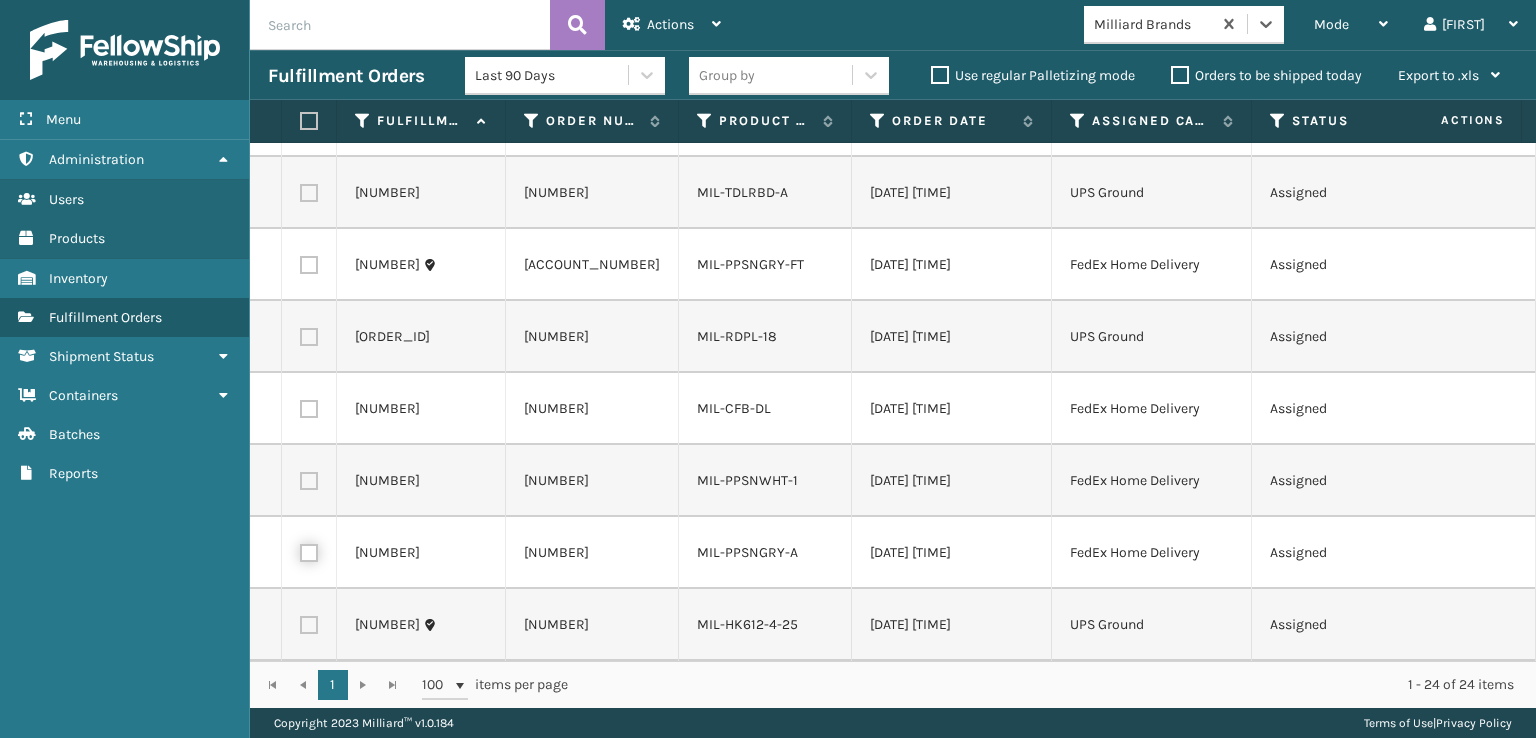 click at bounding box center (300, 550) 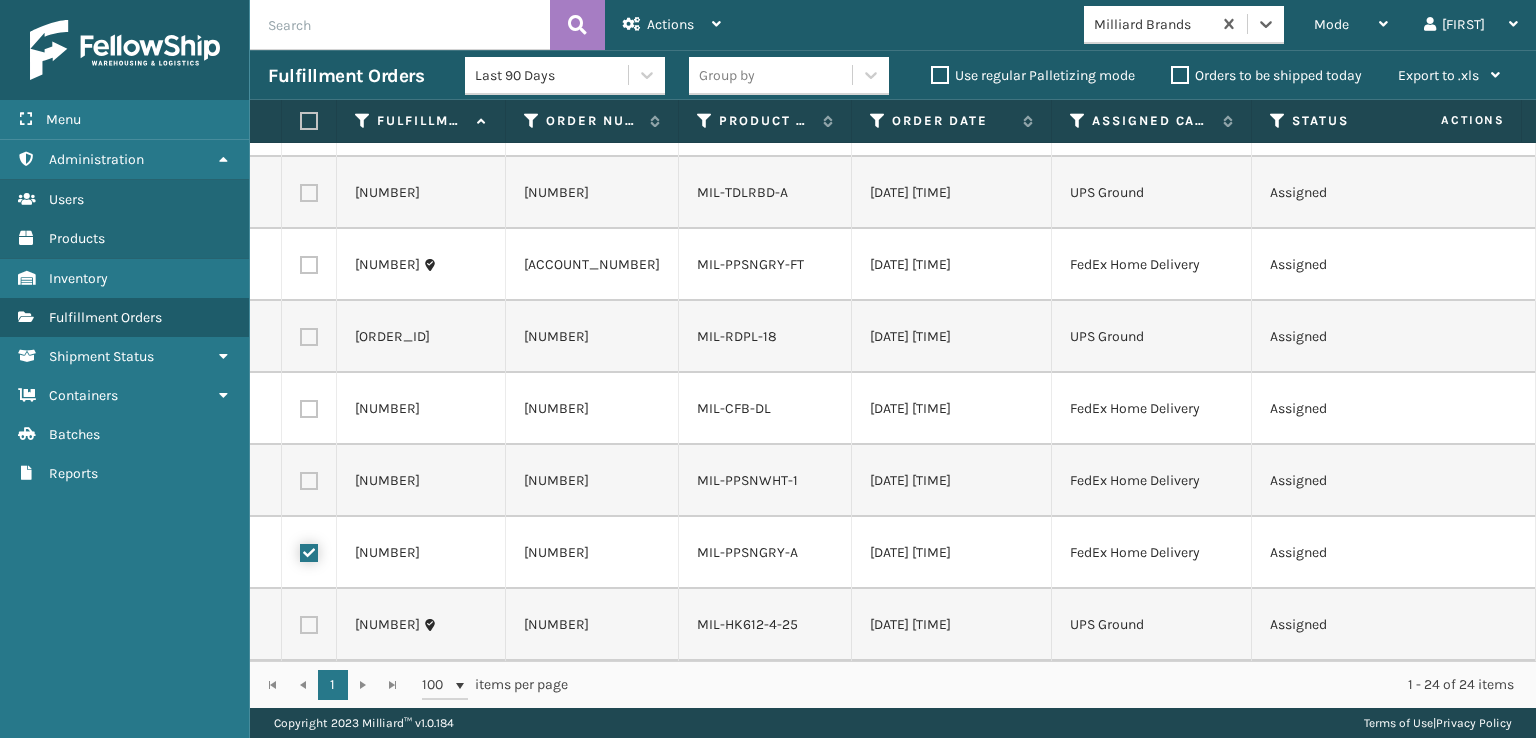 checkbox on "true" 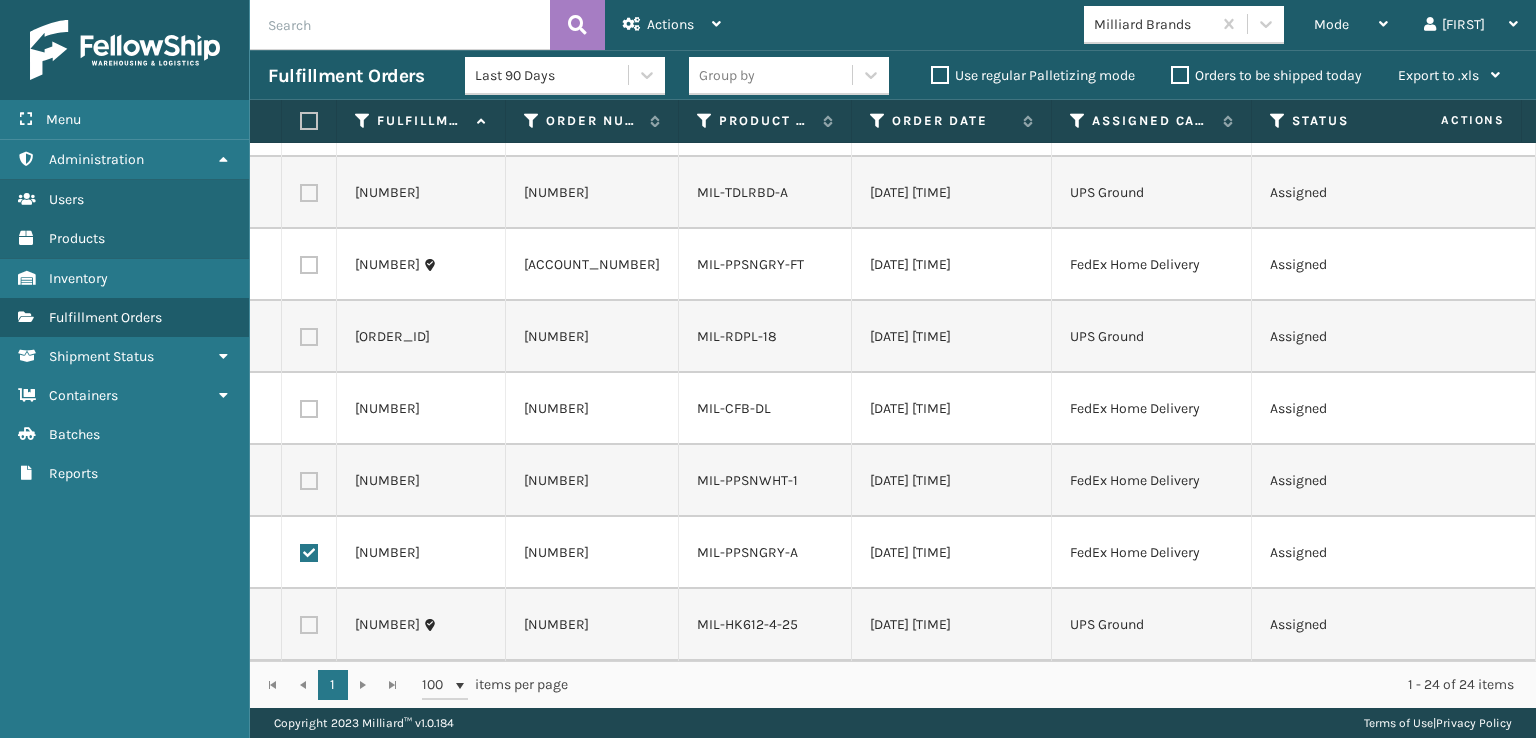 click at bounding box center [309, 481] 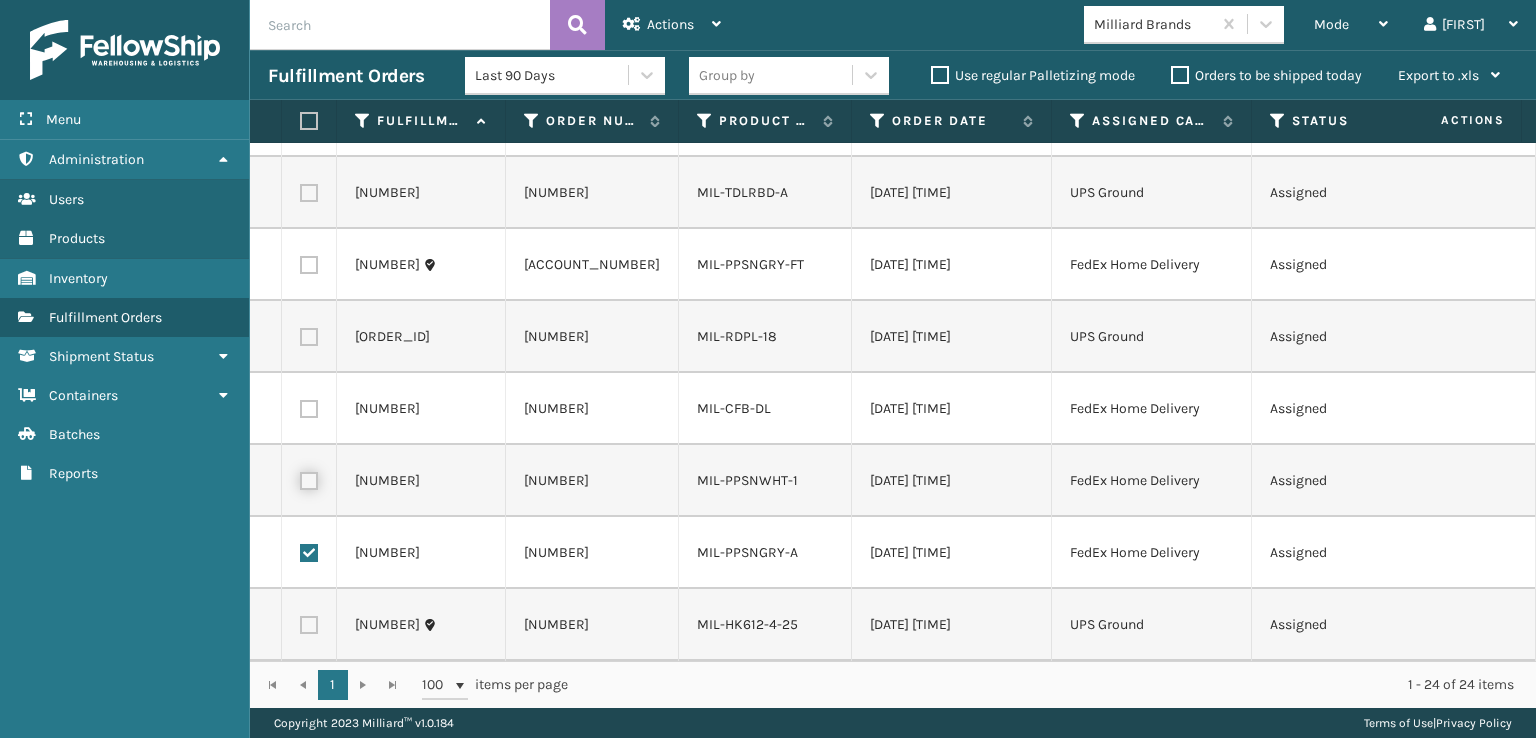 click at bounding box center [300, 478] 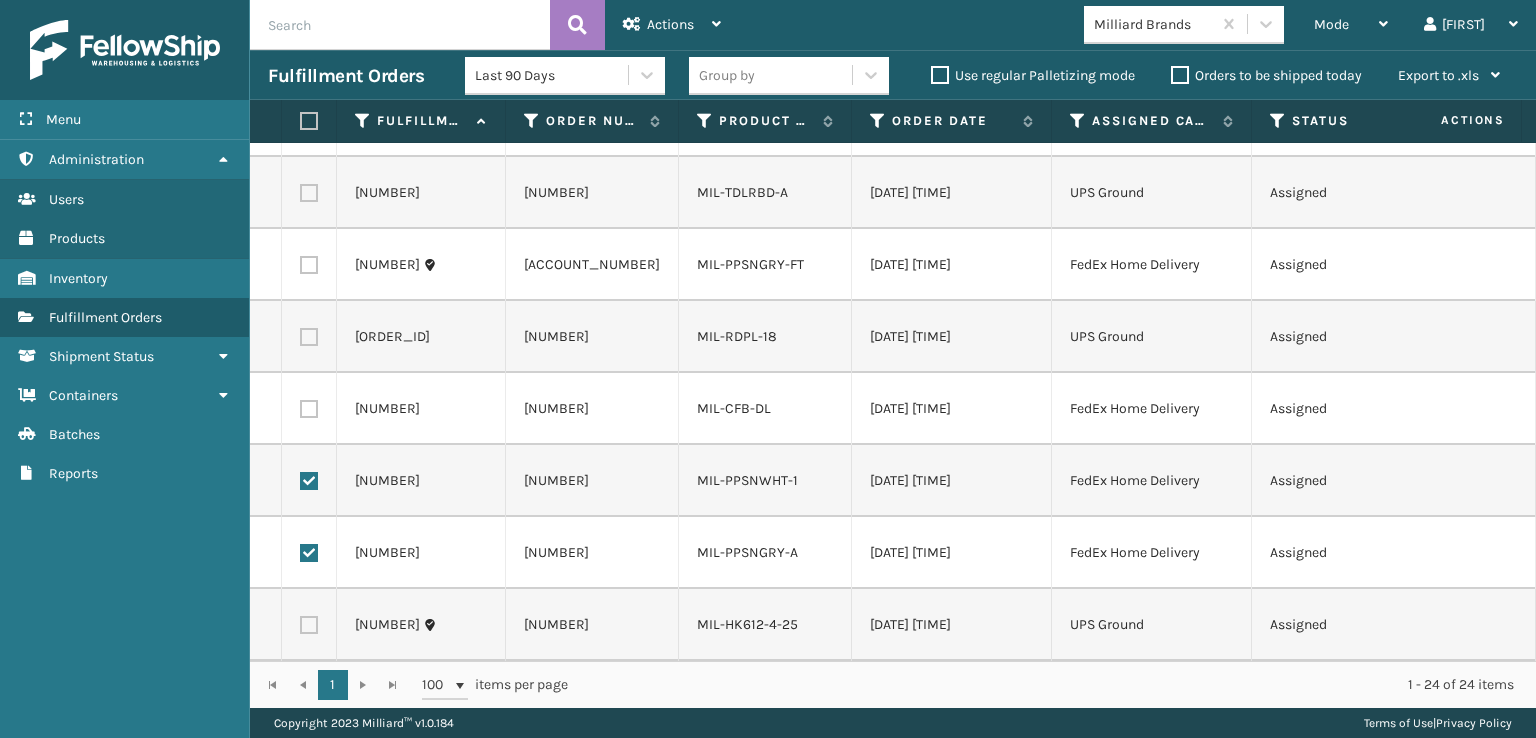 click at bounding box center [309, 409] 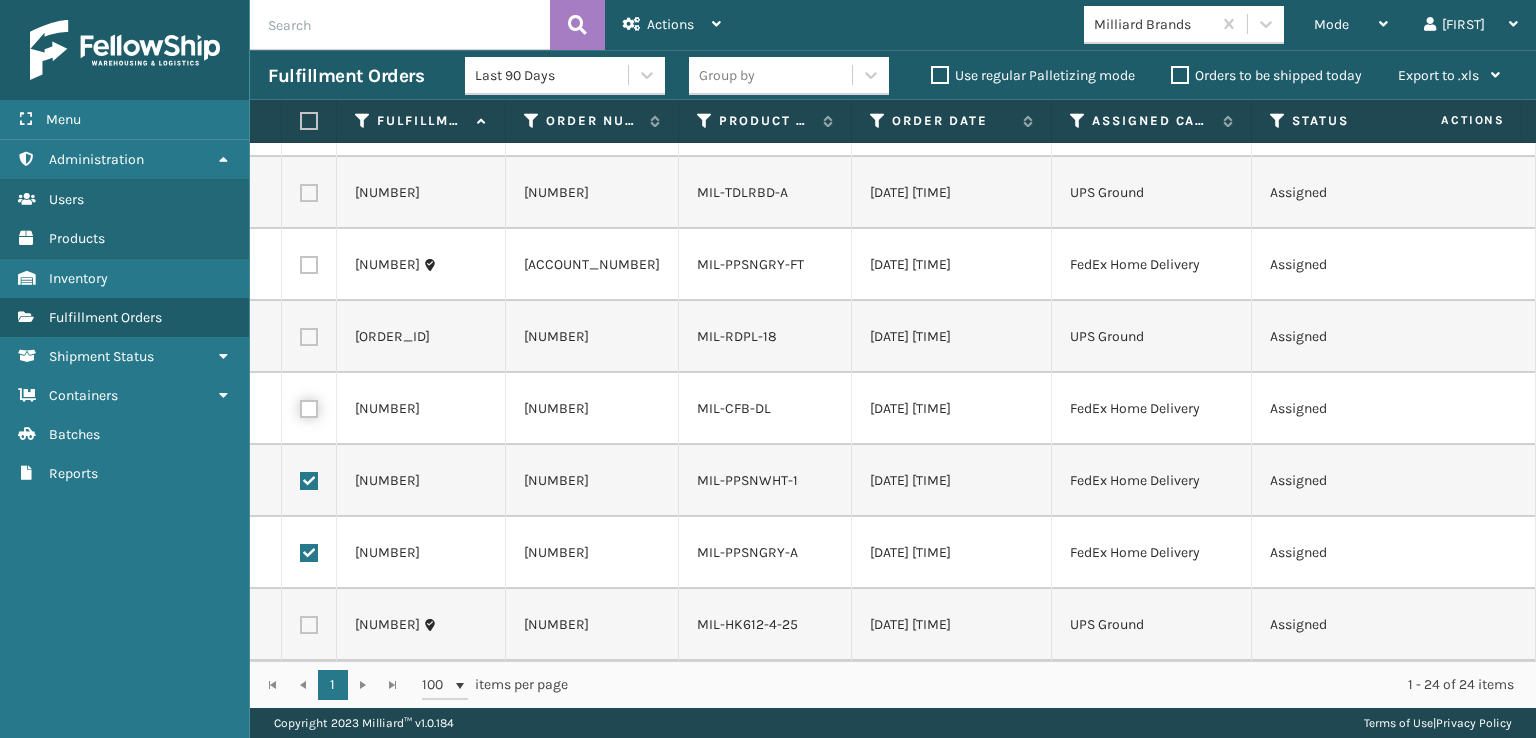 click at bounding box center [300, 406] 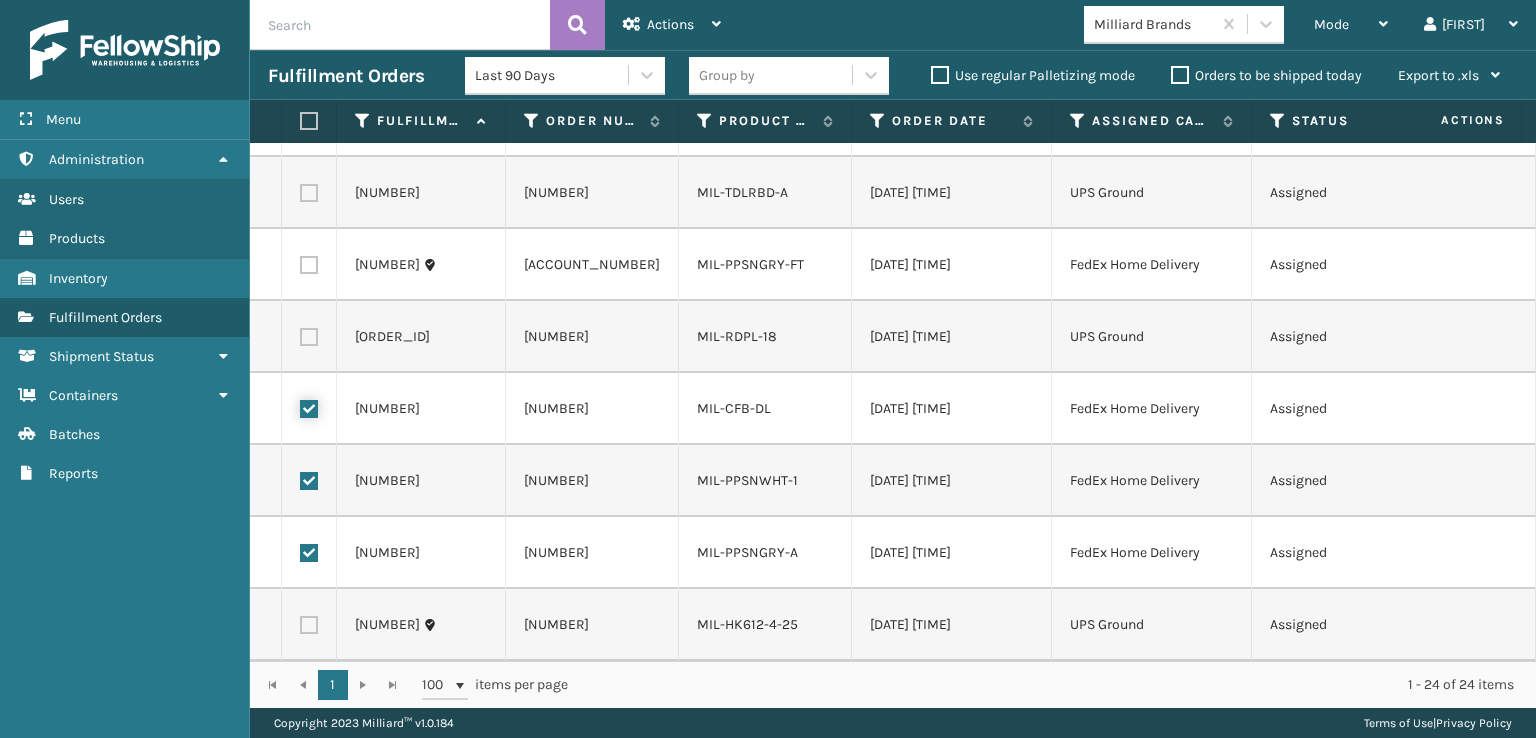 checkbox on "true" 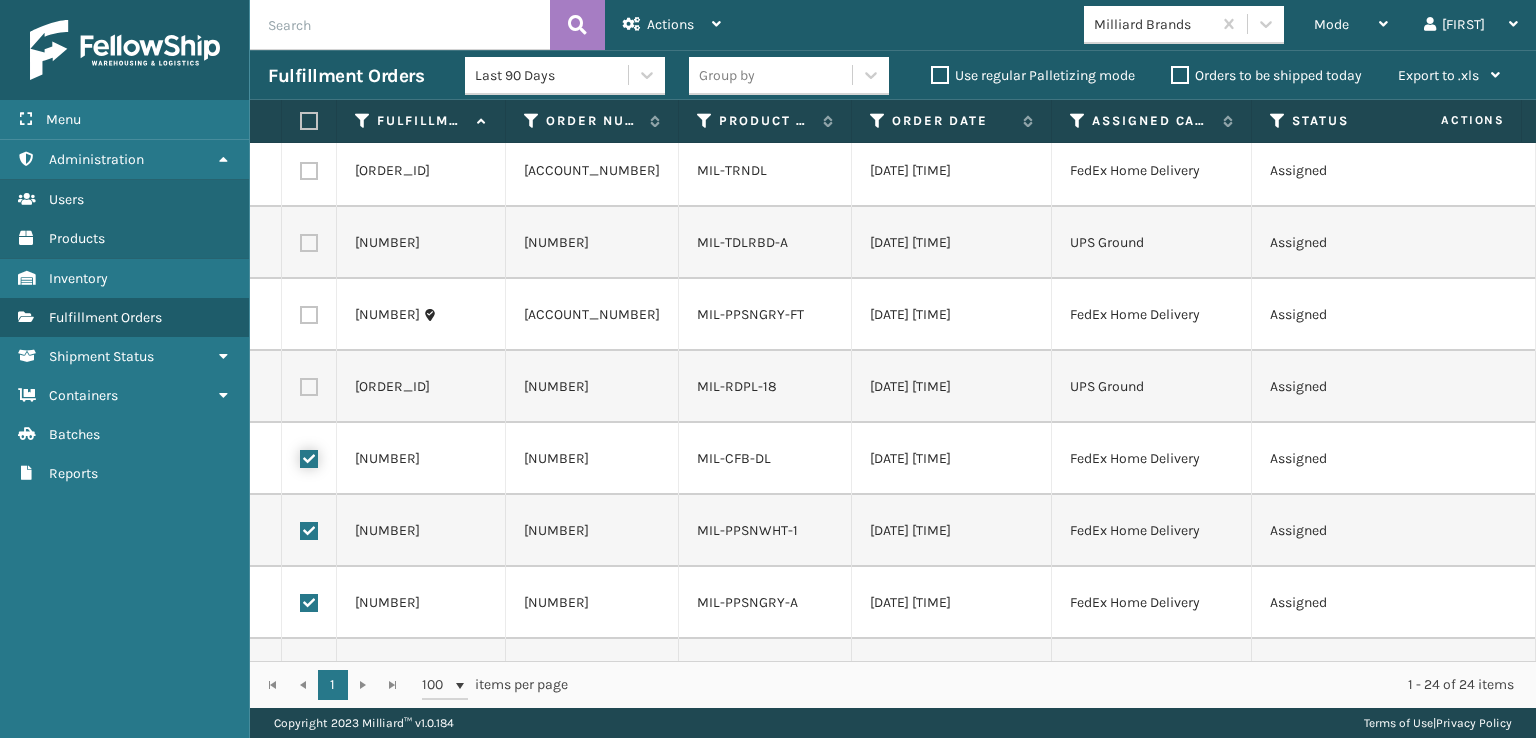 scroll, scrollTop: 1124, scrollLeft: 0, axis: vertical 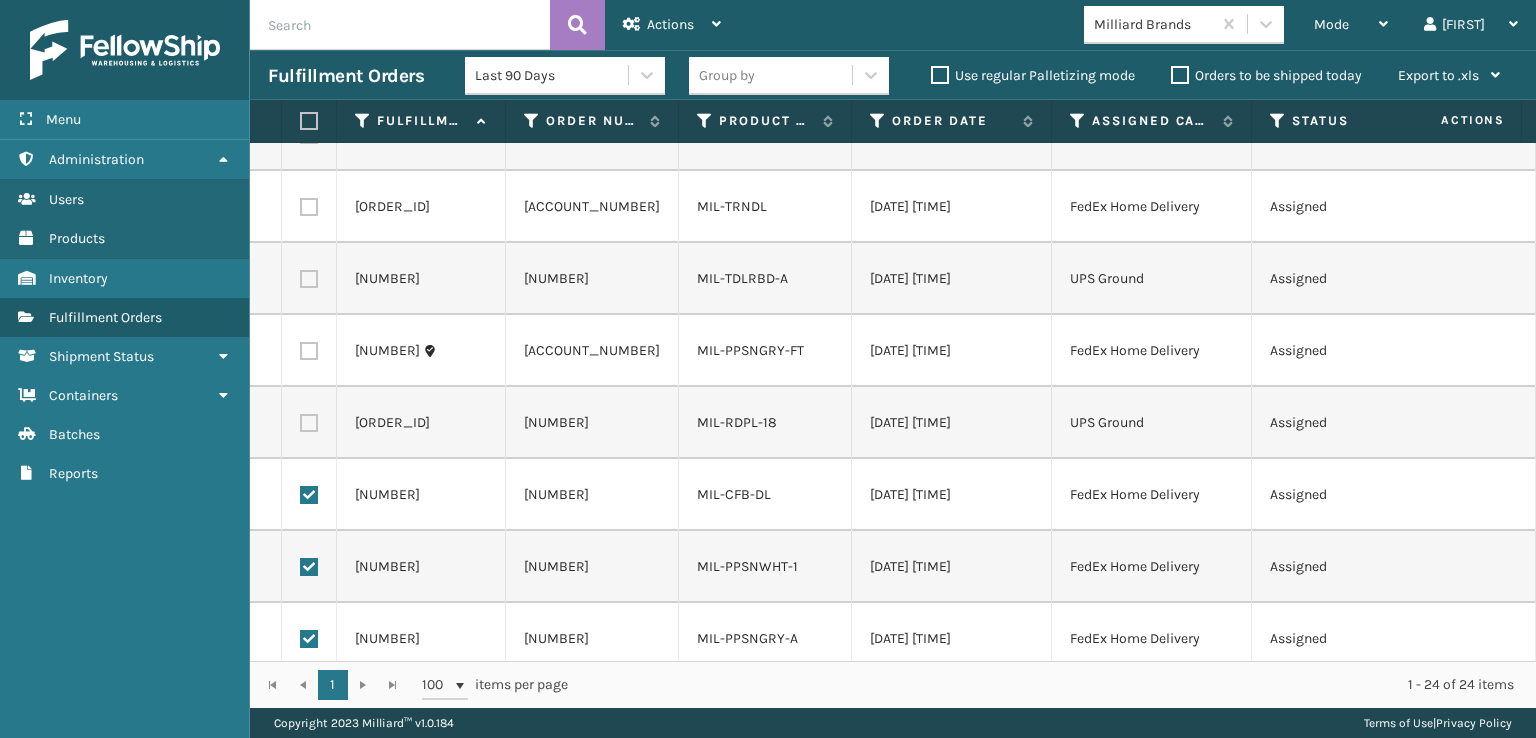 click at bounding box center (309, 351) 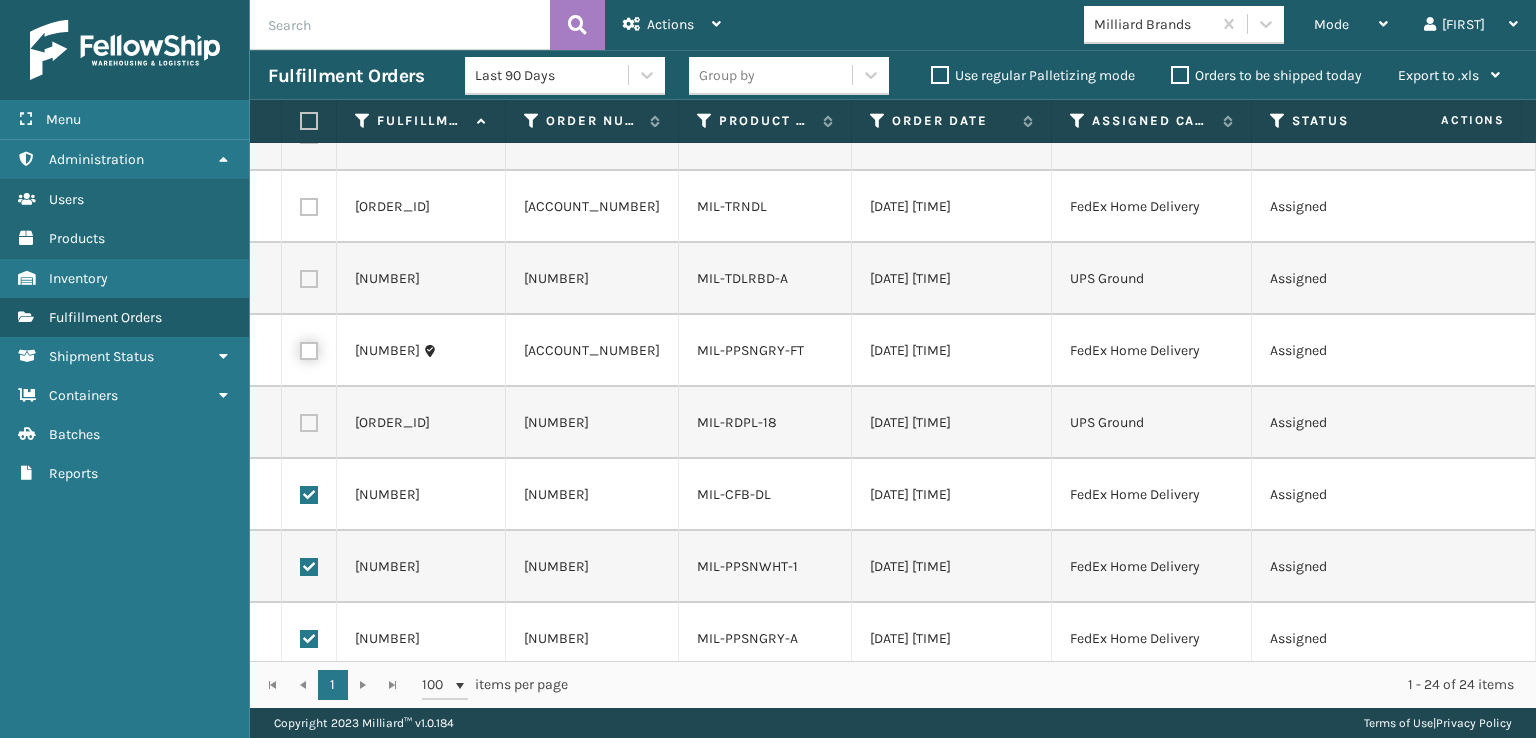 click at bounding box center (300, 348) 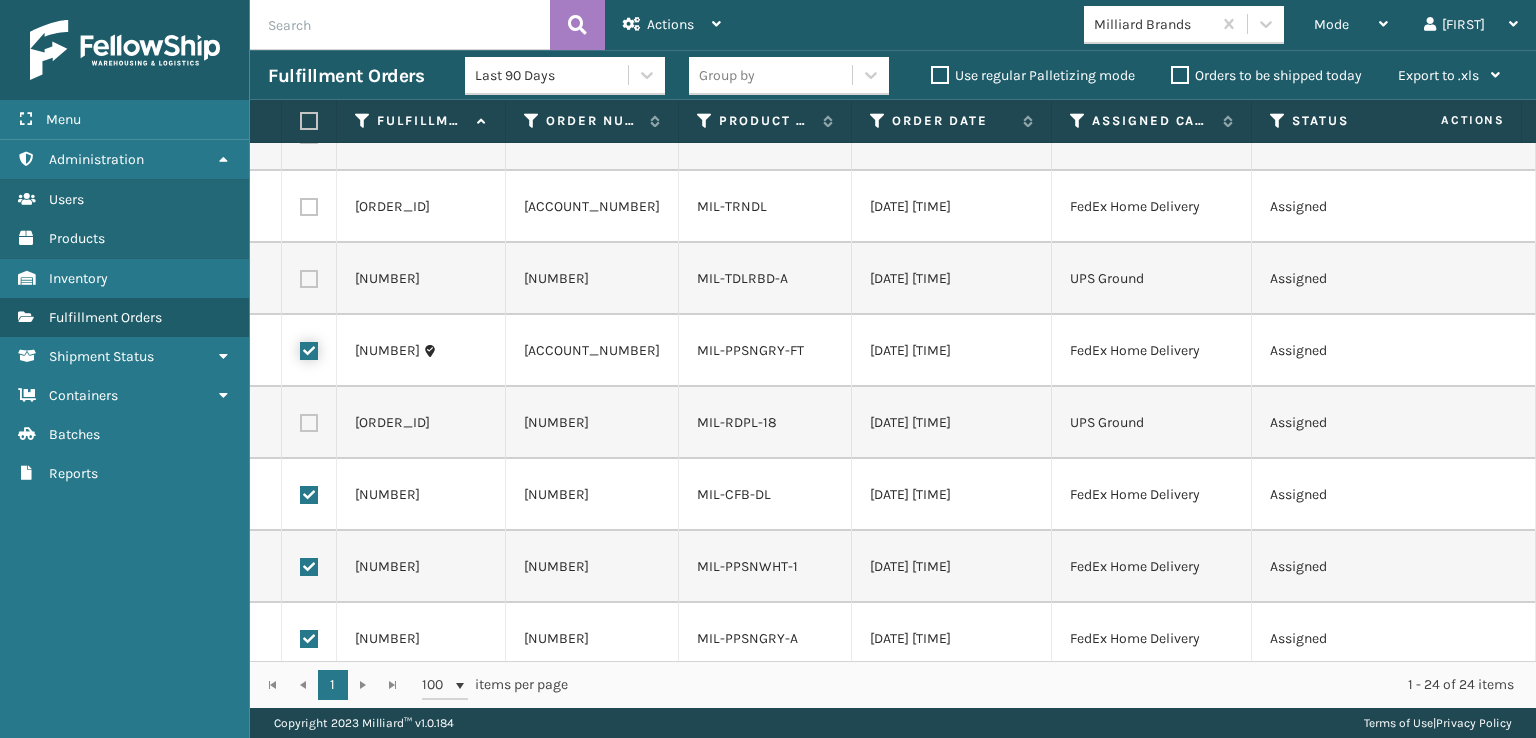 scroll, scrollTop: 1024, scrollLeft: 0, axis: vertical 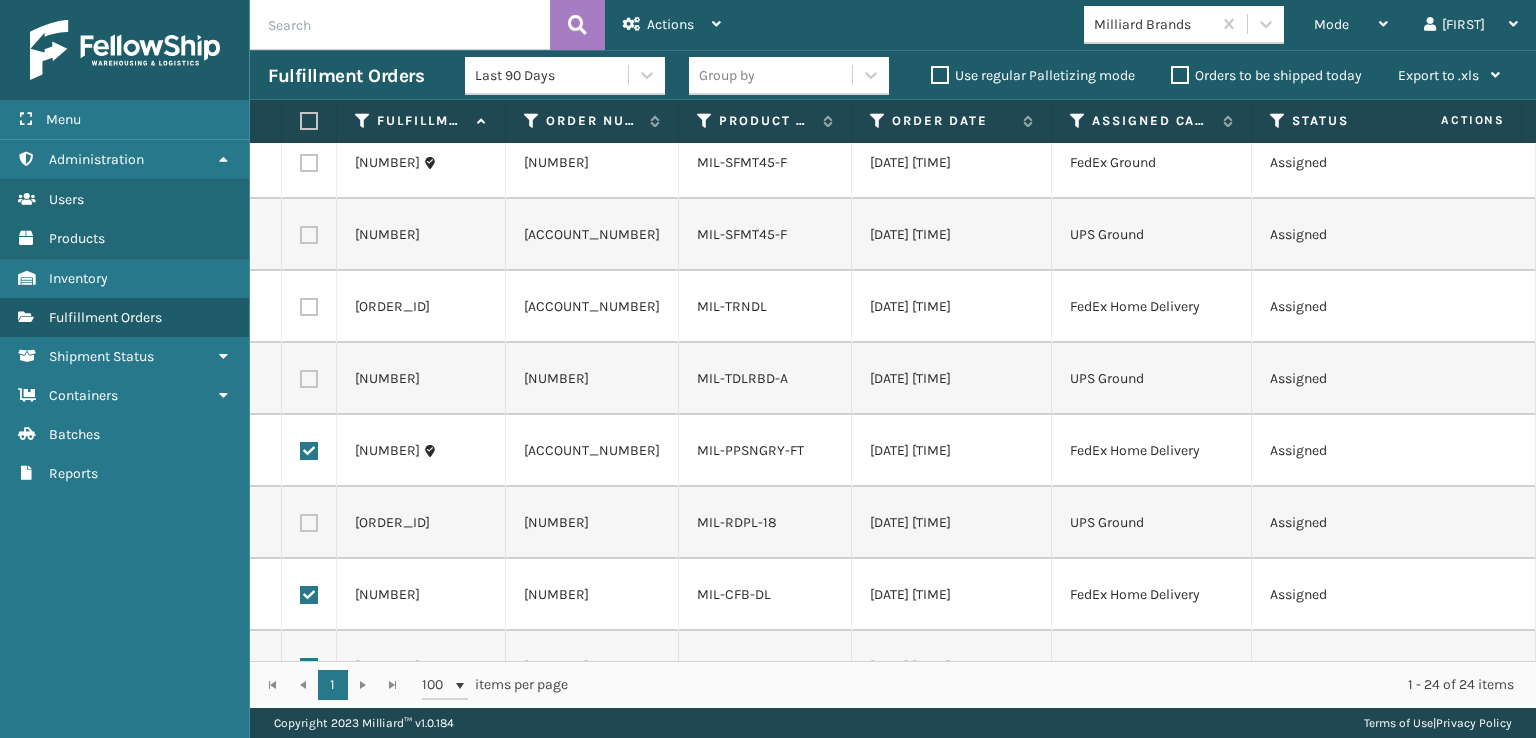 click at bounding box center (309, 307) 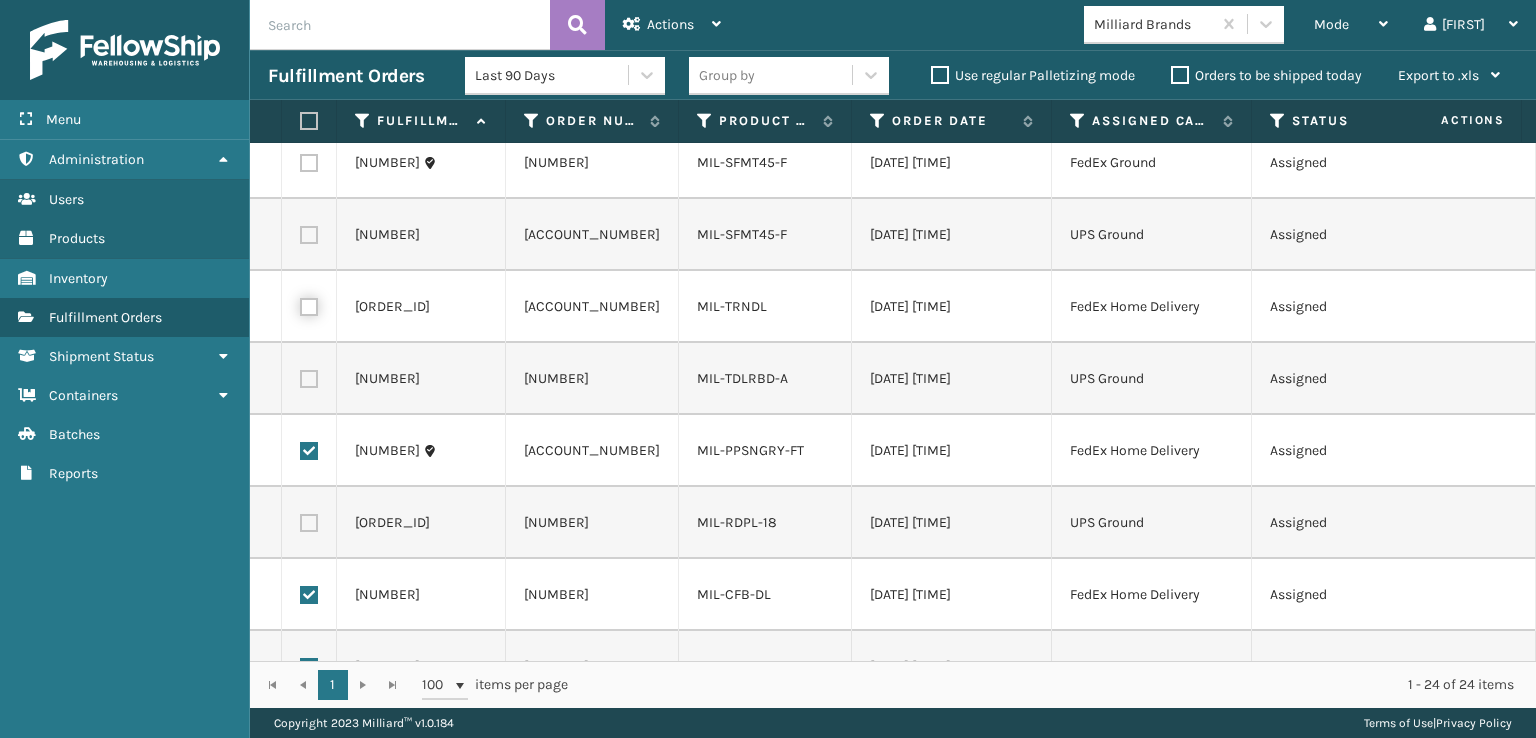 click at bounding box center [300, 304] 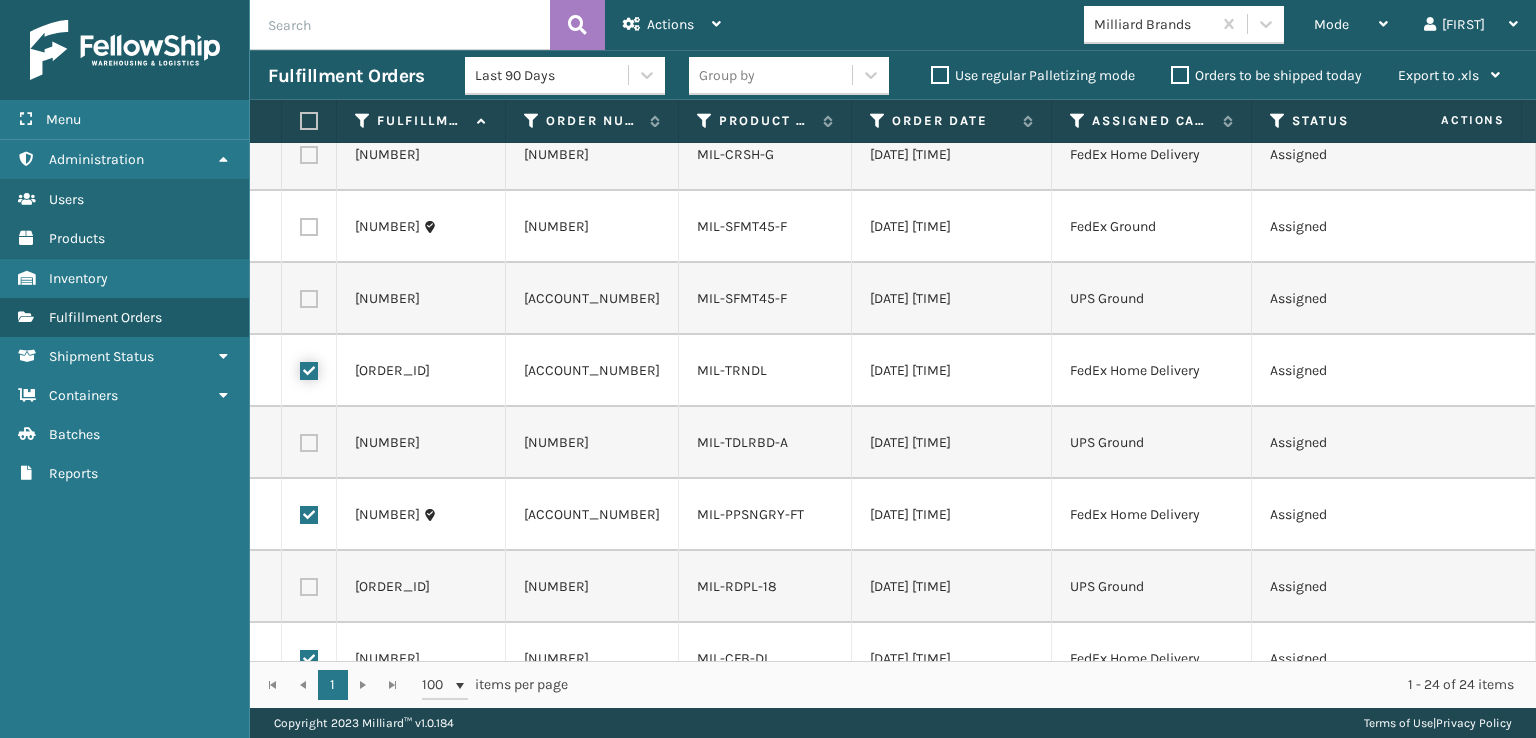 scroll, scrollTop: 924, scrollLeft: 0, axis: vertical 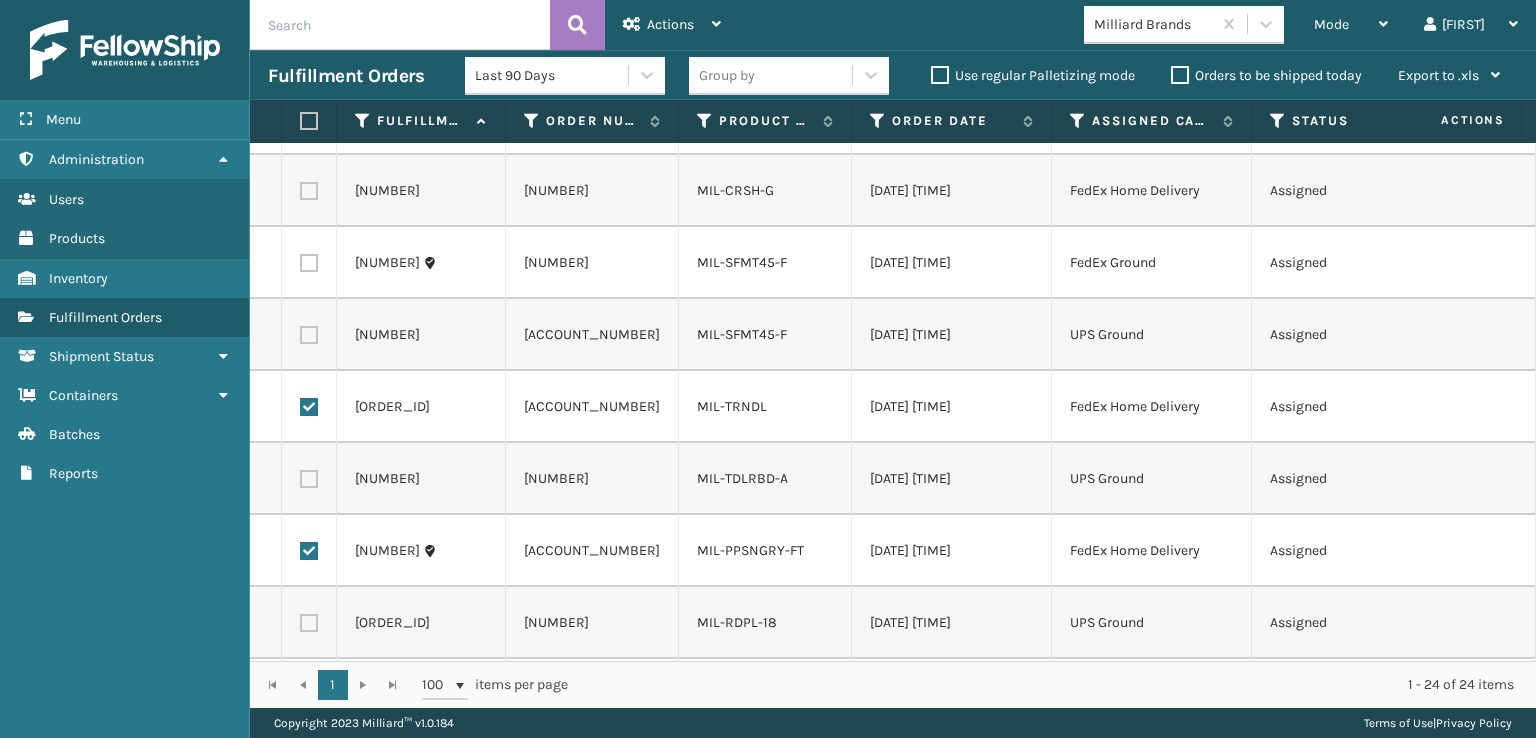 click at bounding box center (309, 263) 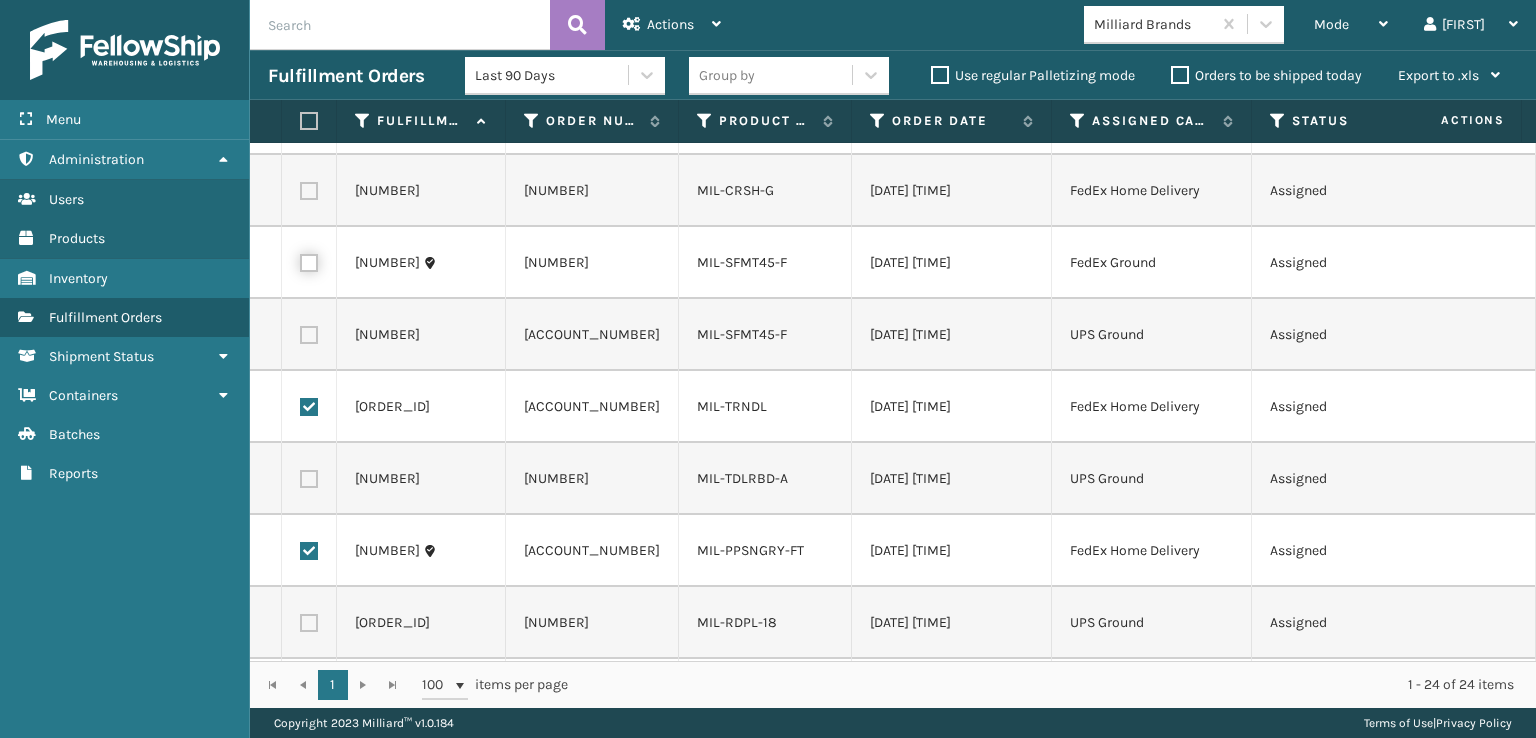 click at bounding box center (300, 260) 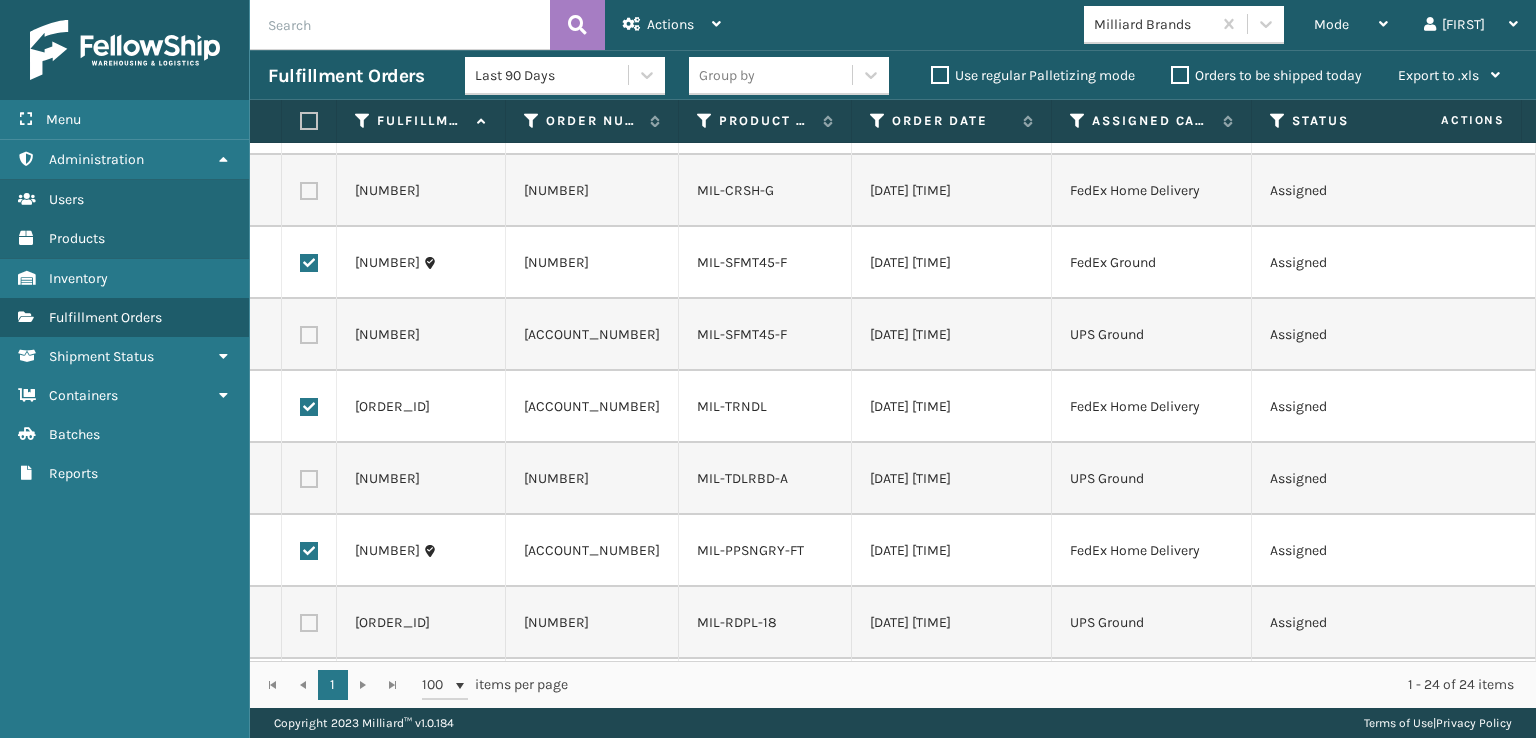 click at bounding box center (309, 191) 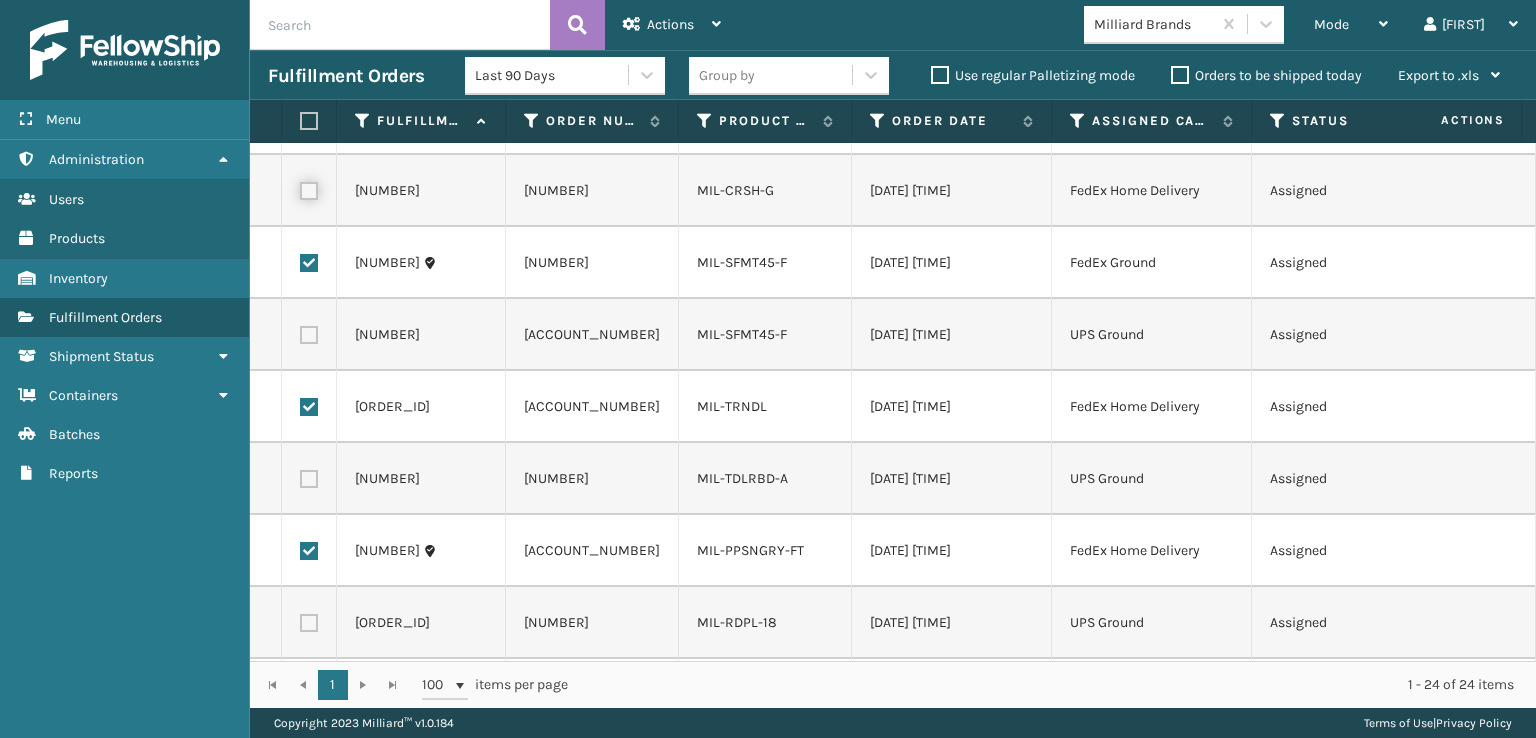 click at bounding box center [300, 188] 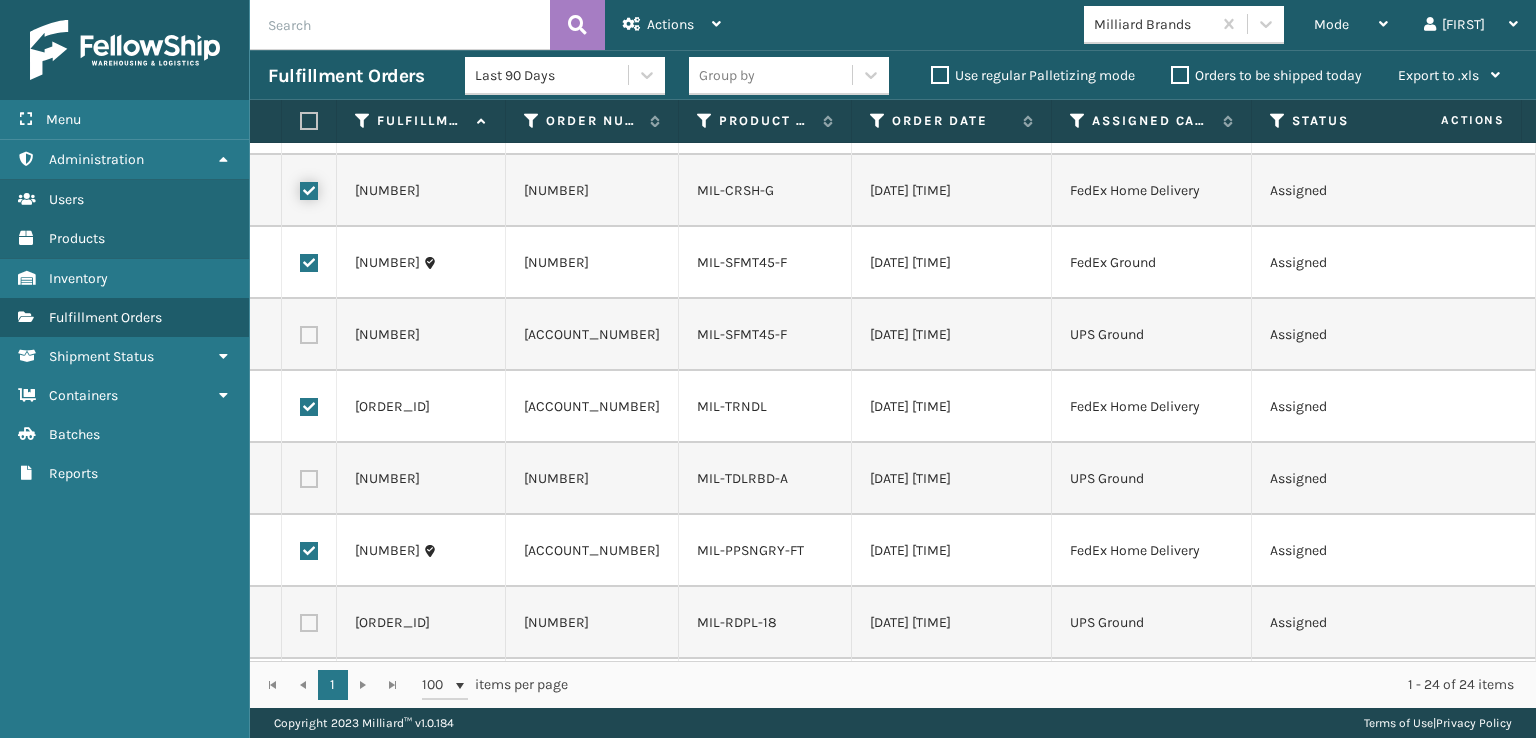 checkbox on "true" 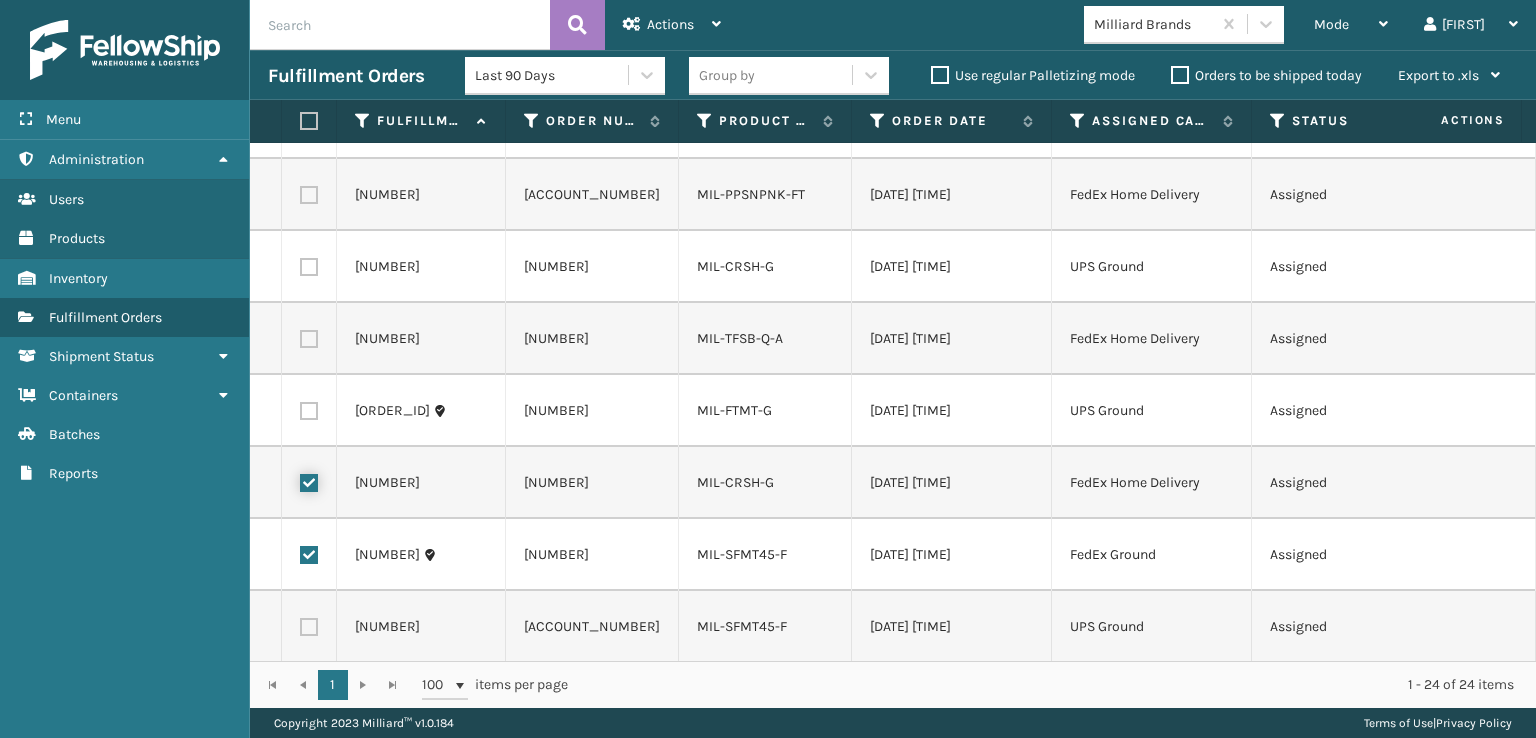 scroll, scrollTop: 624, scrollLeft: 0, axis: vertical 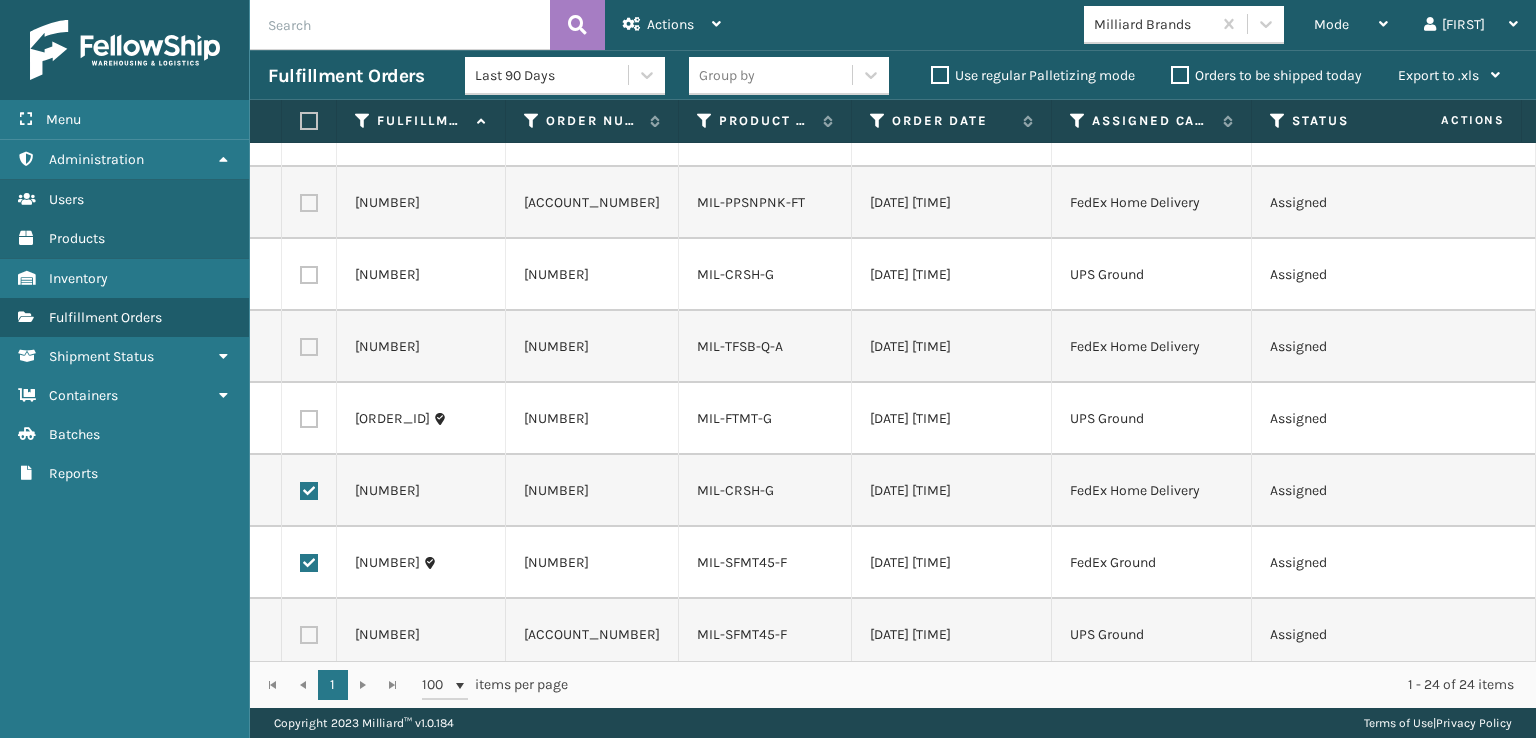 click at bounding box center [309, 347] 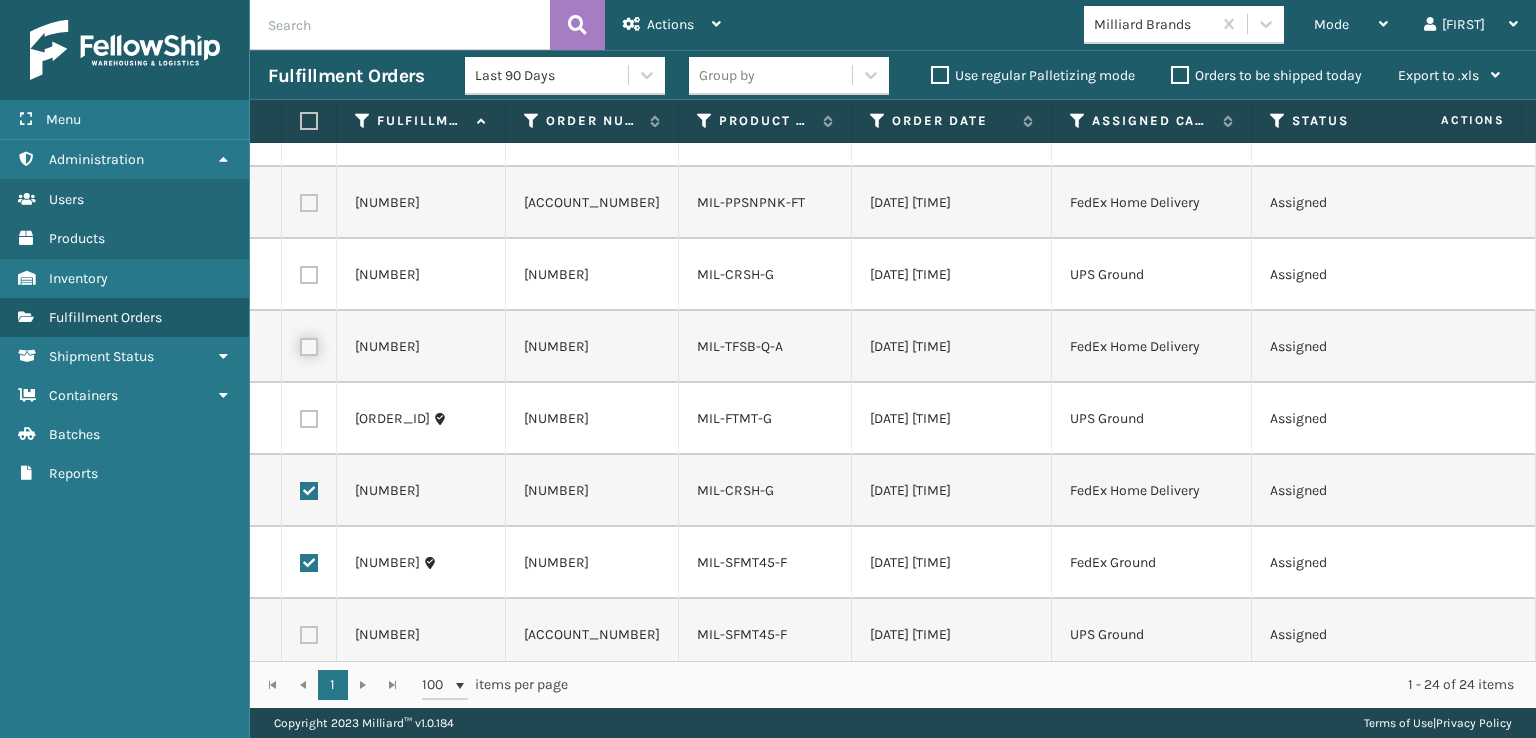 click at bounding box center [300, 344] 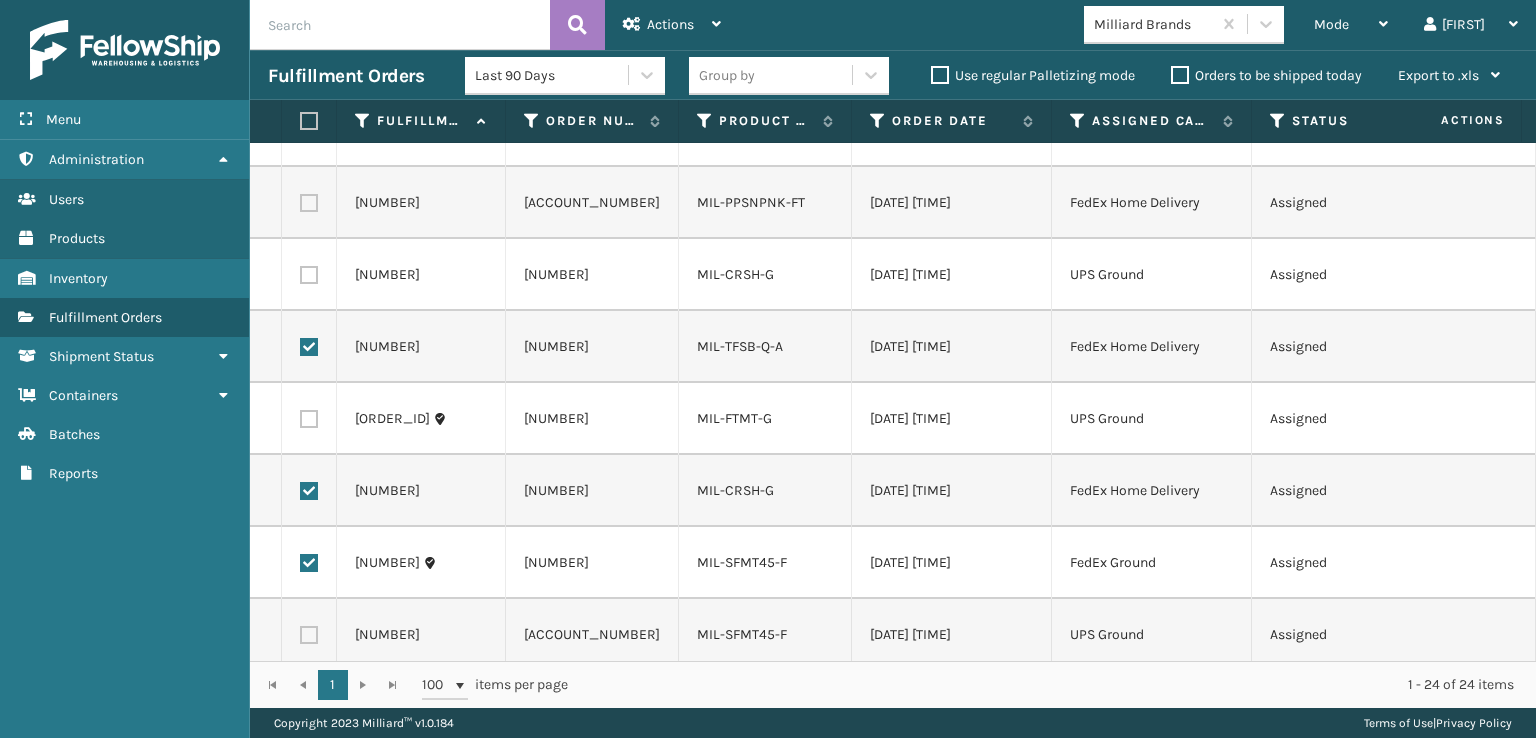 click at bounding box center (309, 203) 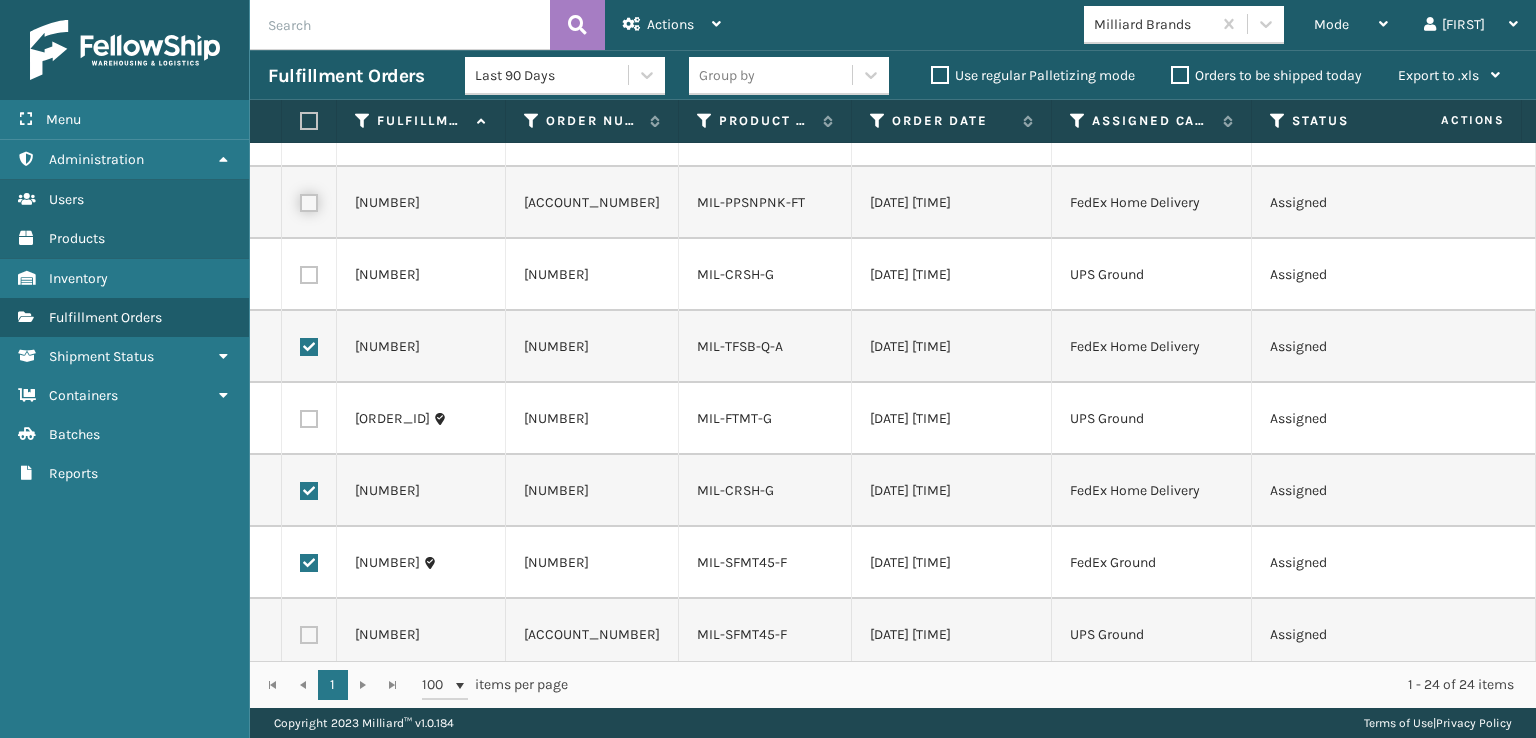 click at bounding box center (300, 200) 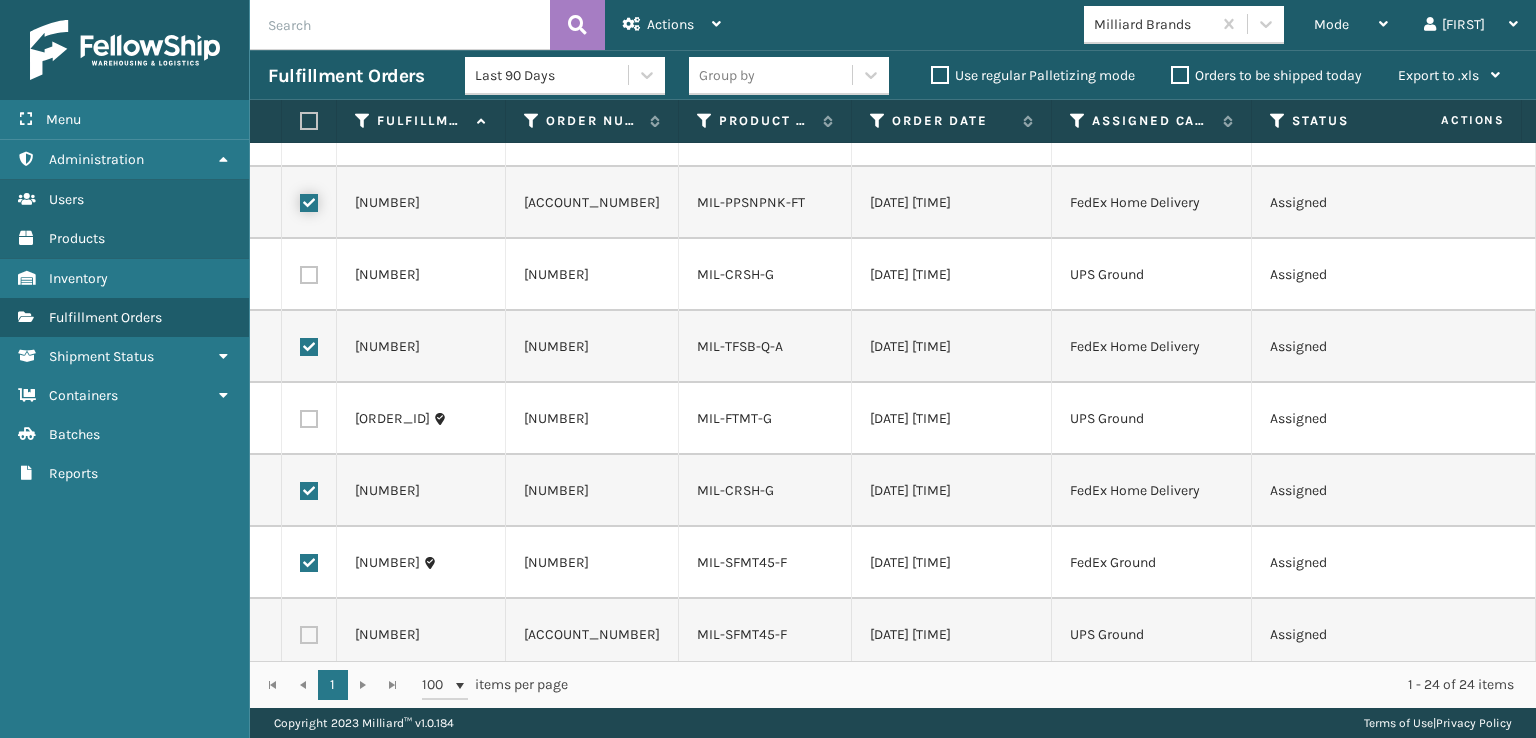 scroll, scrollTop: 424, scrollLeft: 0, axis: vertical 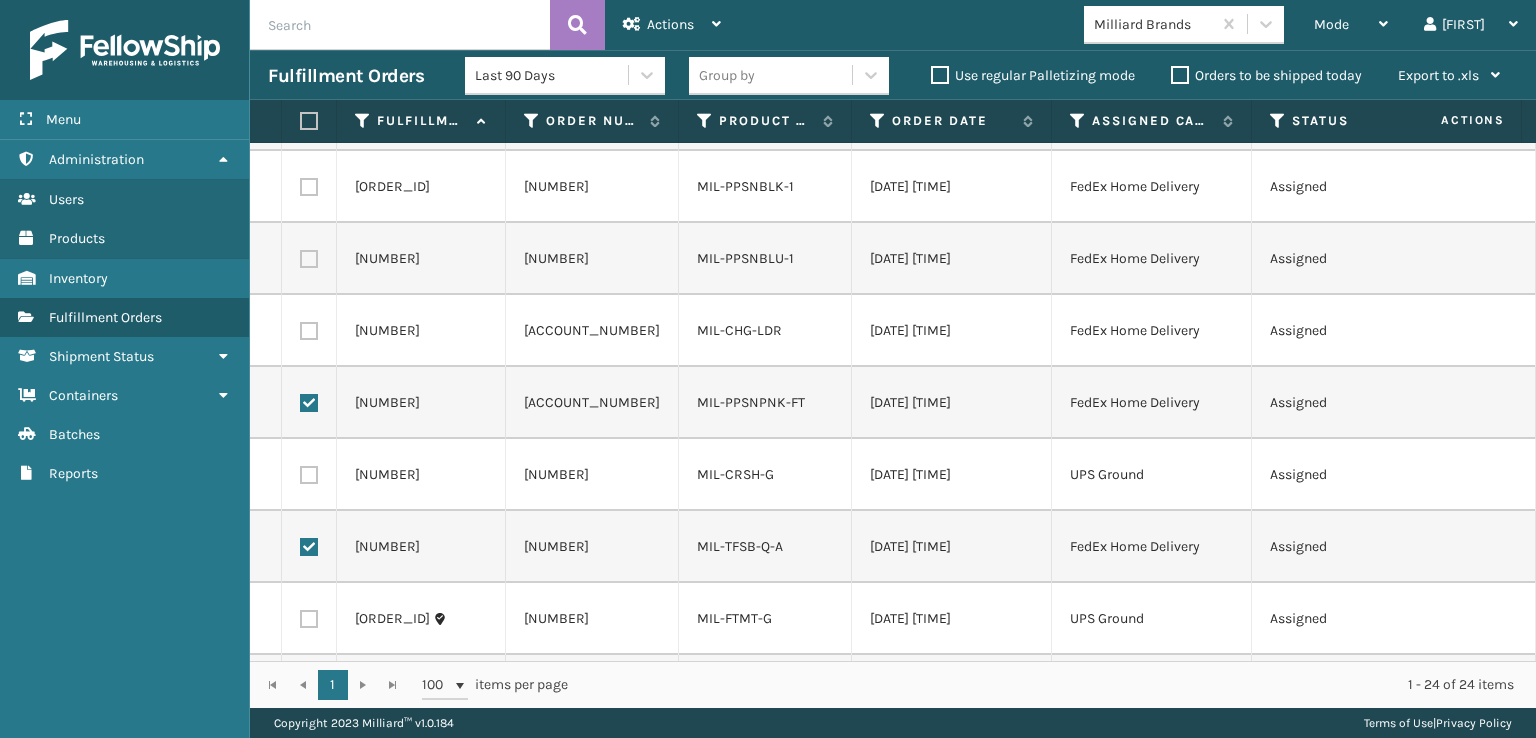click at bounding box center [309, 331] 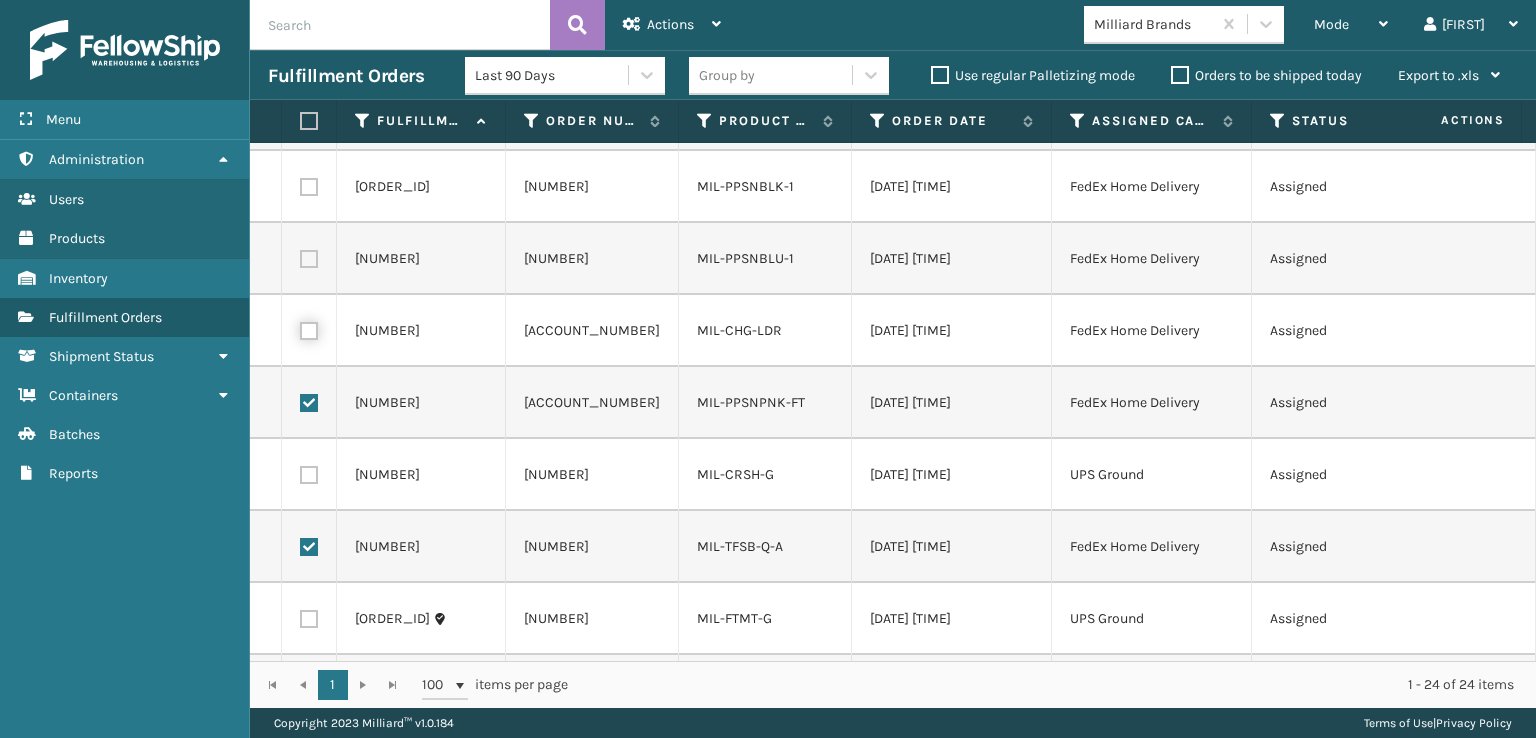 click at bounding box center [300, 328] 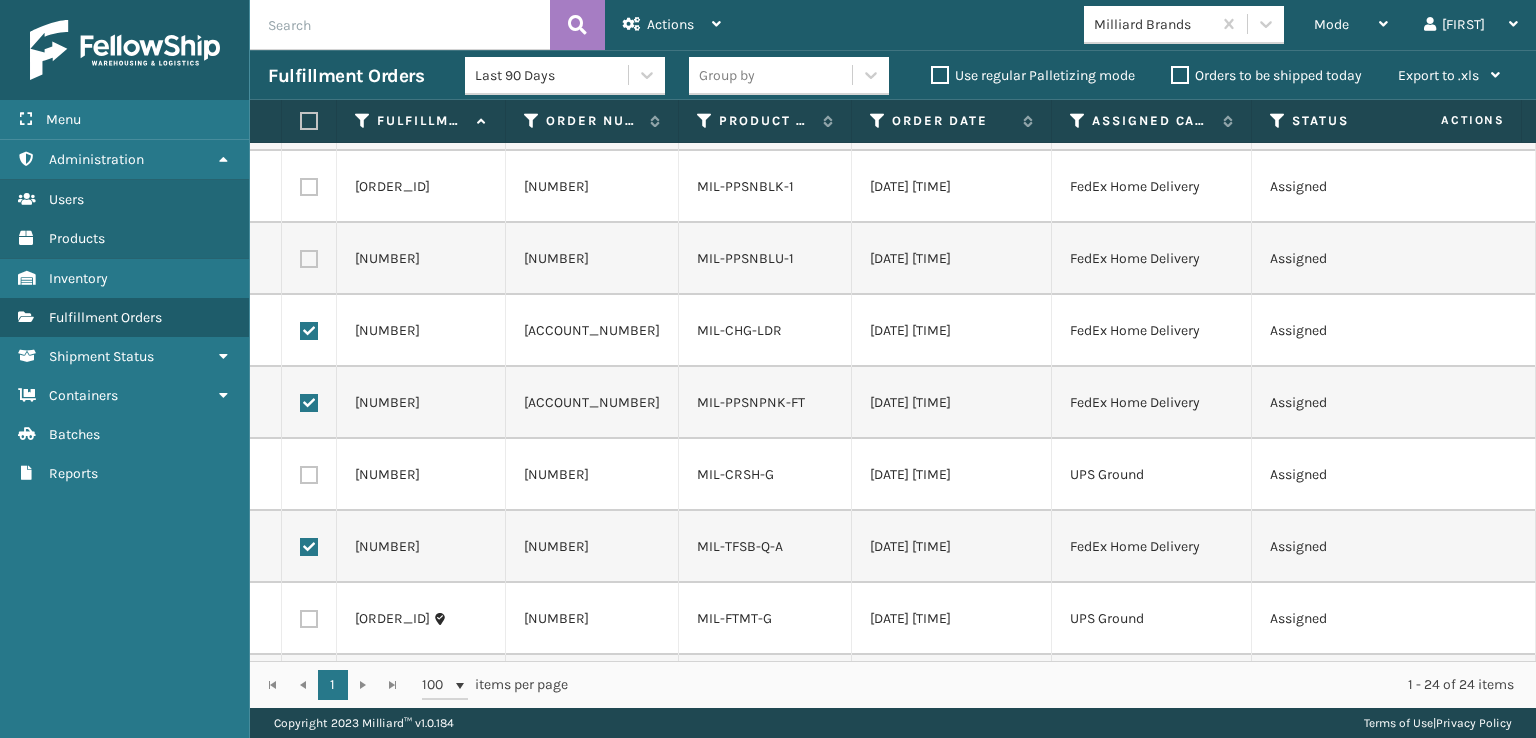 click at bounding box center [309, 259] 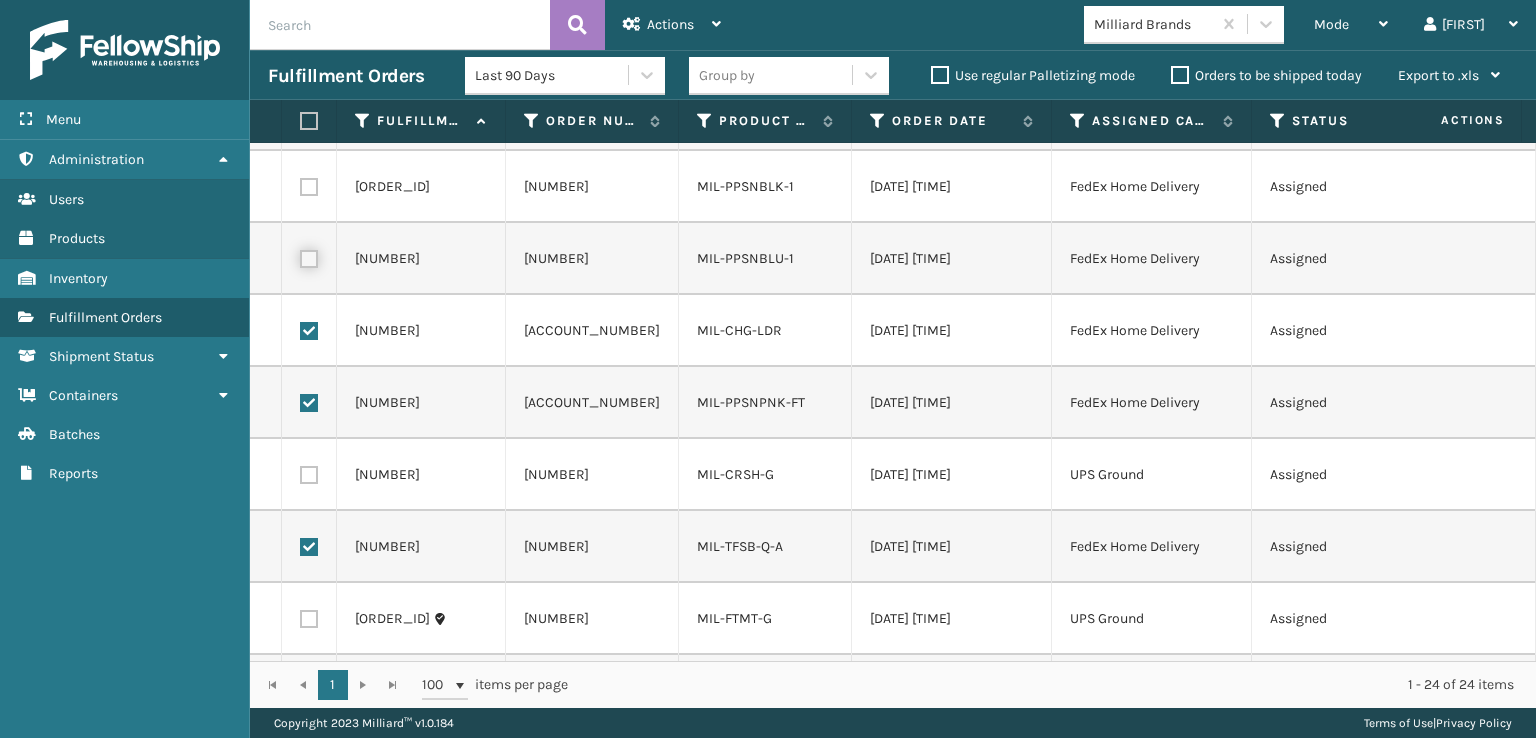 click at bounding box center [300, 256] 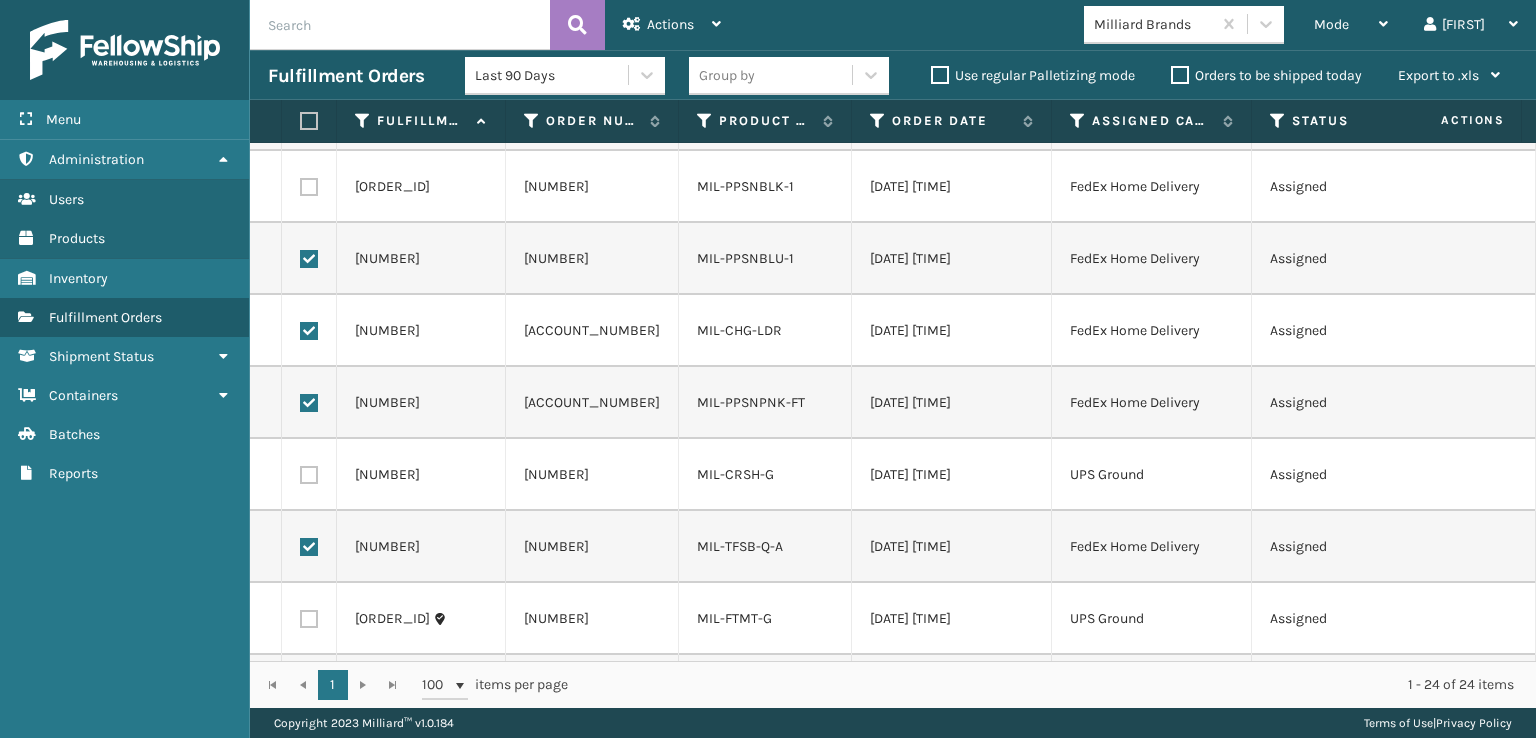 click at bounding box center [309, 187] 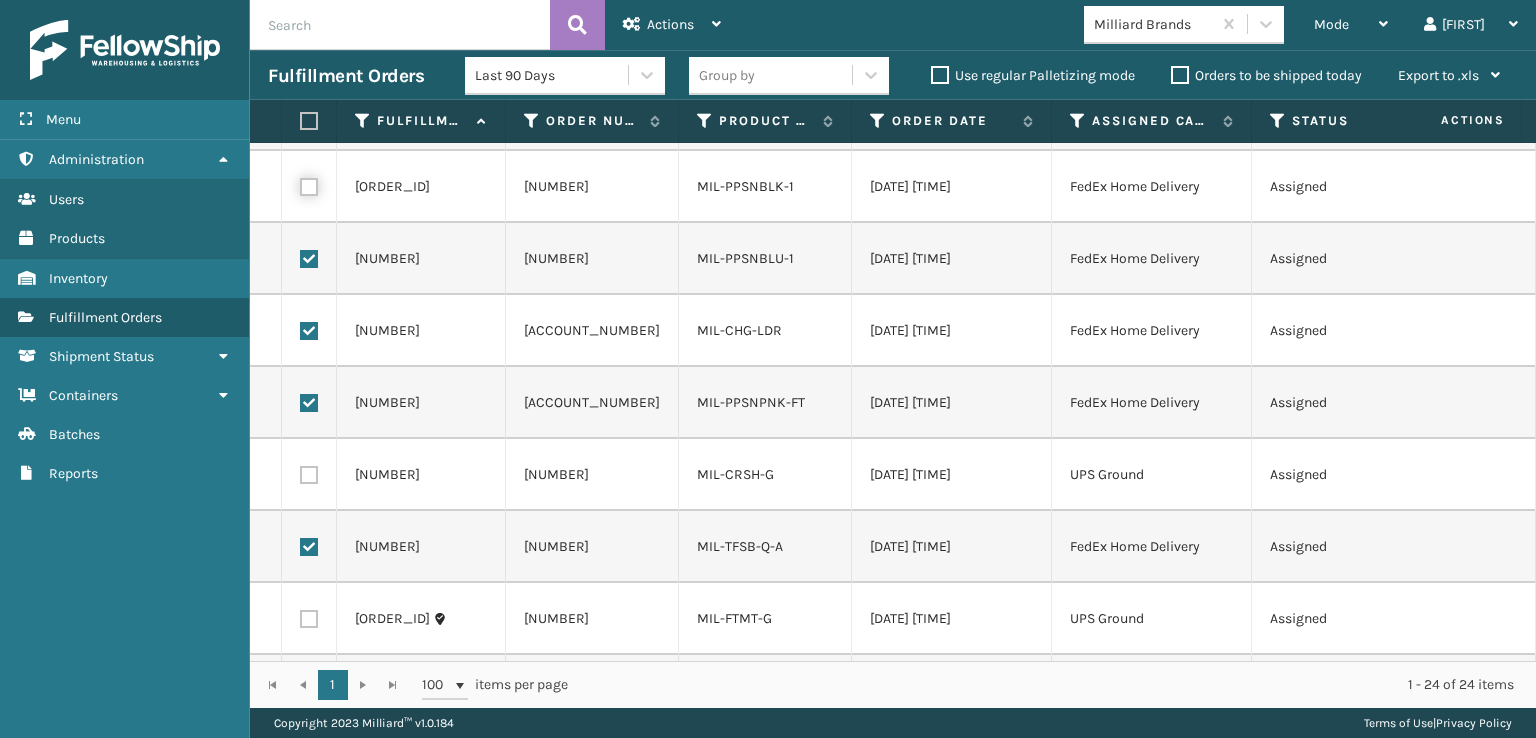 click at bounding box center (300, 184) 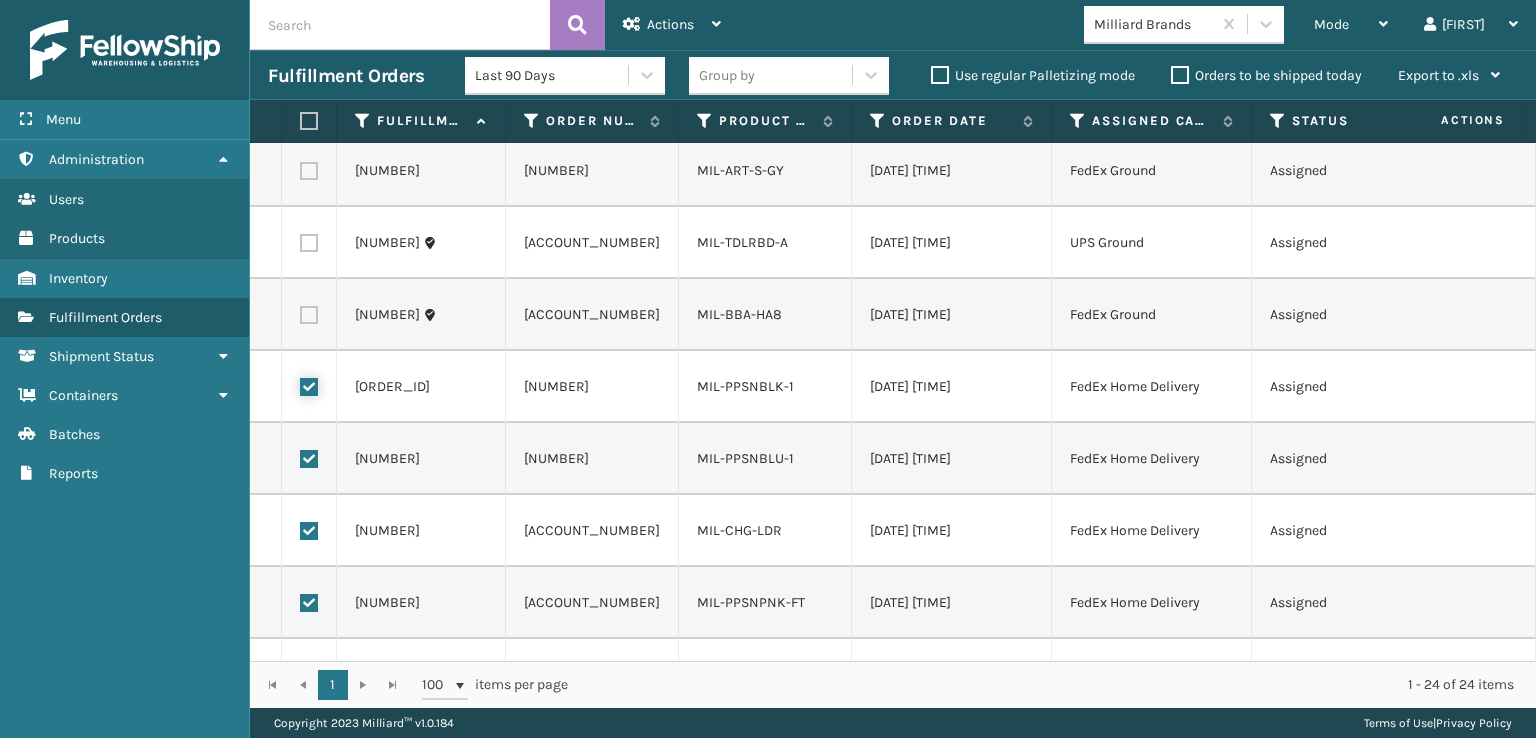 scroll, scrollTop: 124, scrollLeft: 0, axis: vertical 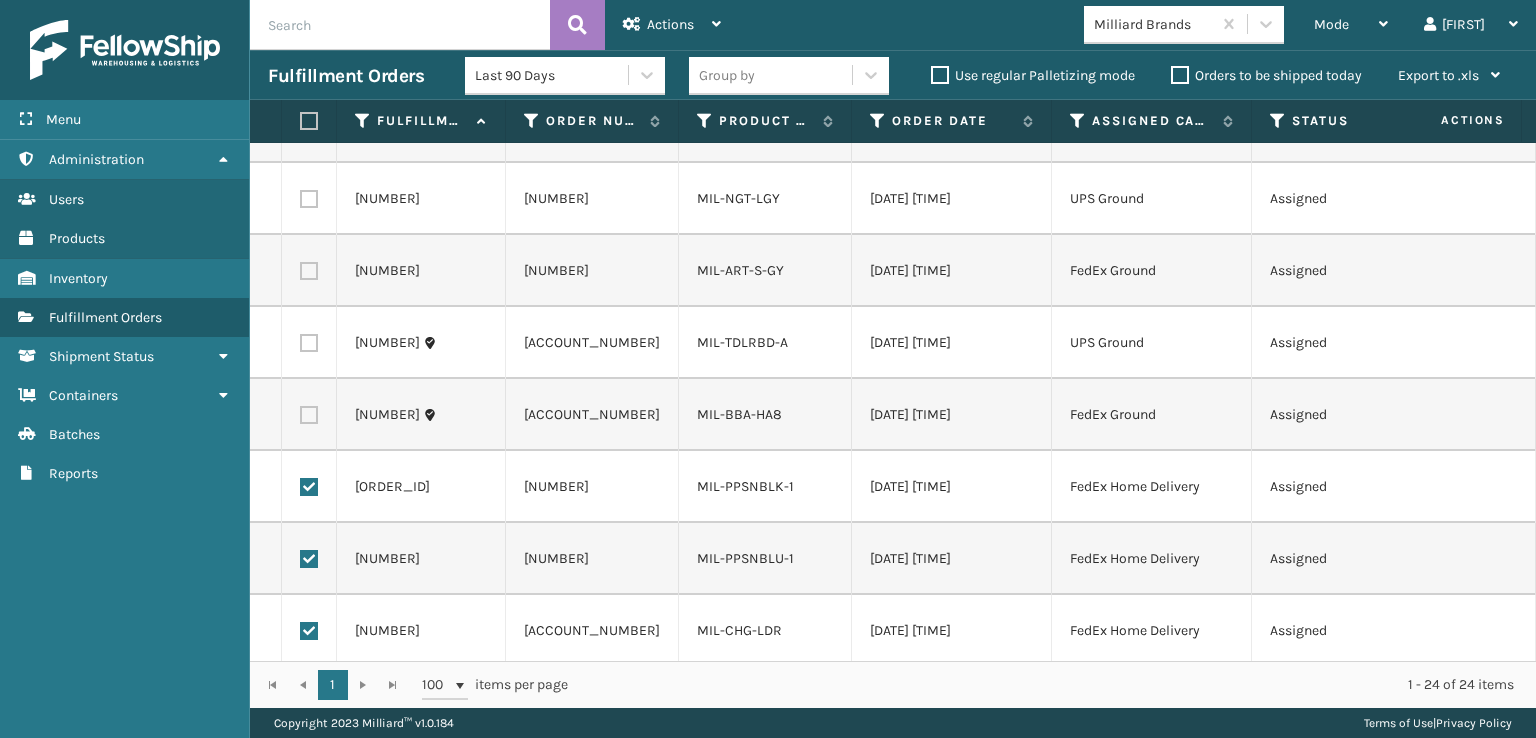 click at bounding box center (309, 415) 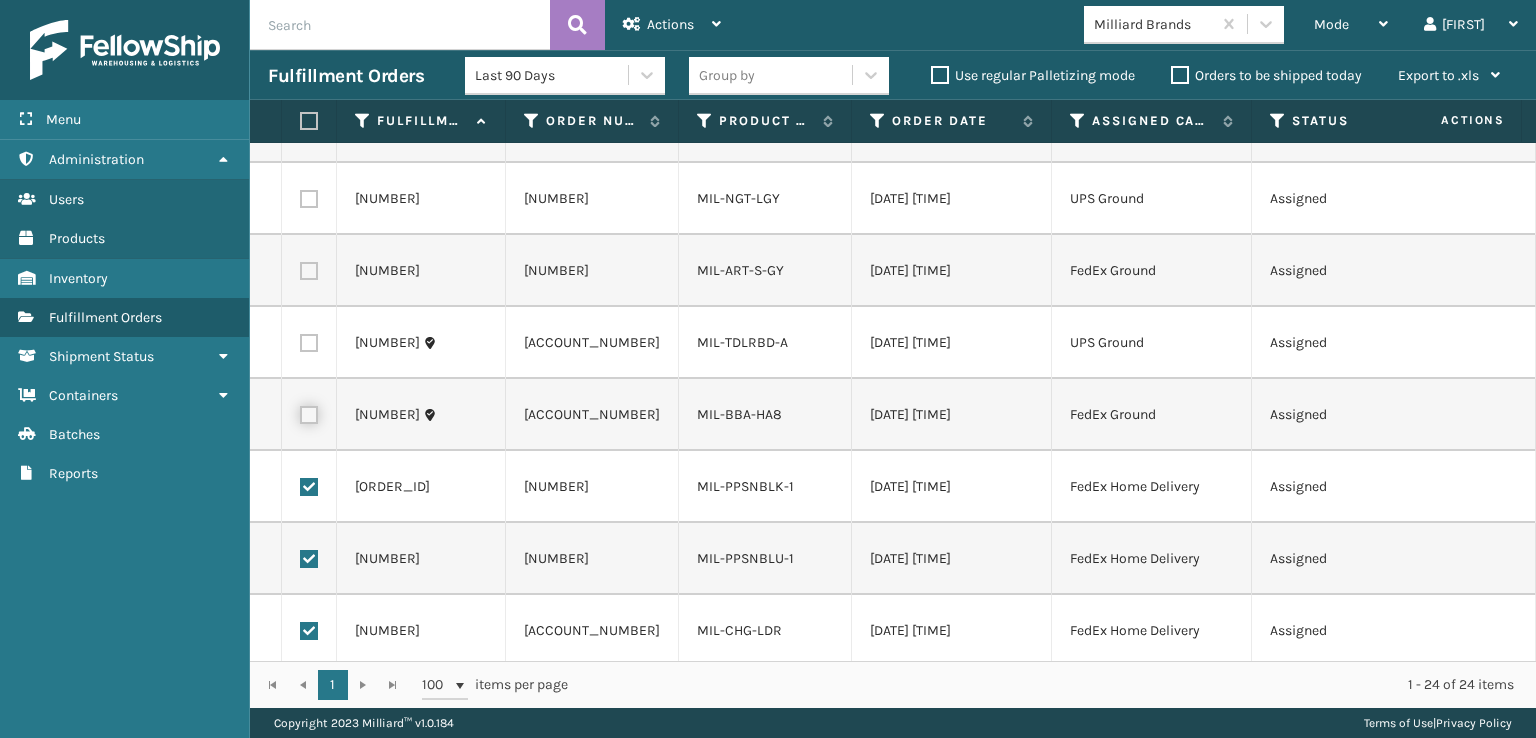 click at bounding box center [300, 412] 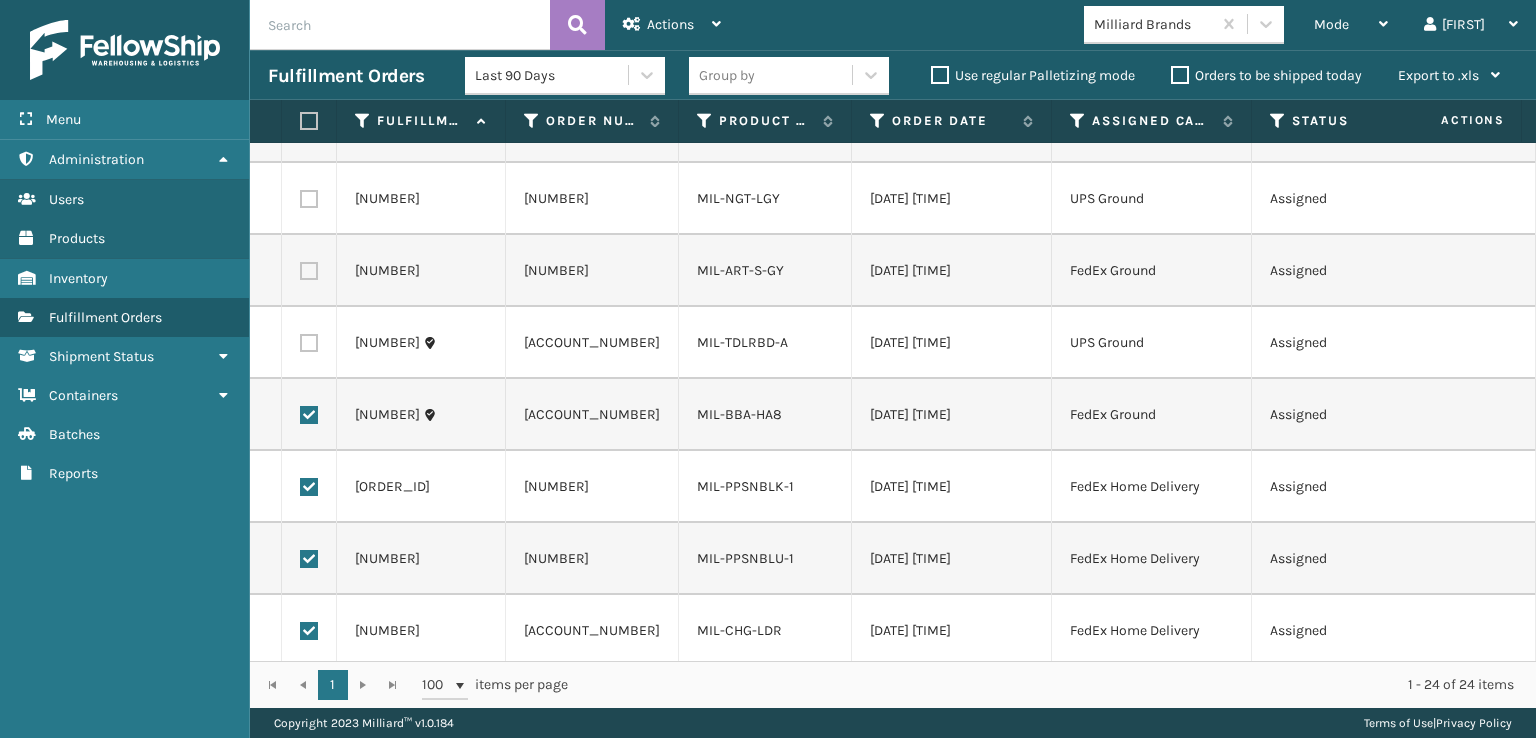 click at bounding box center [309, 271] 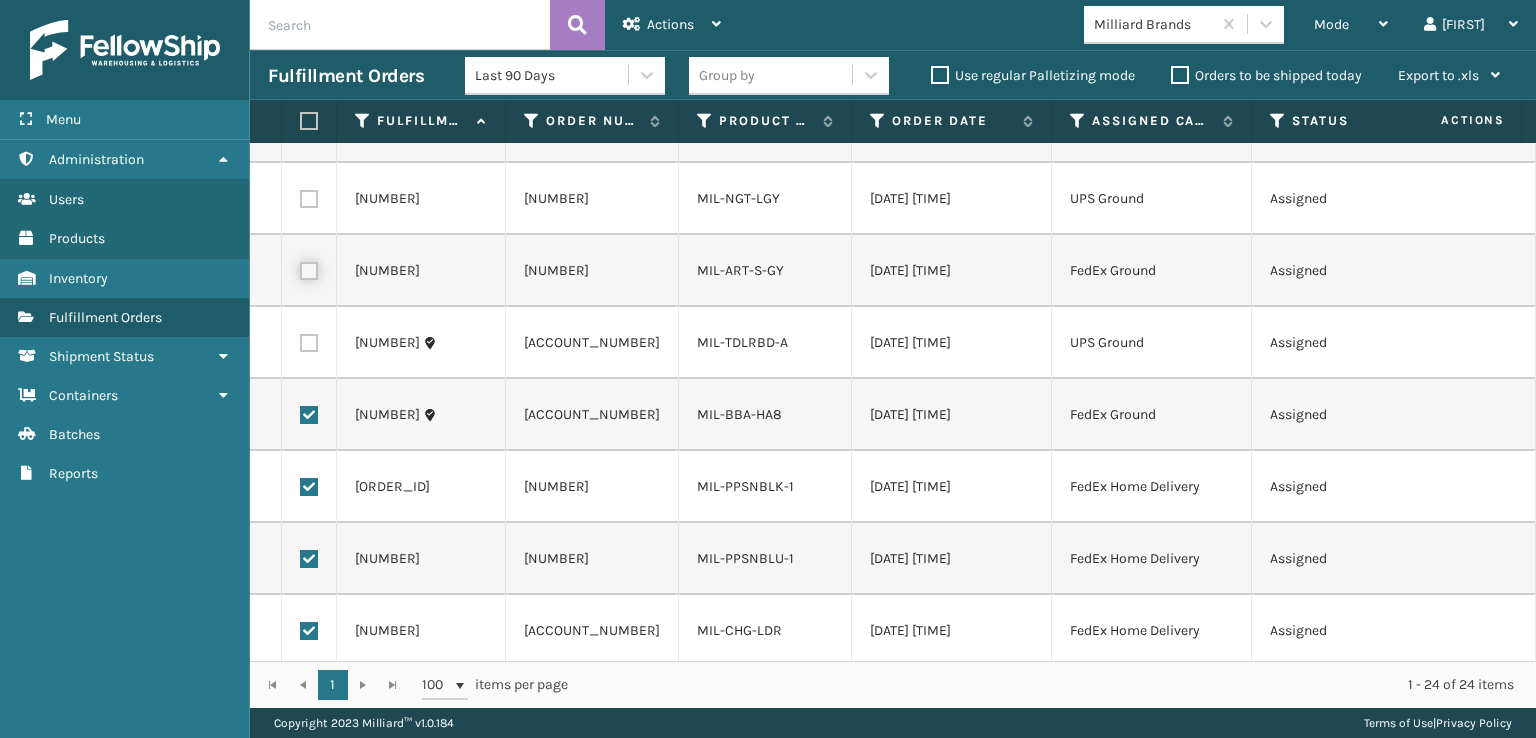 click at bounding box center [300, 268] 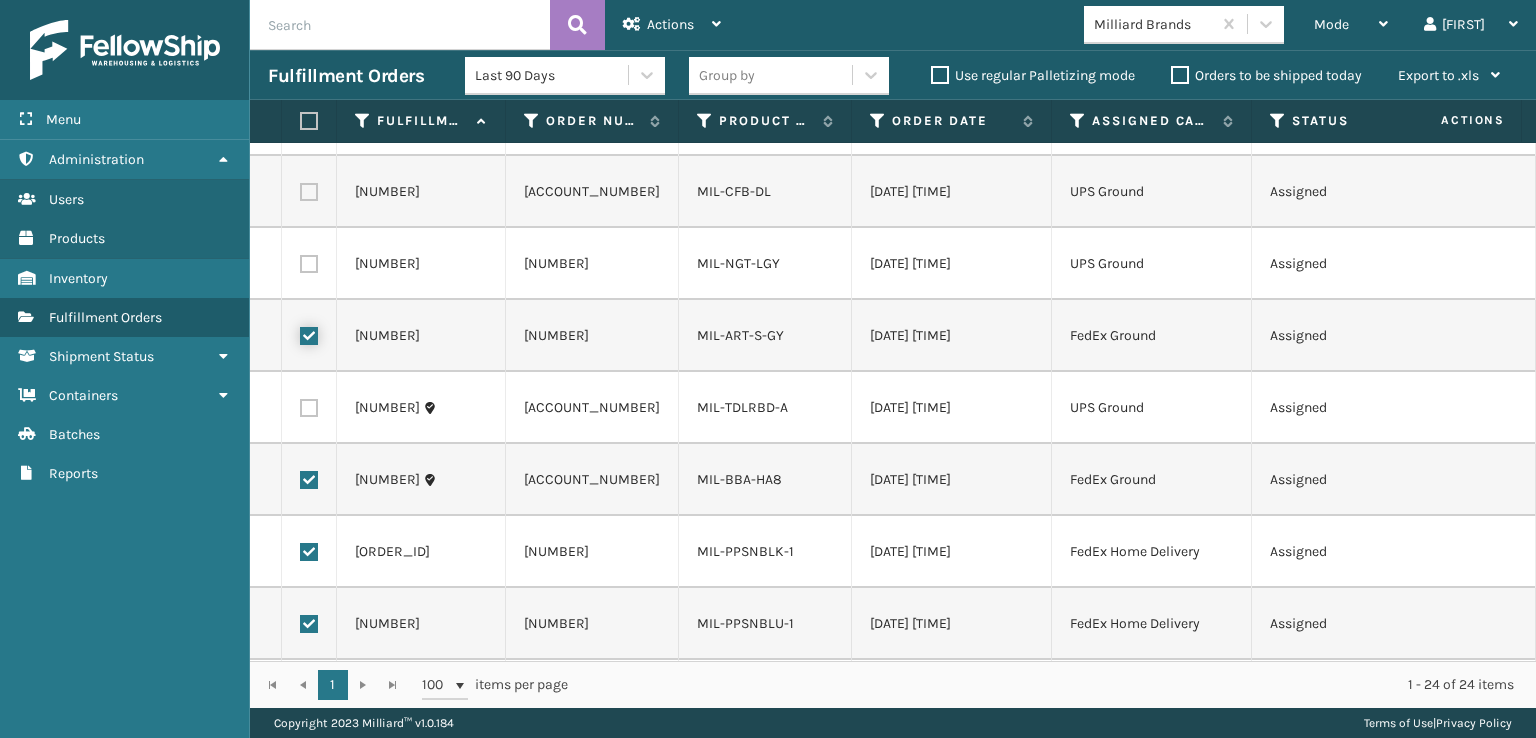 scroll, scrollTop: 0, scrollLeft: 0, axis: both 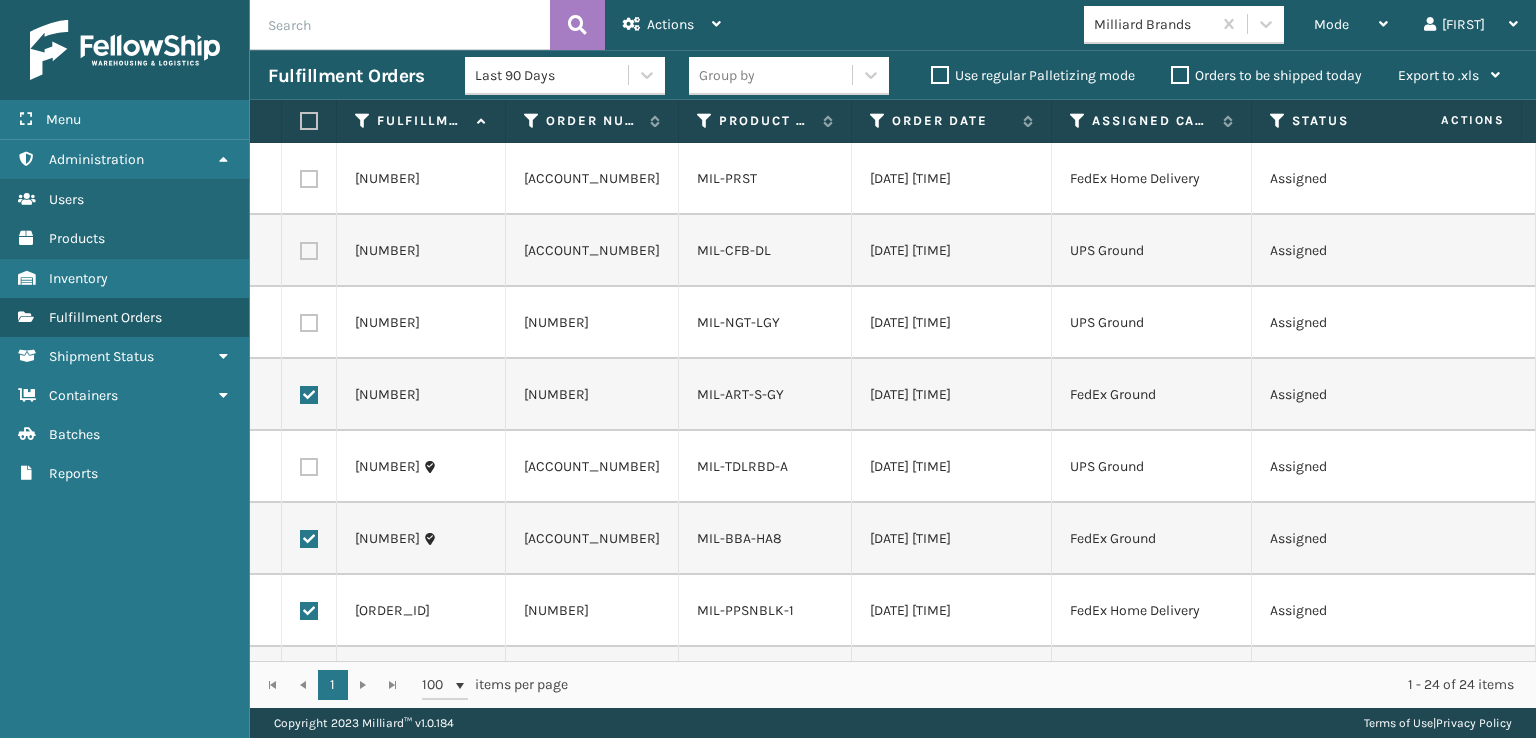 click at bounding box center [309, 179] 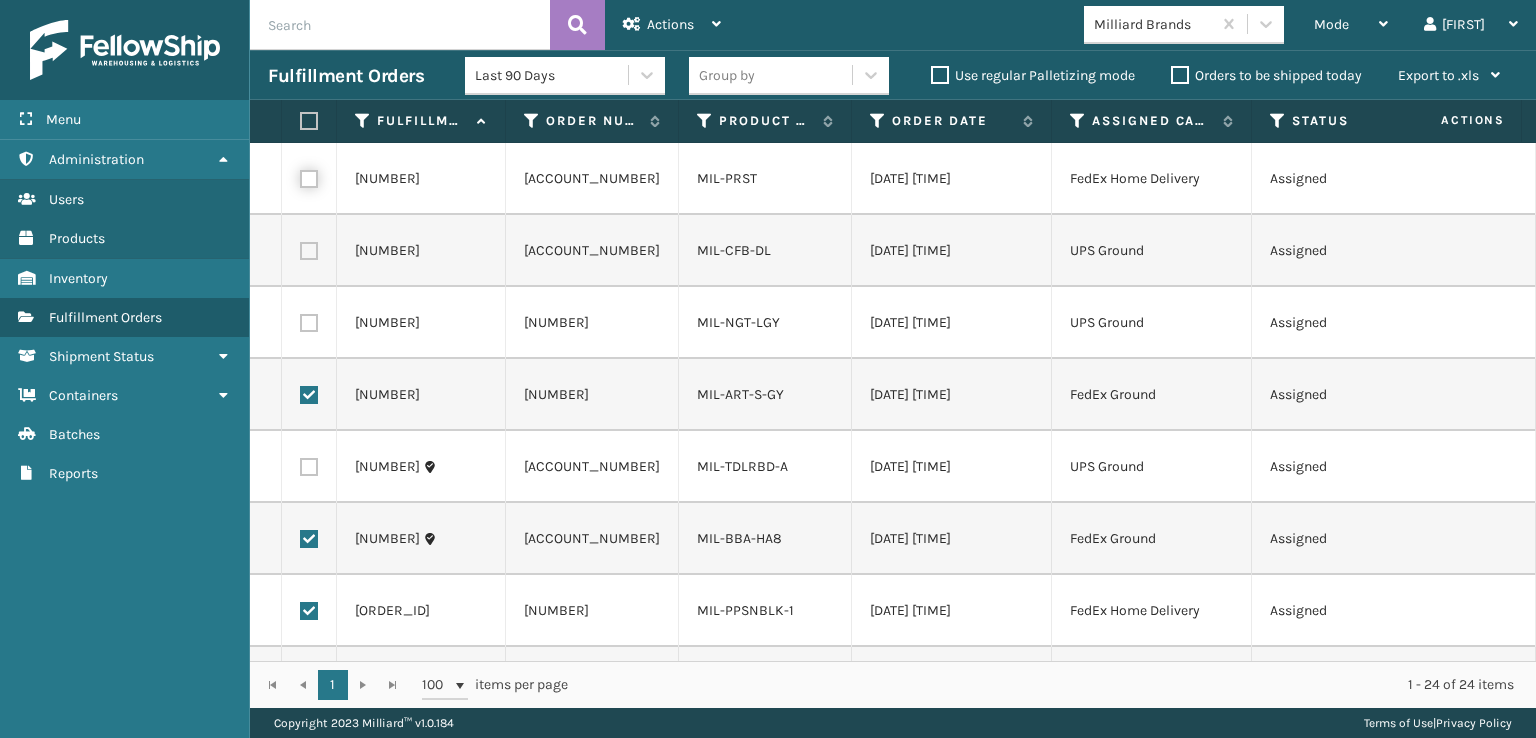 click at bounding box center [300, 176] 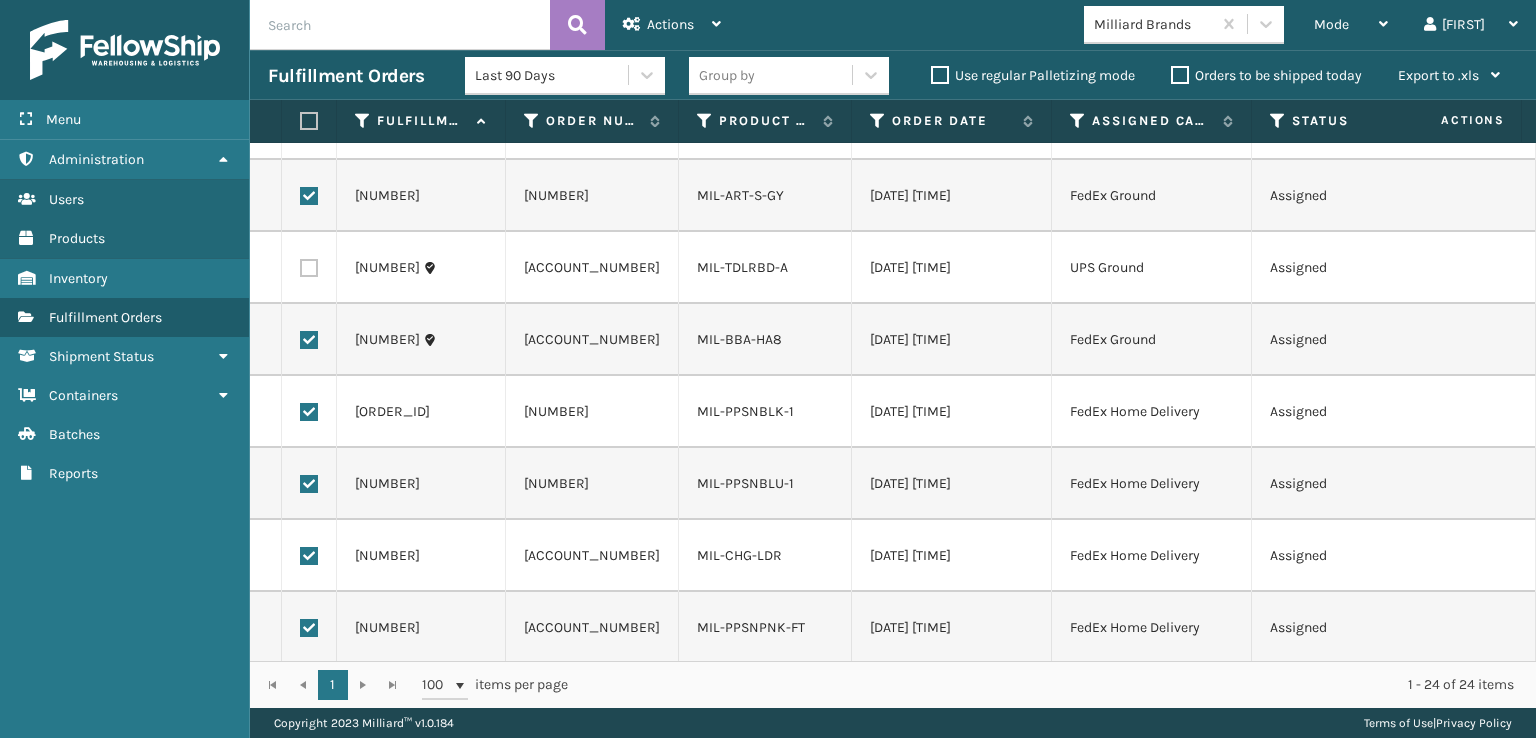 scroll, scrollTop: 0, scrollLeft: 0, axis: both 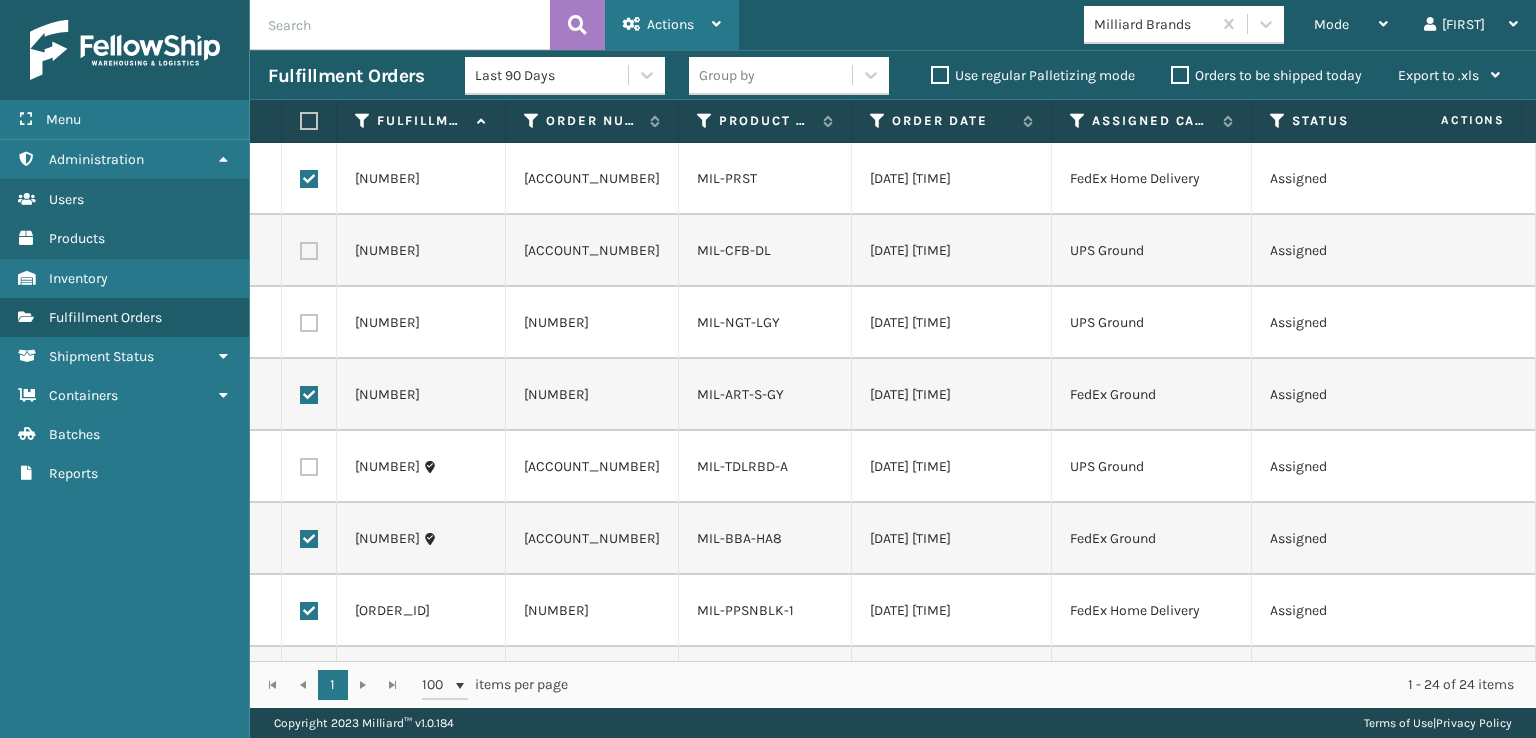 click on "Actions" at bounding box center (672, 25) 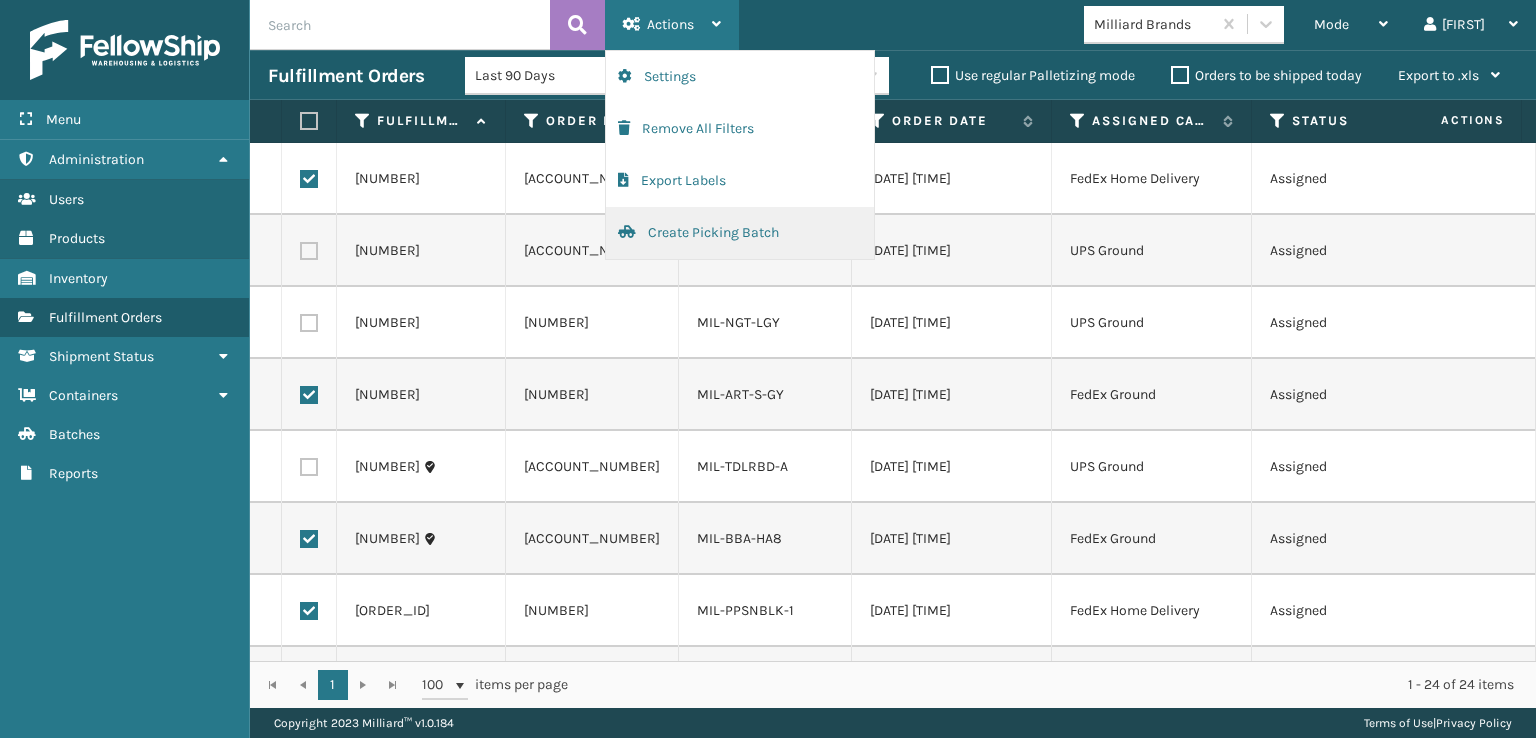click on "Create Picking Batch" at bounding box center [740, 233] 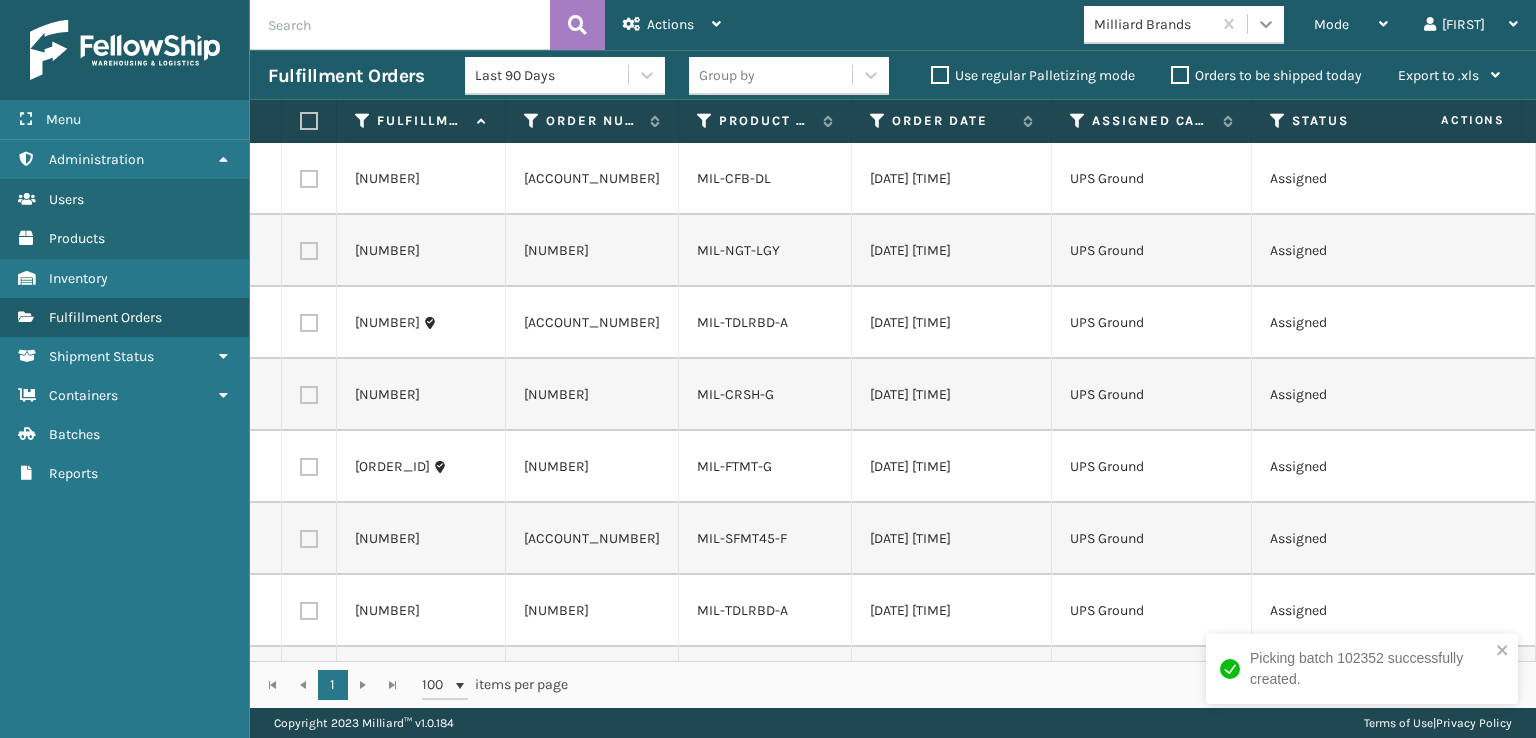click 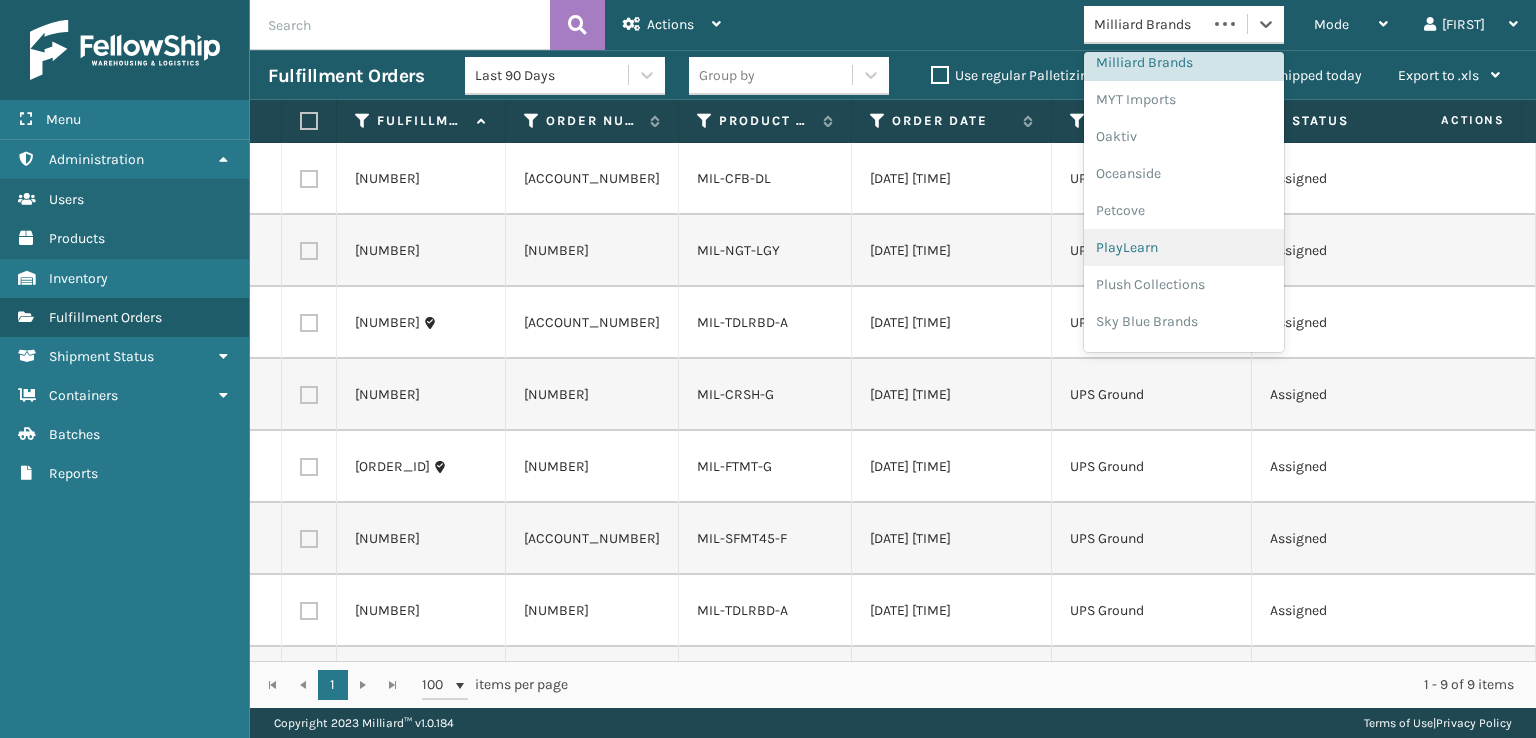 scroll, scrollTop: 966, scrollLeft: 0, axis: vertical 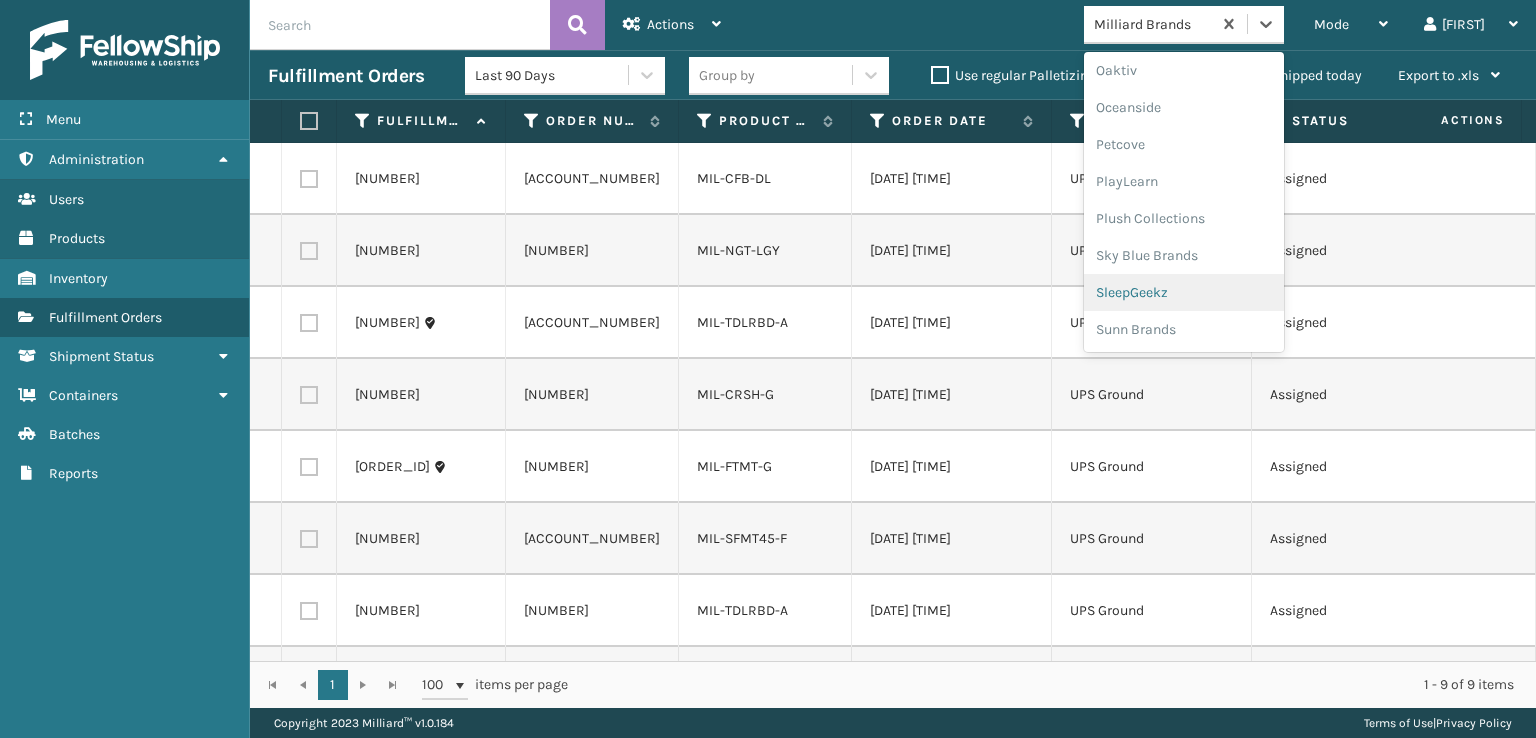 click on "SleepGeekz" at bounding box center [1184, 292] 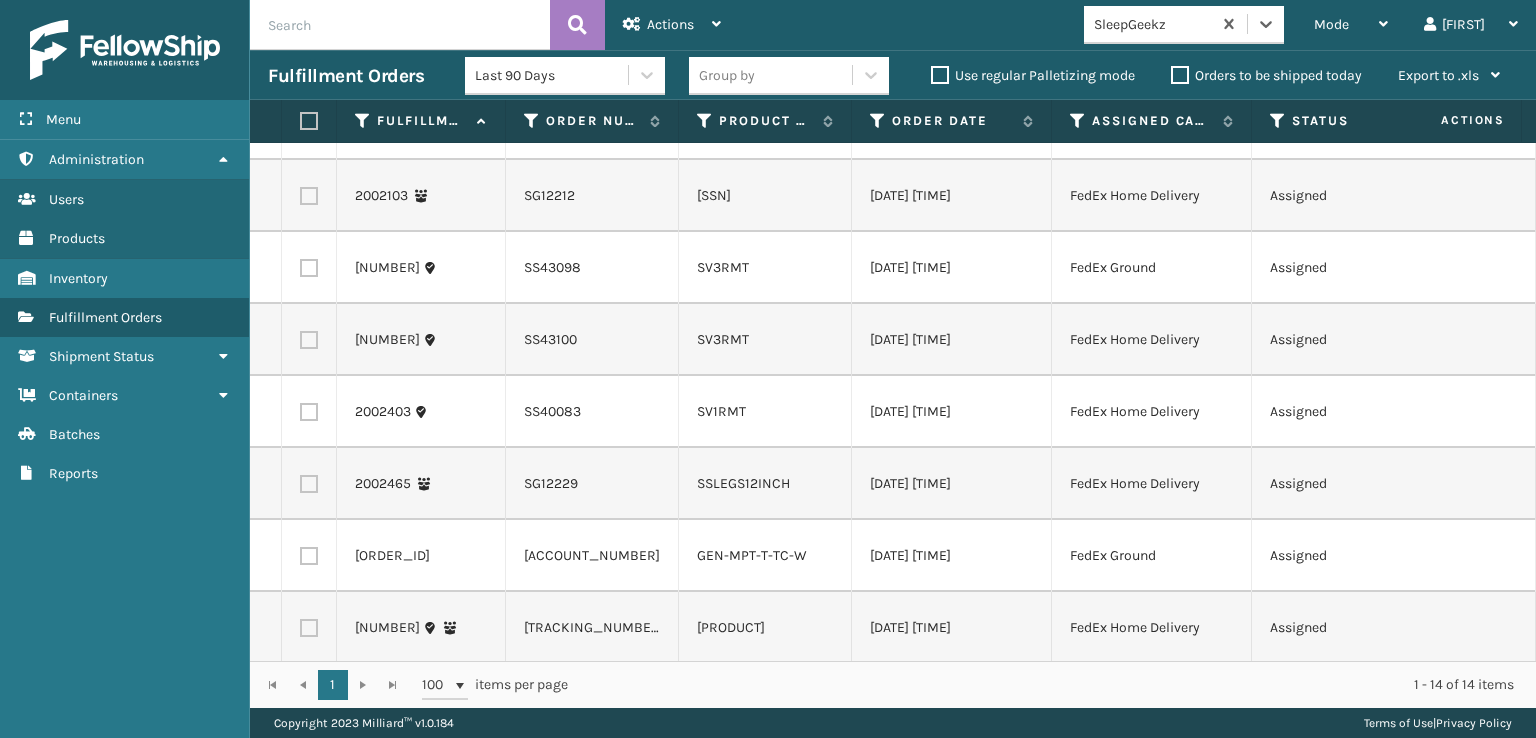 scroll, scrollTop: 0, scrollLeft: 0, axis: both 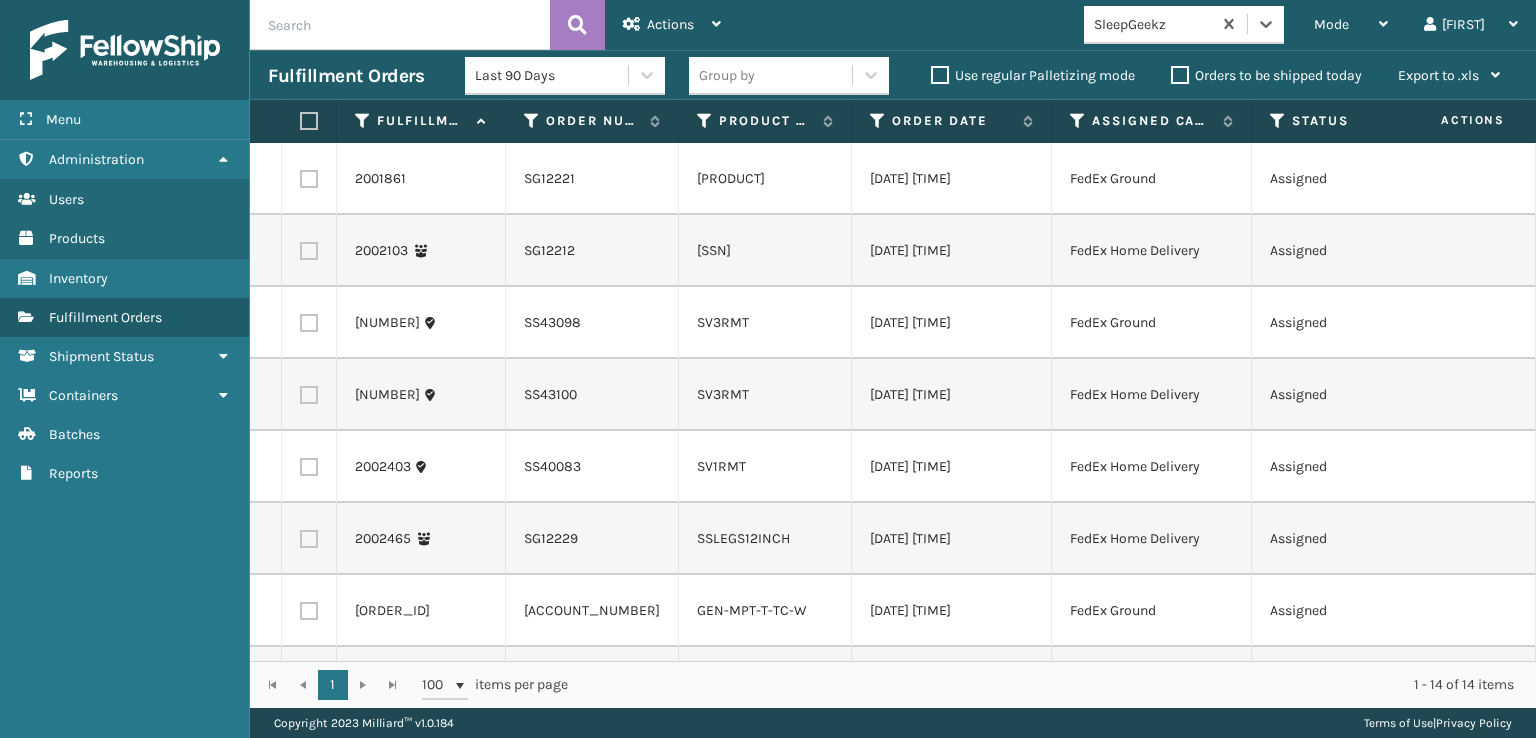 click at bounding box center (309, 179) 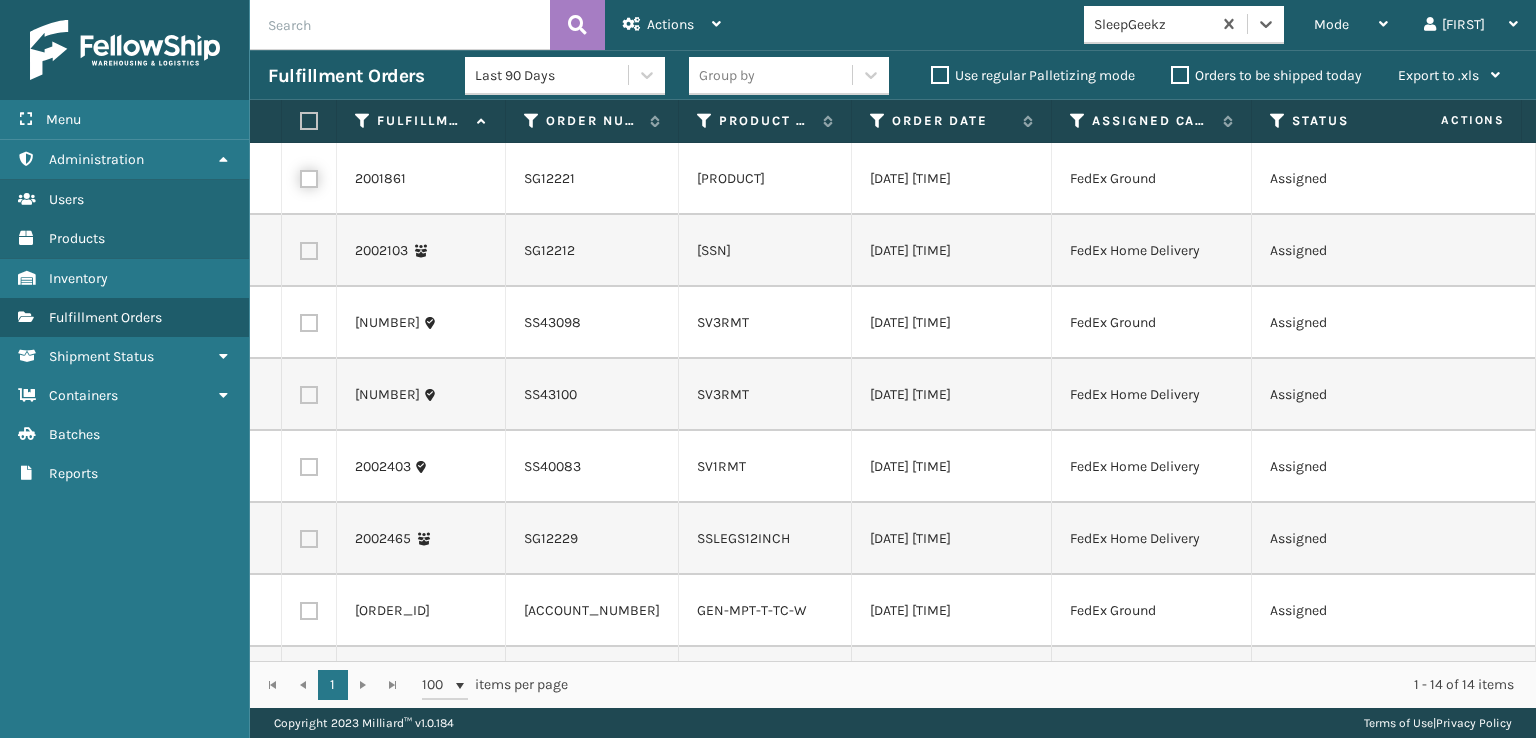 click at bounding box center [300, 176] 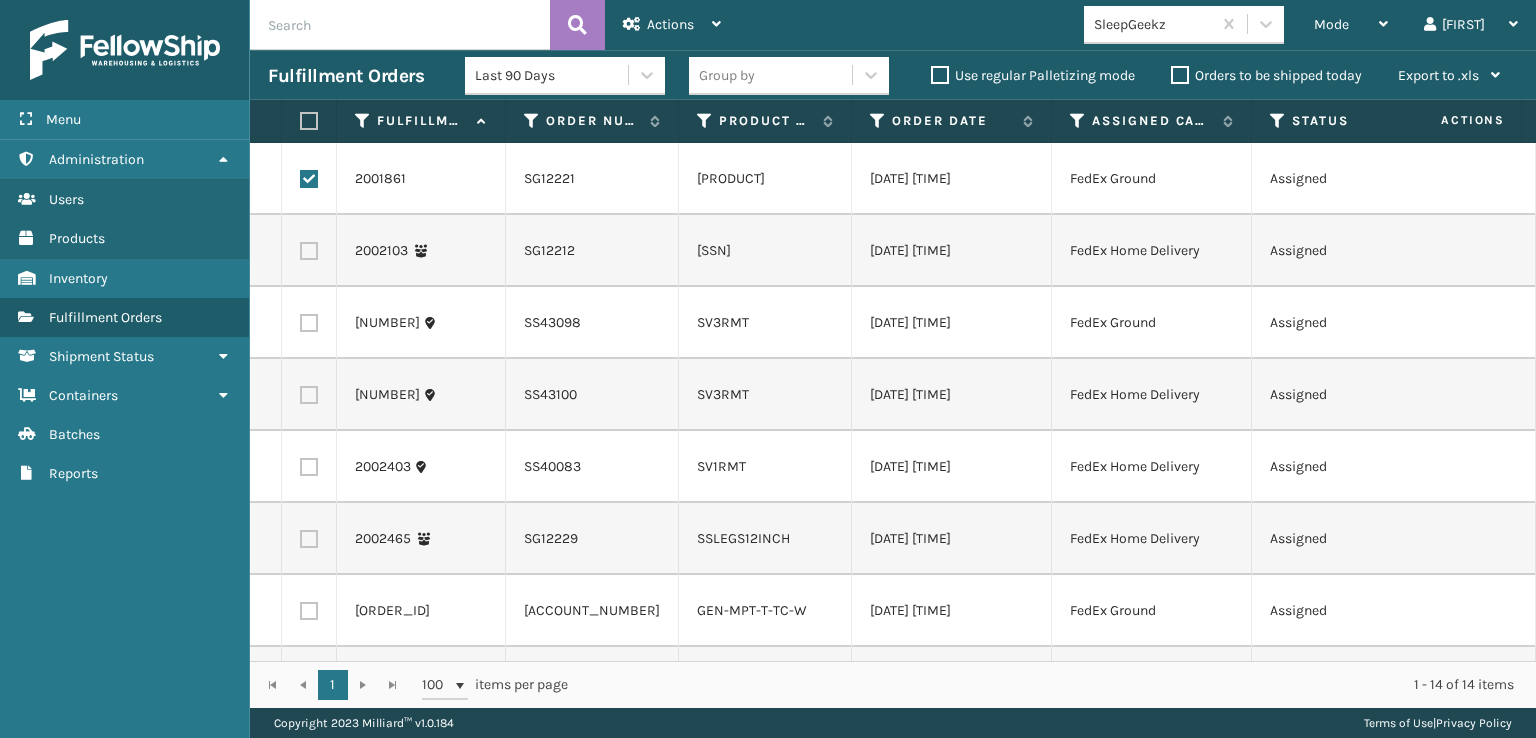 click at bounding box center [309, 251] 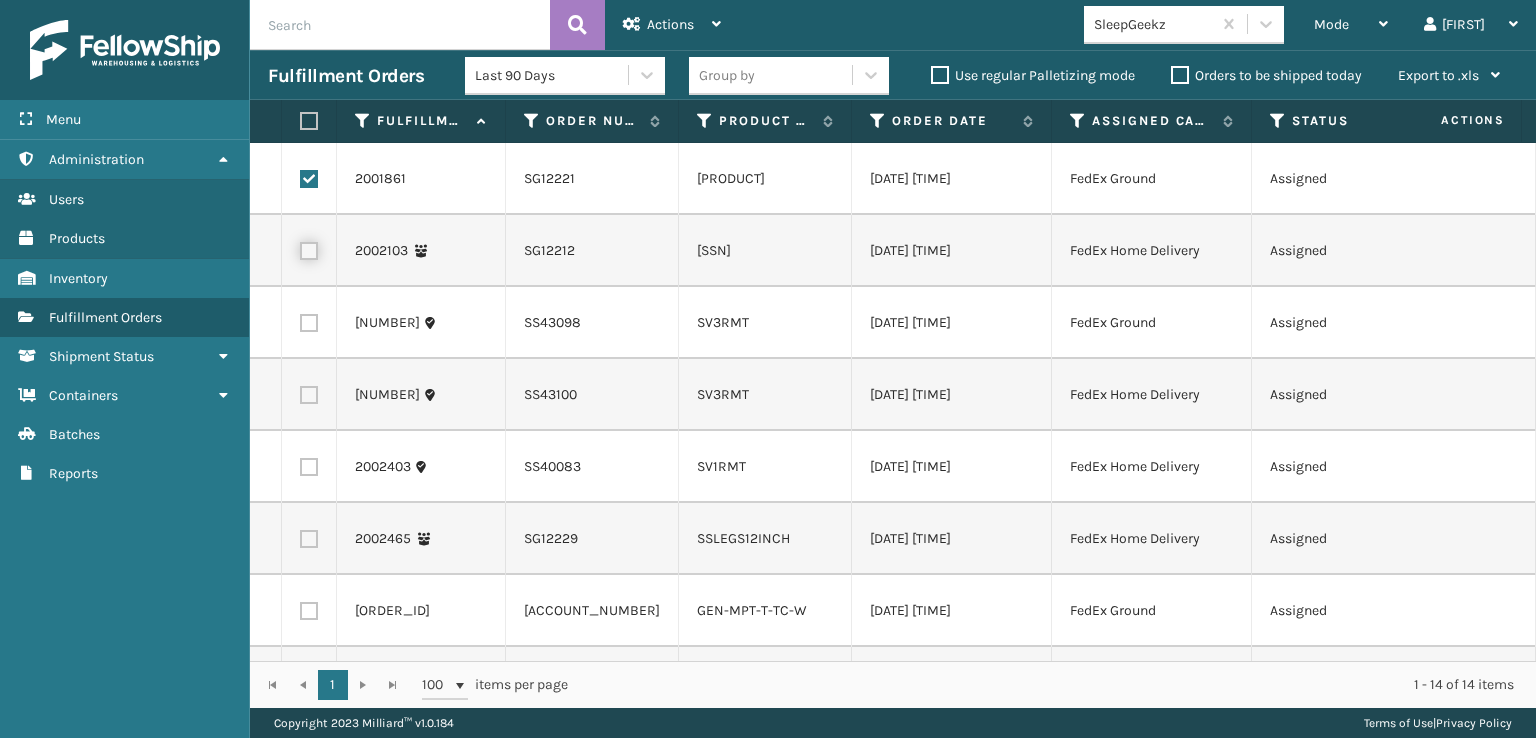 click at bounding box center [300, 248] 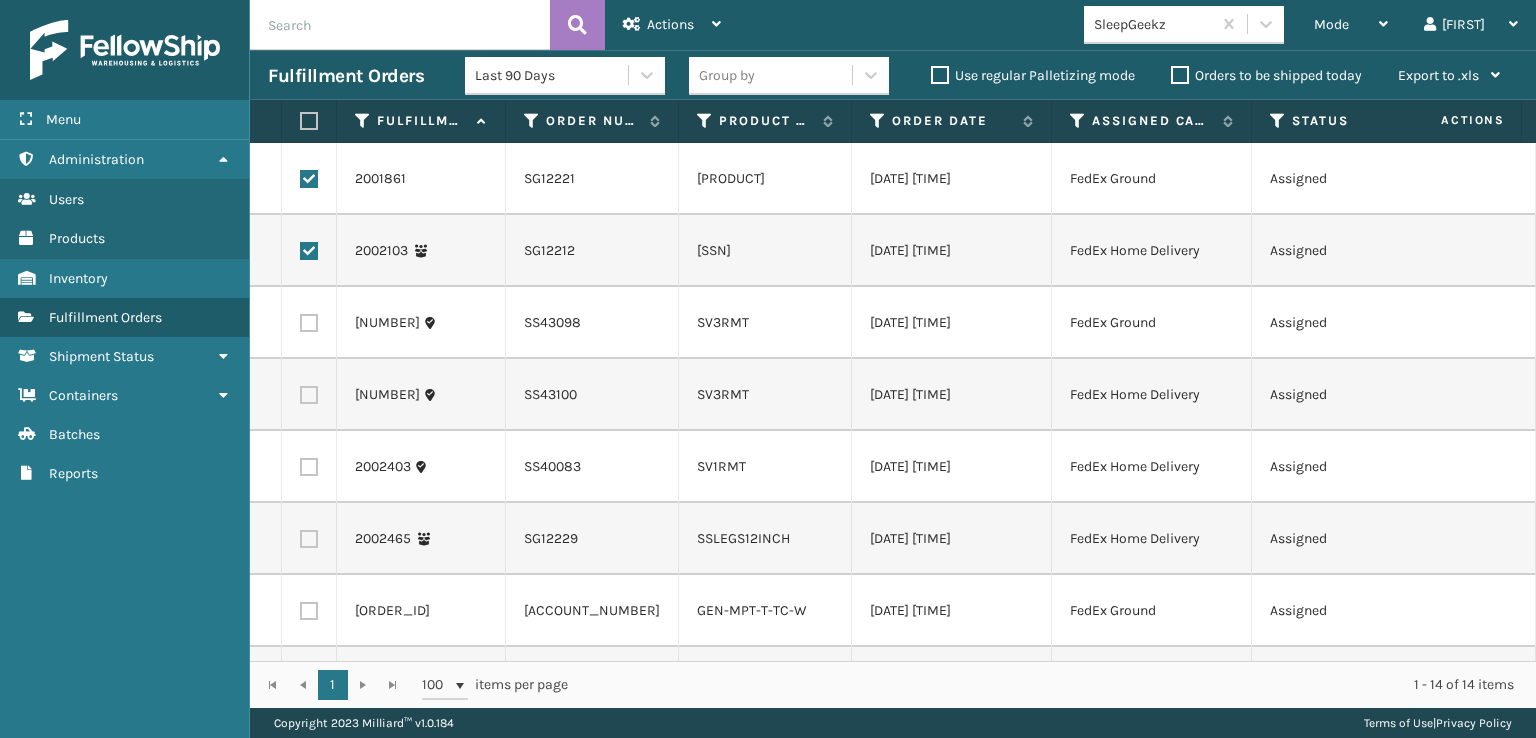 click at bounding box center (309, 323) 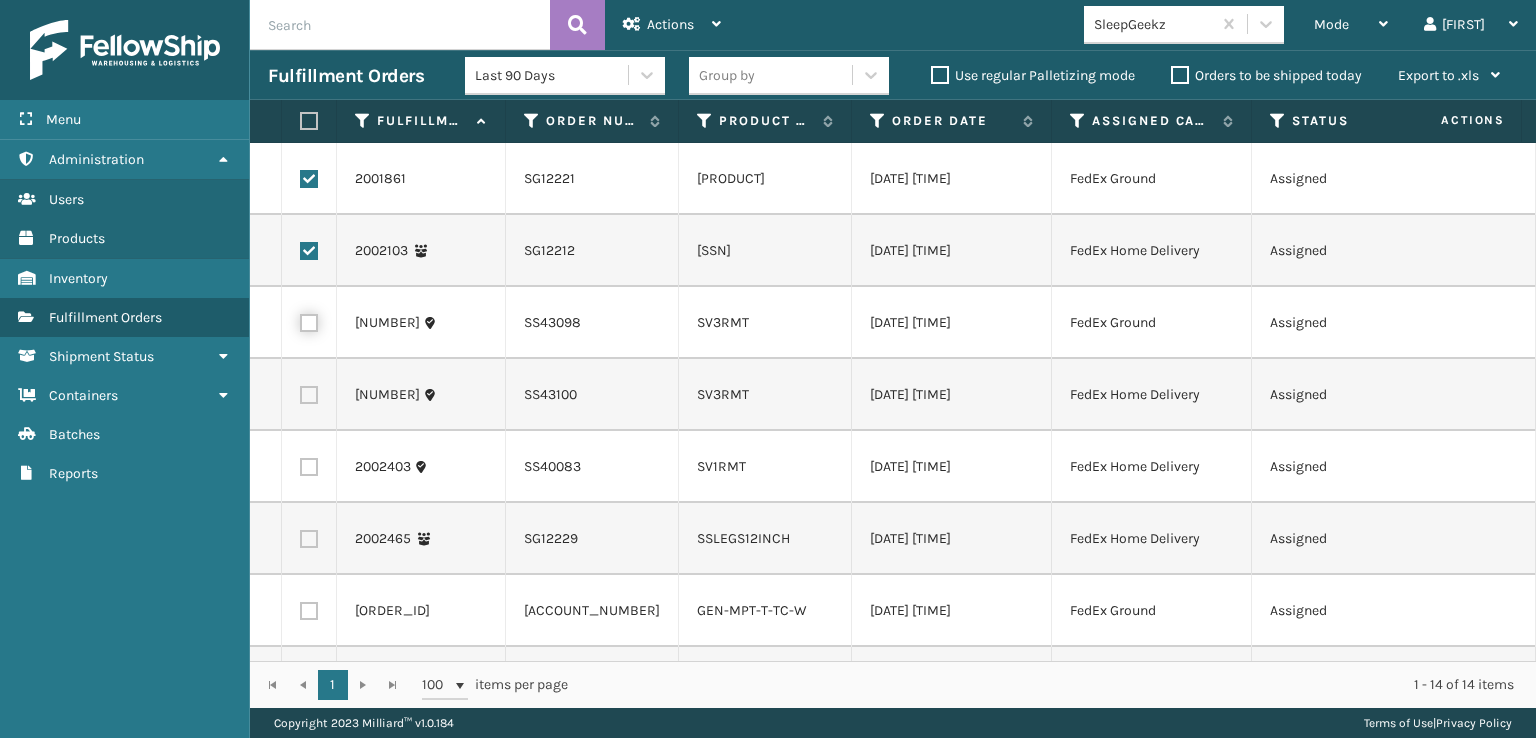 click at bounding box center (300, 320) 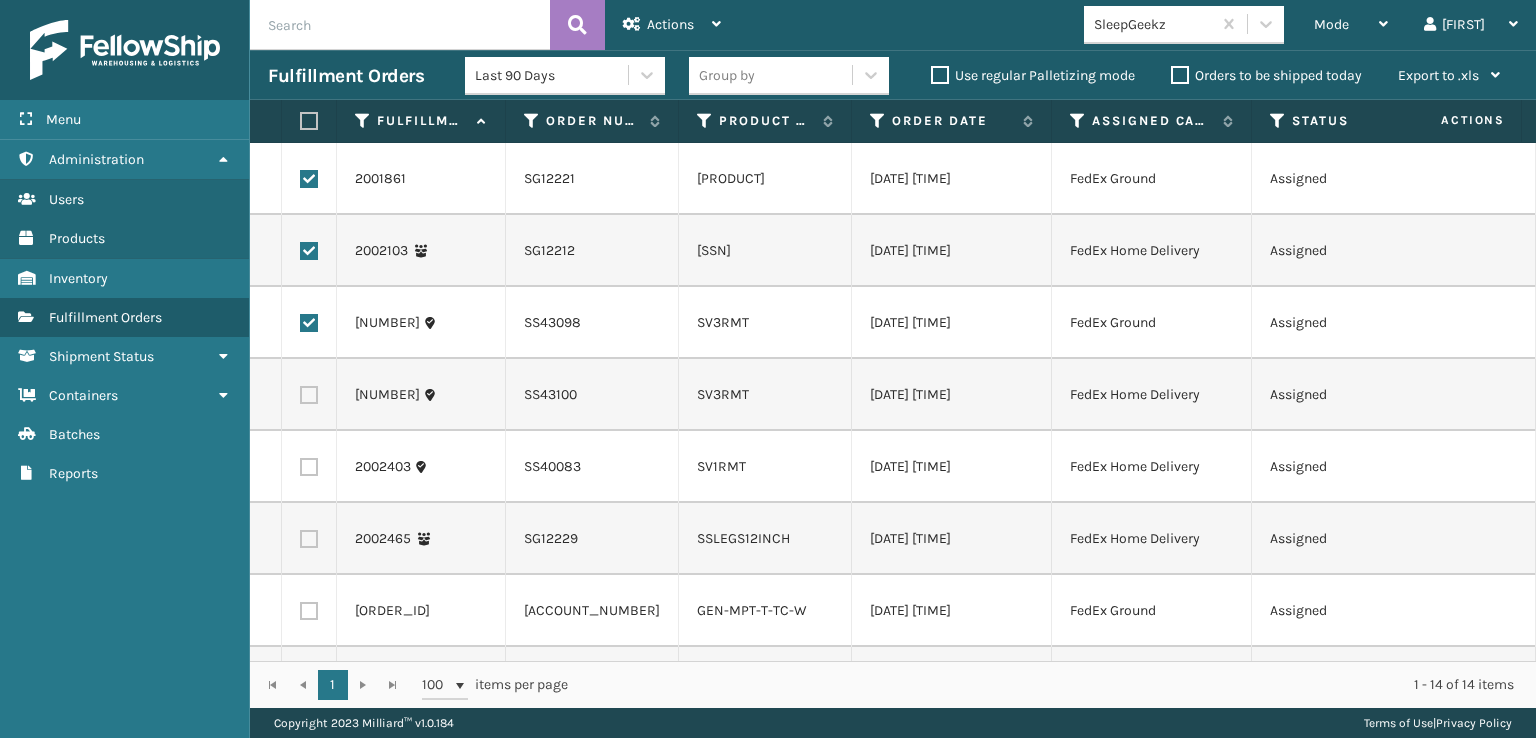 click at bounding box center [309, 395] 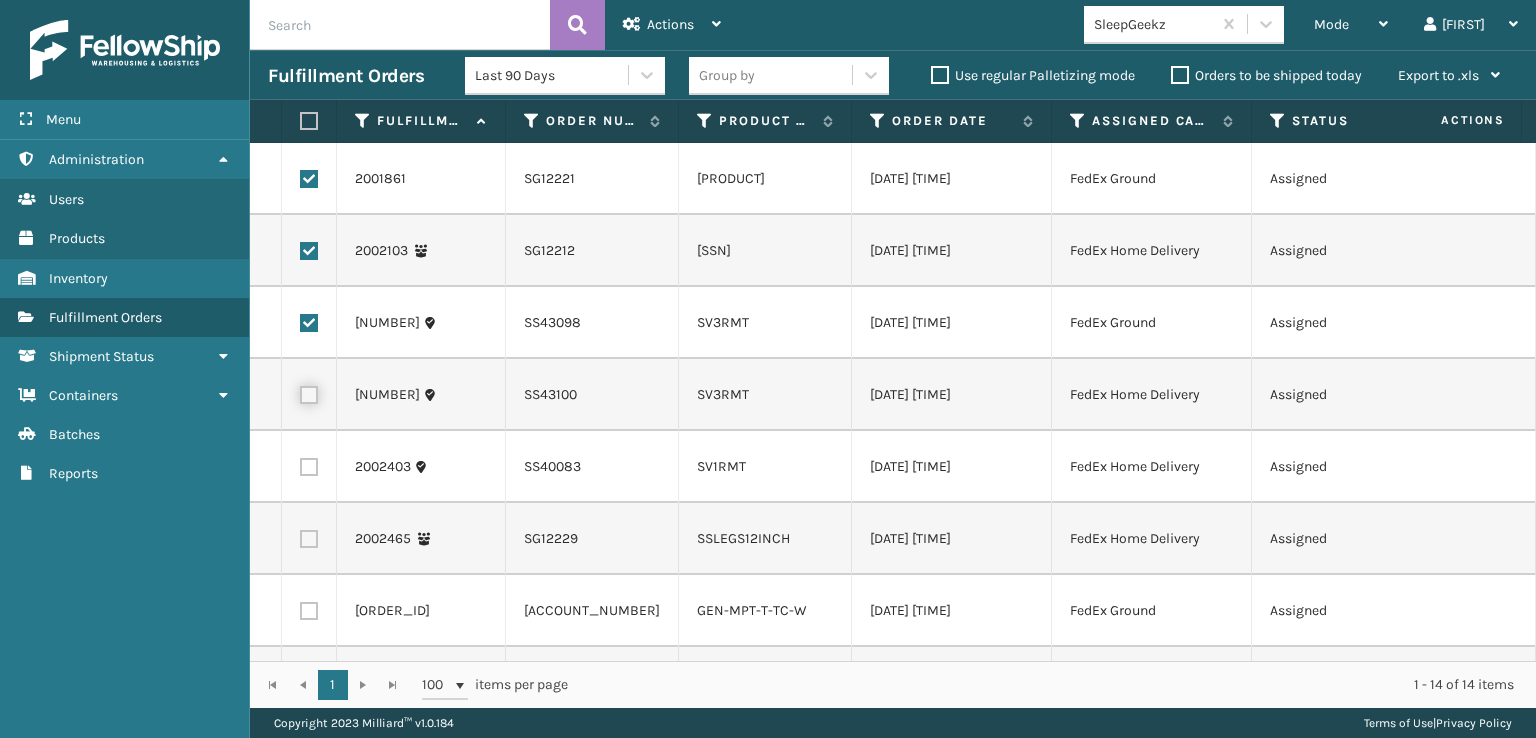 click at bounding box center [300, 392] 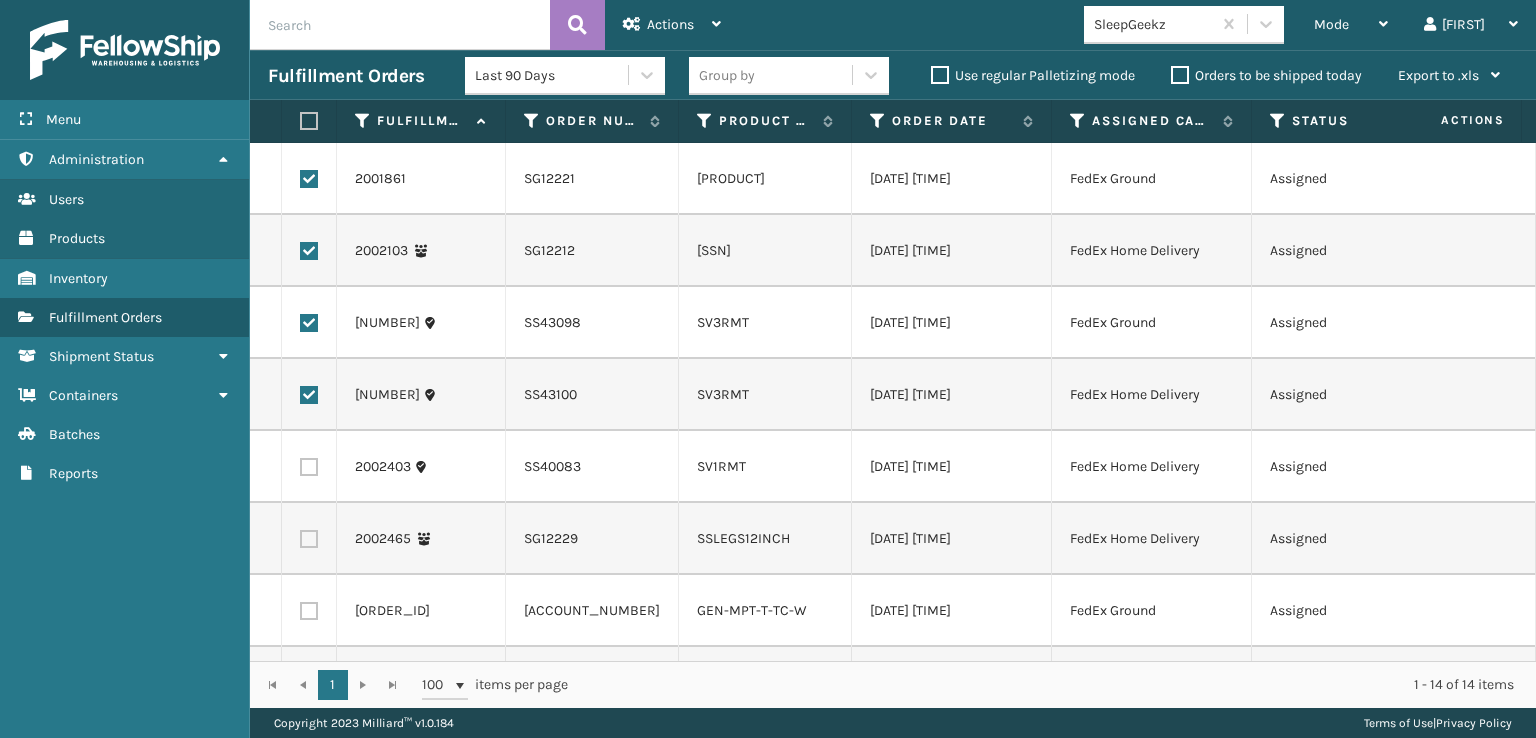click at bounding box center [309, 467] 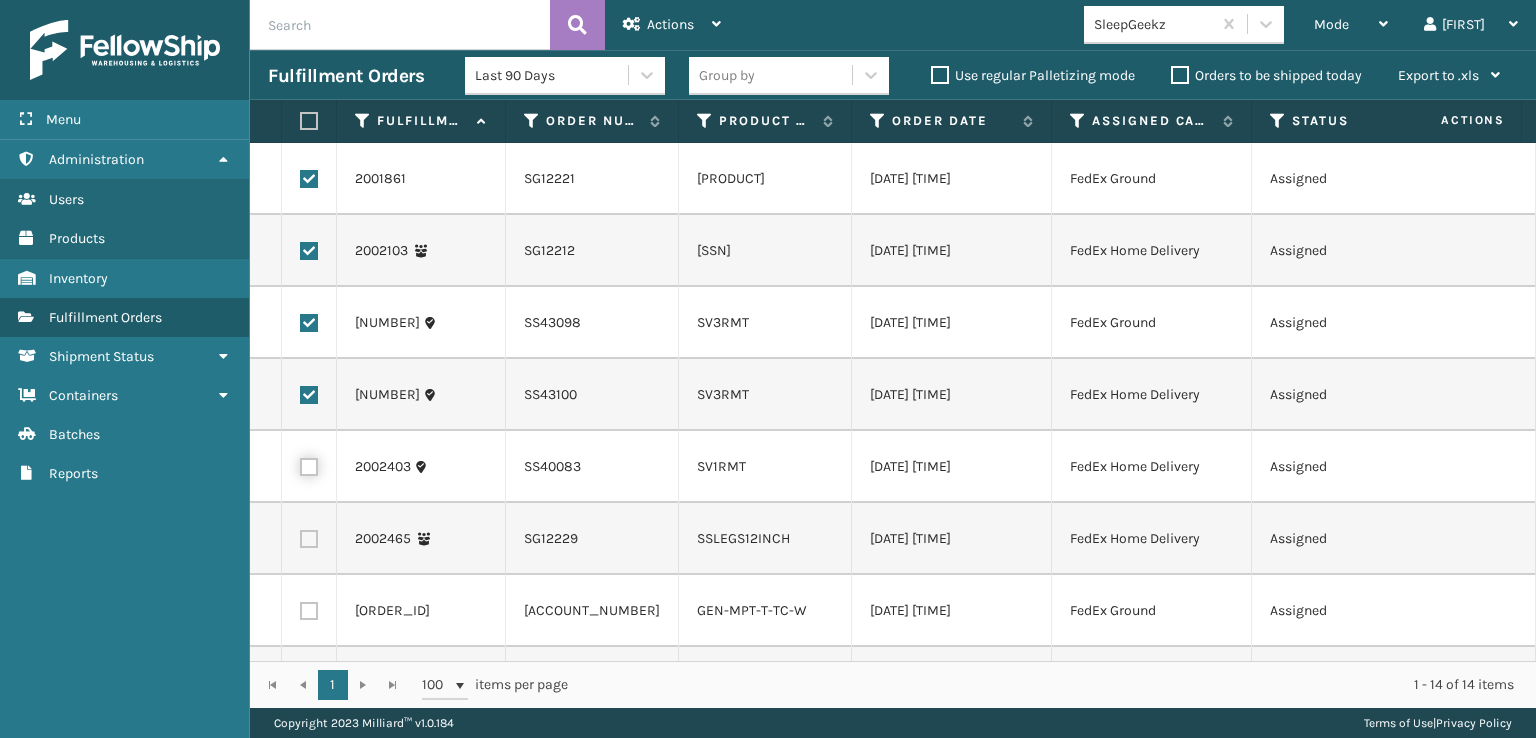 click at bounding box center [300, 464] 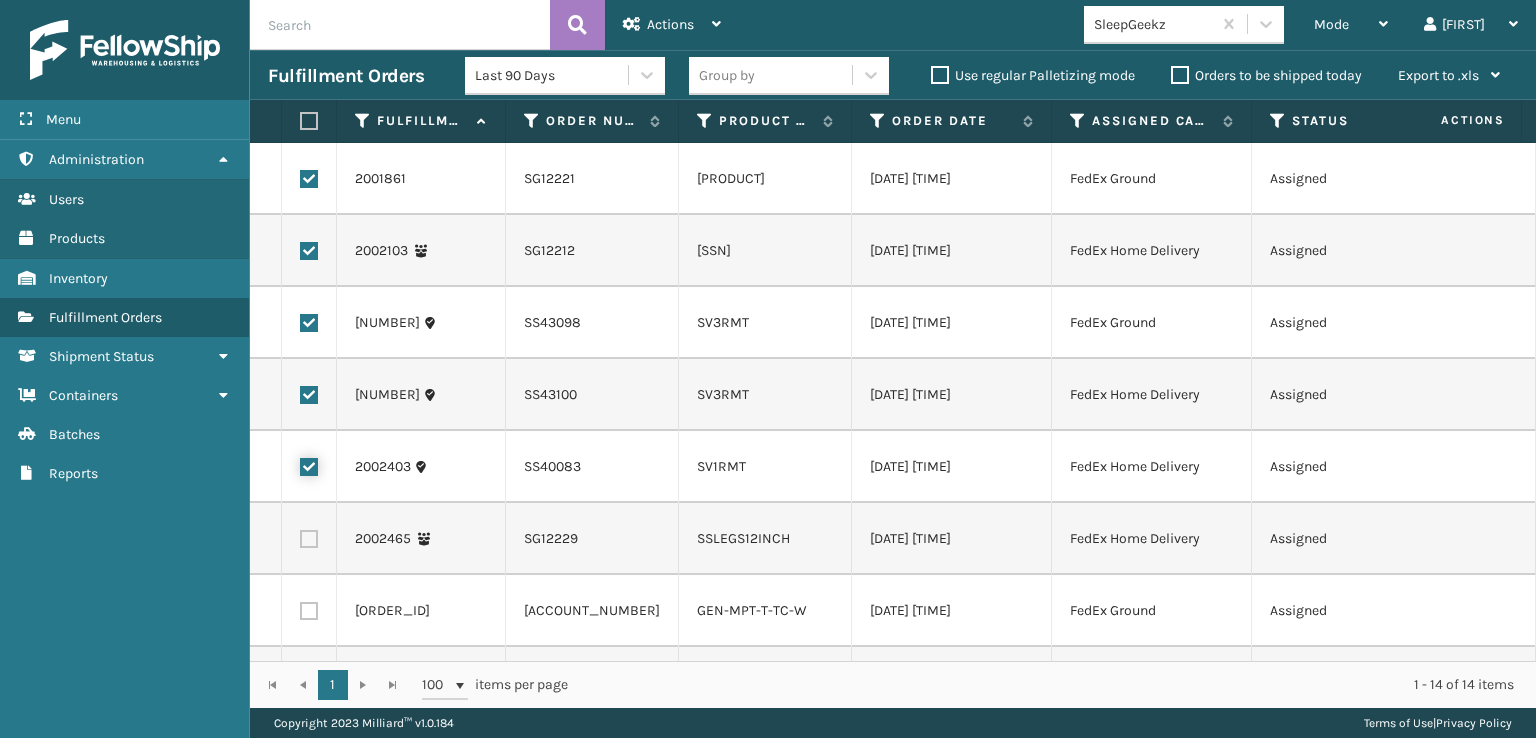 checkbox on "true" 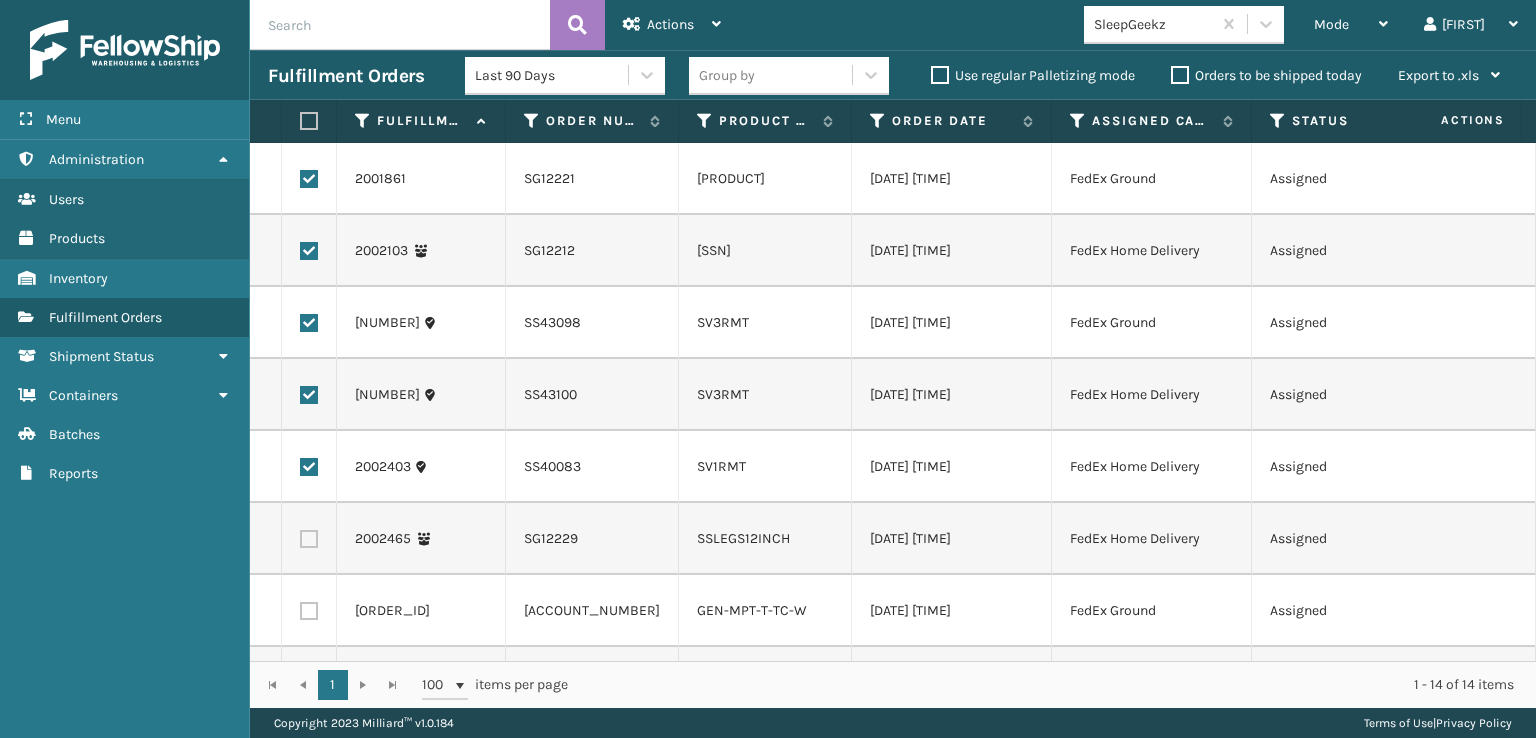 click at bounding box center (309, 539) 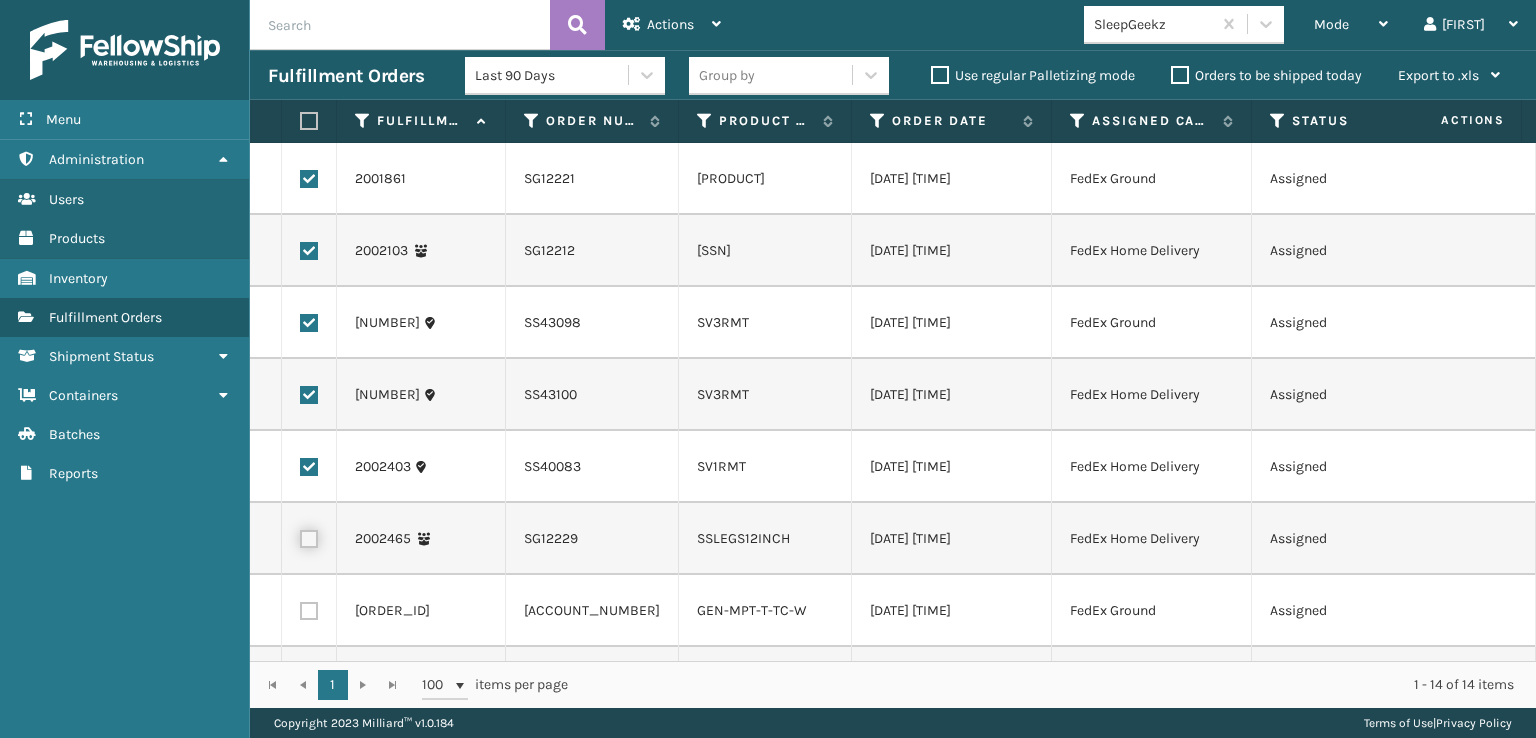 click at bounding box center [300, 536] 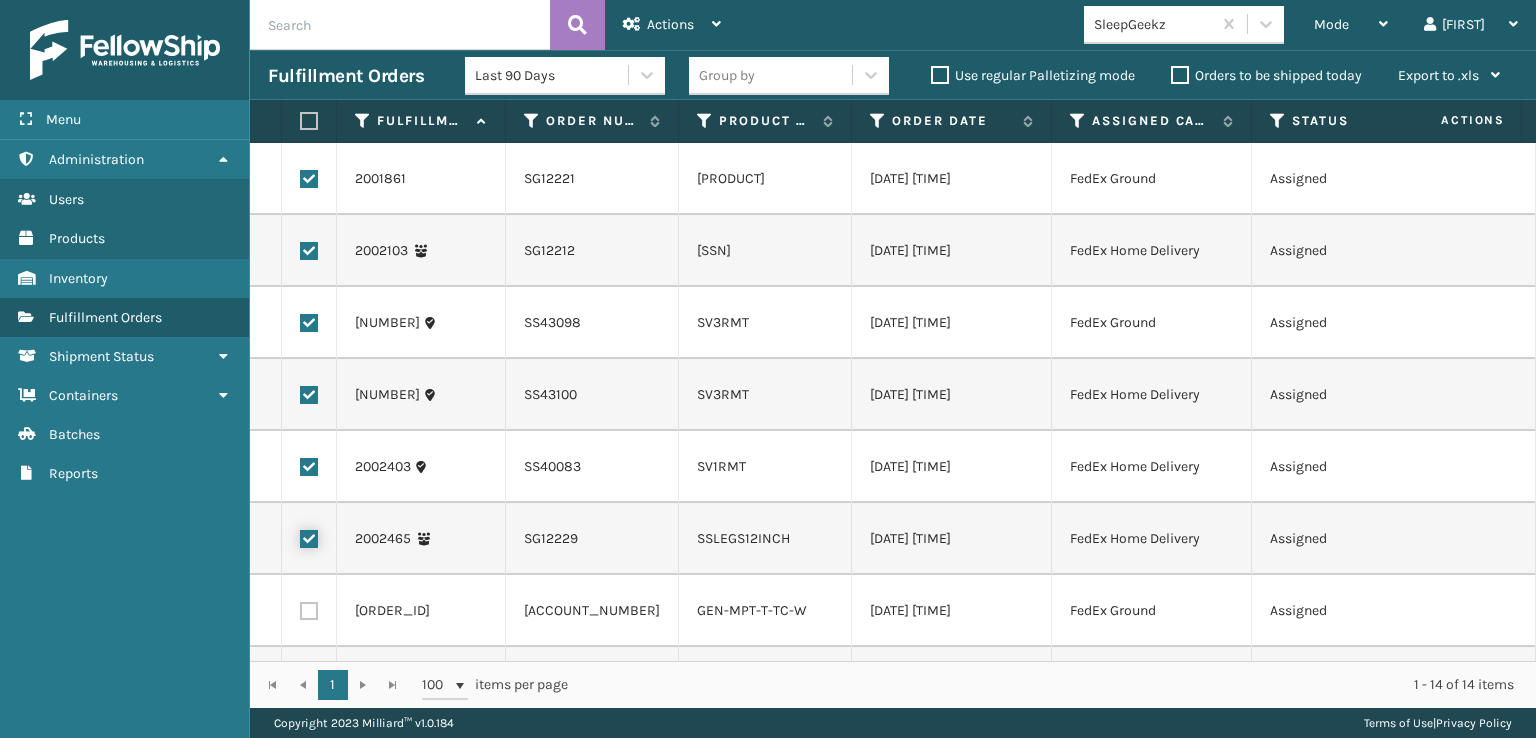 checkbox on "true" 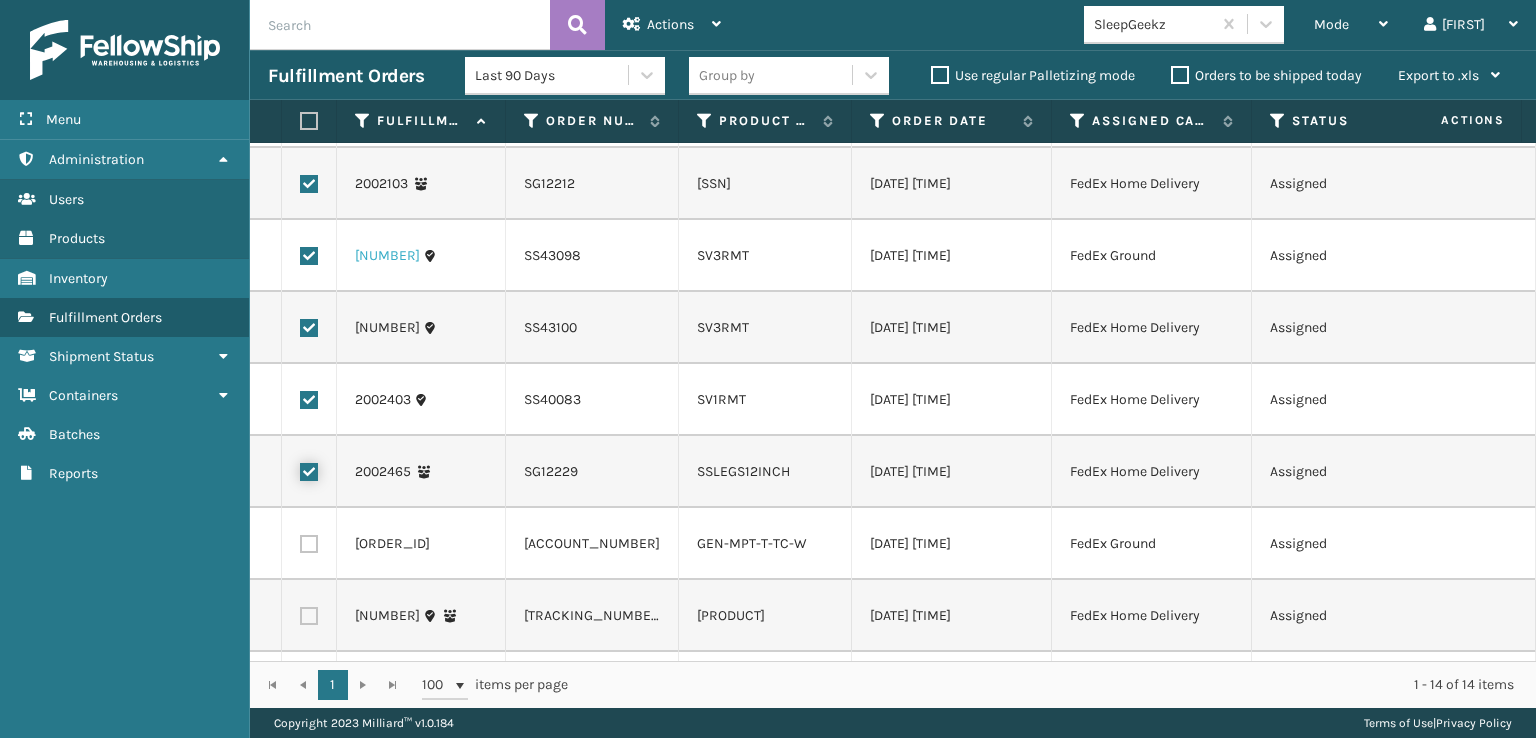 scroll, scrollTop: 200, scrollLeft: 0, axis: vertical 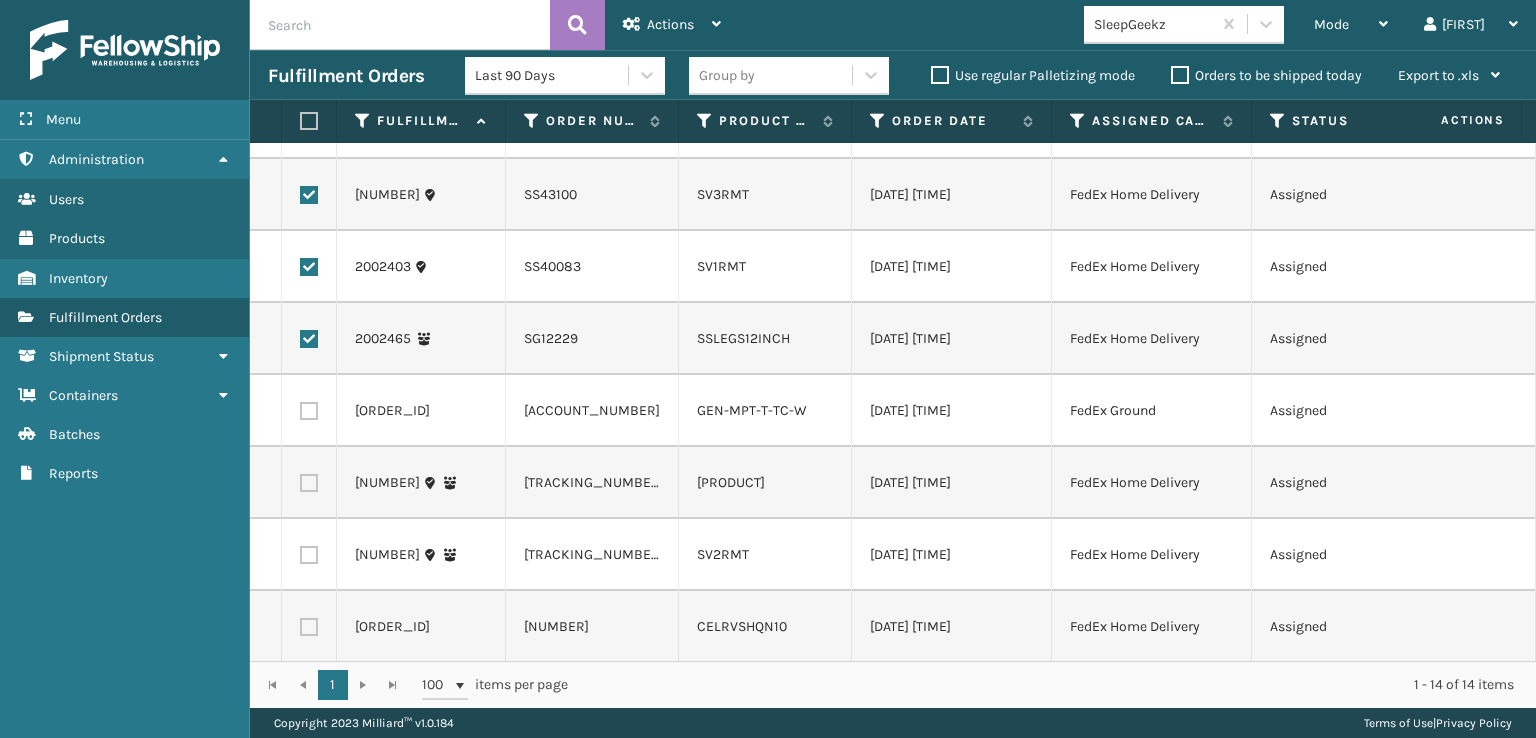 click at bounding box center (309, 411) 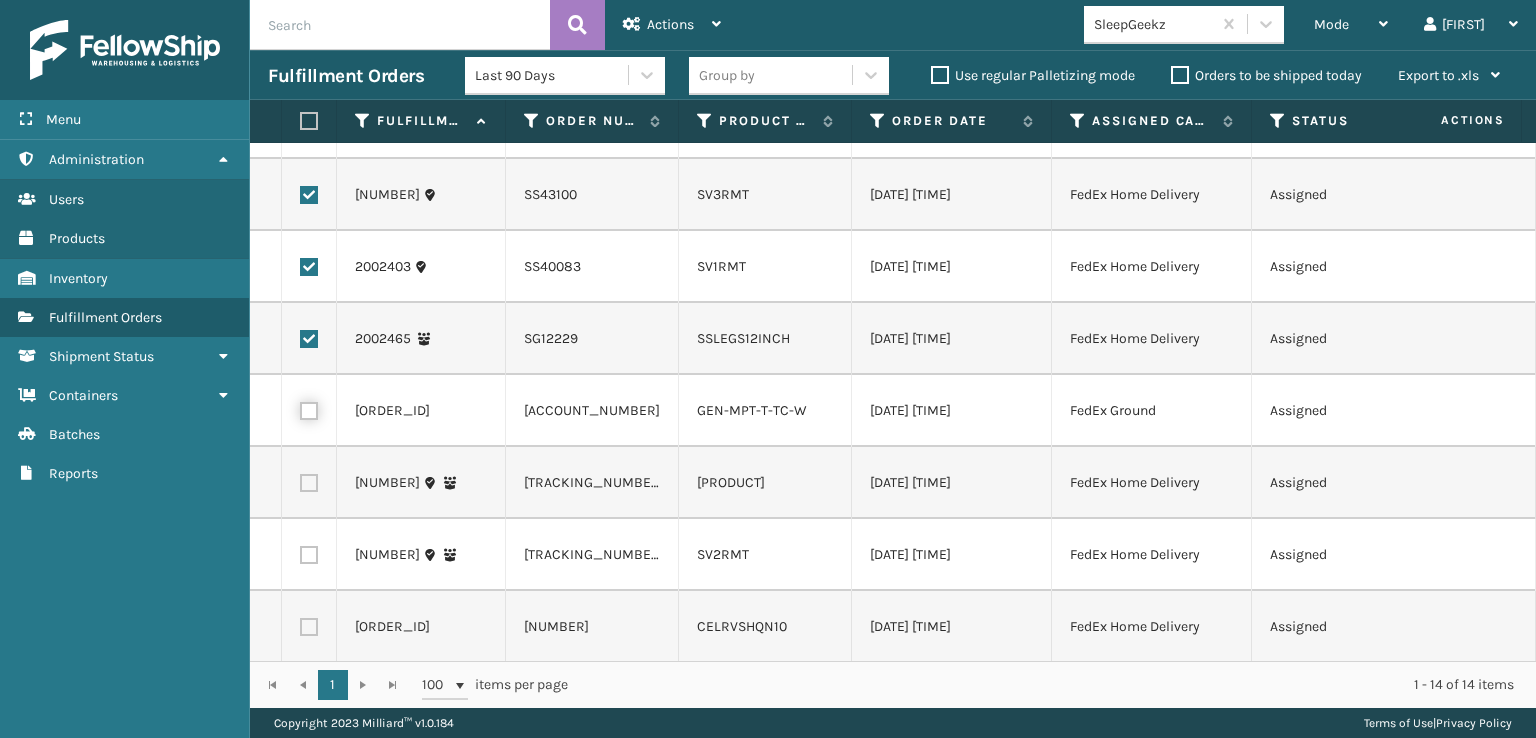 click at bounding box center [300, 408] 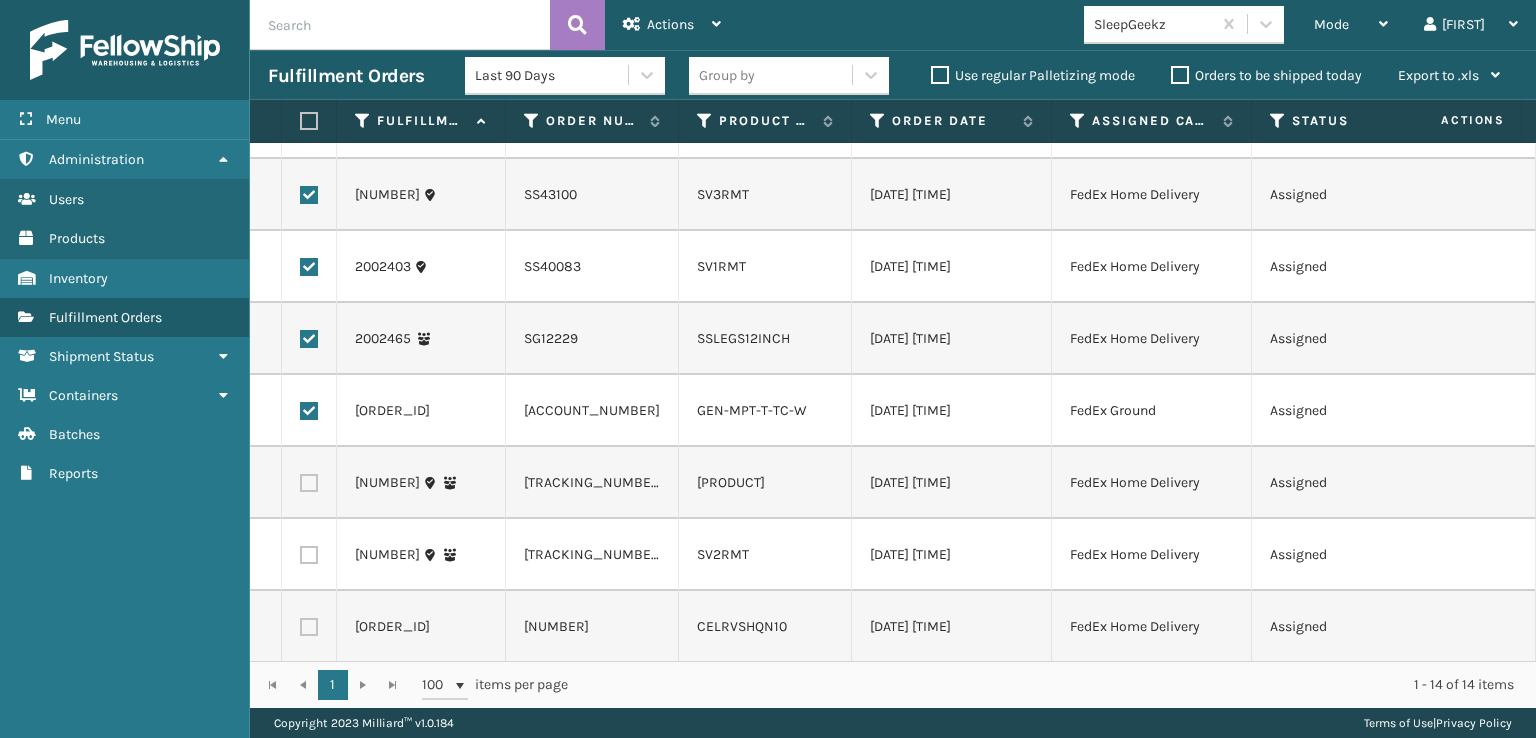 click at bounding box center [309, 483] 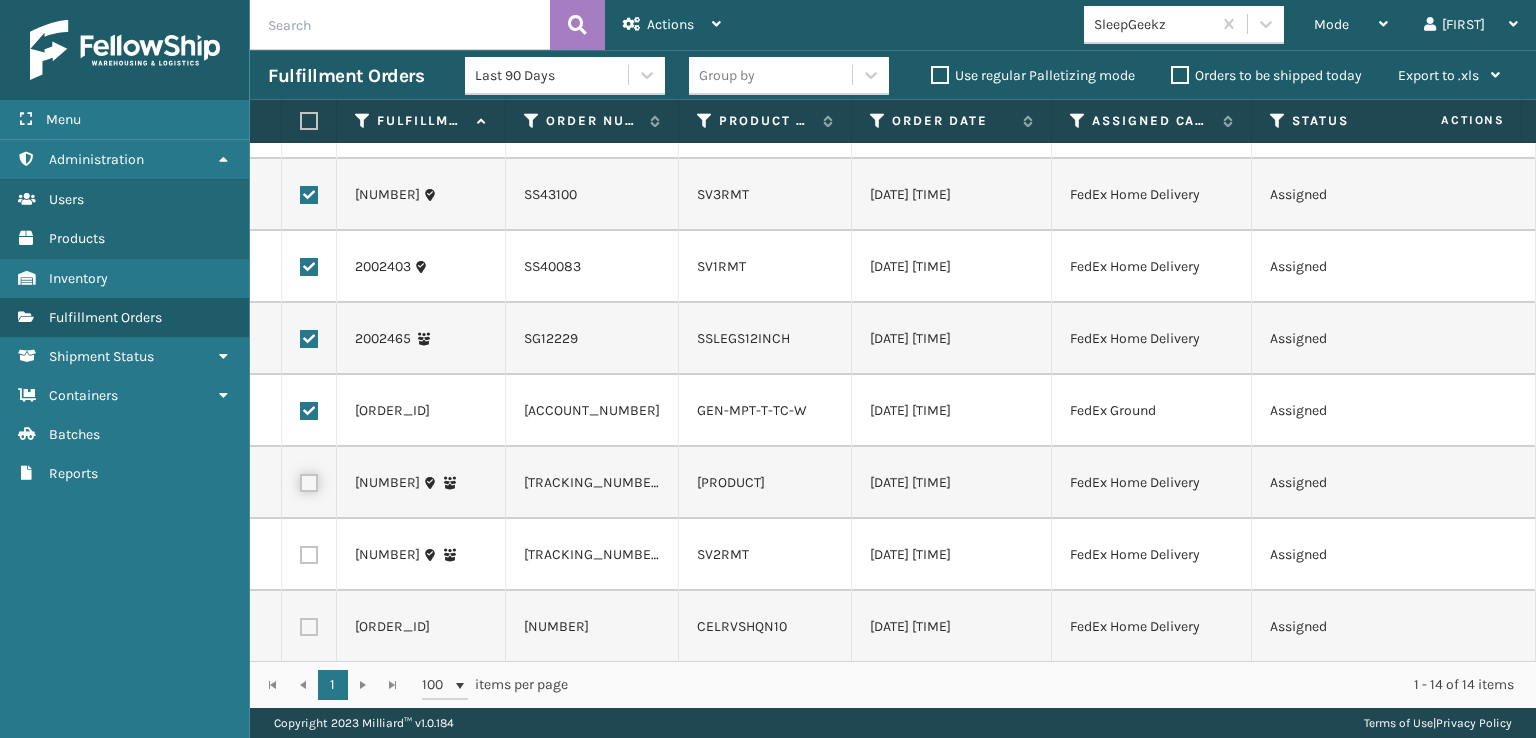 click at bounding box center [300, 480] 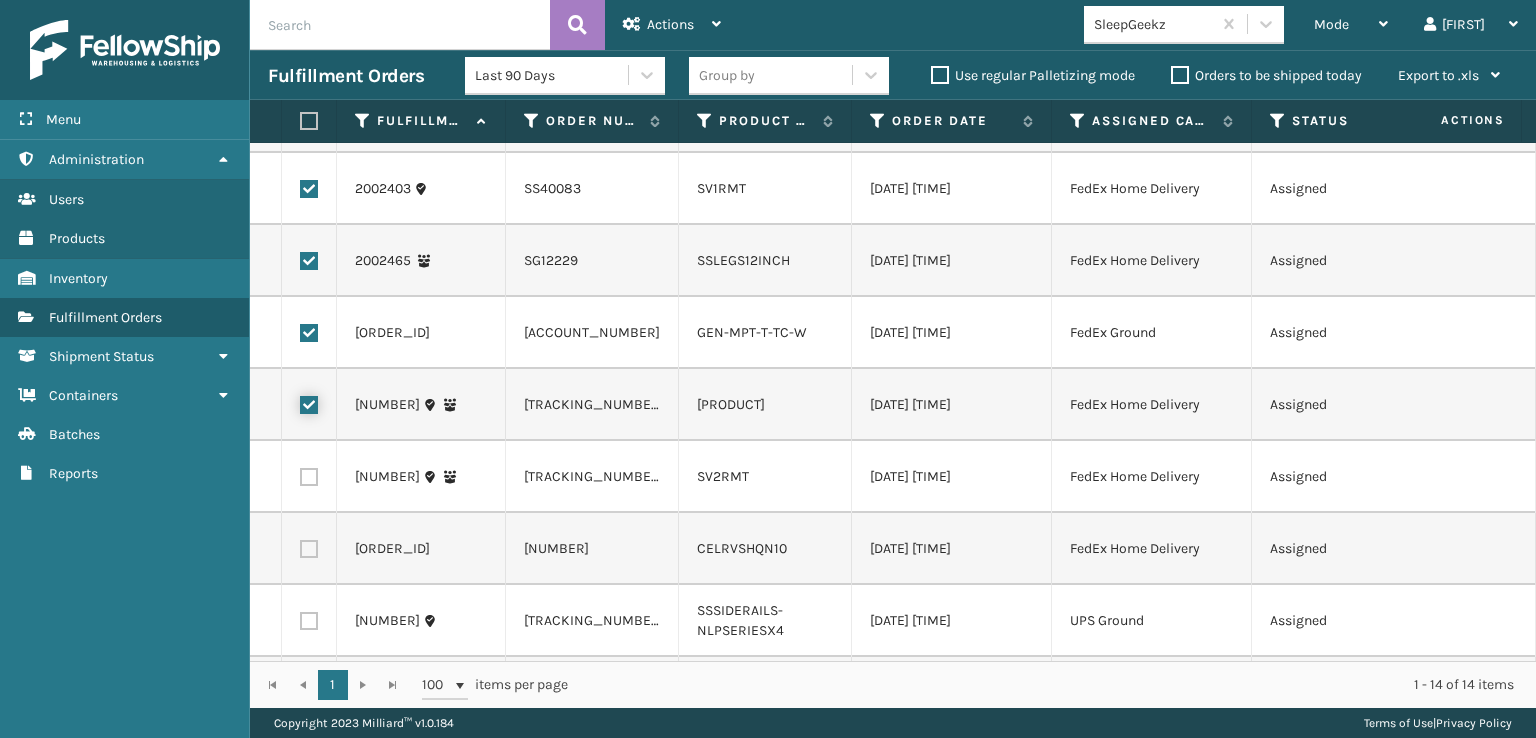 scroll, scrollTop: 400, scrollLeft: 0, axis: vertical 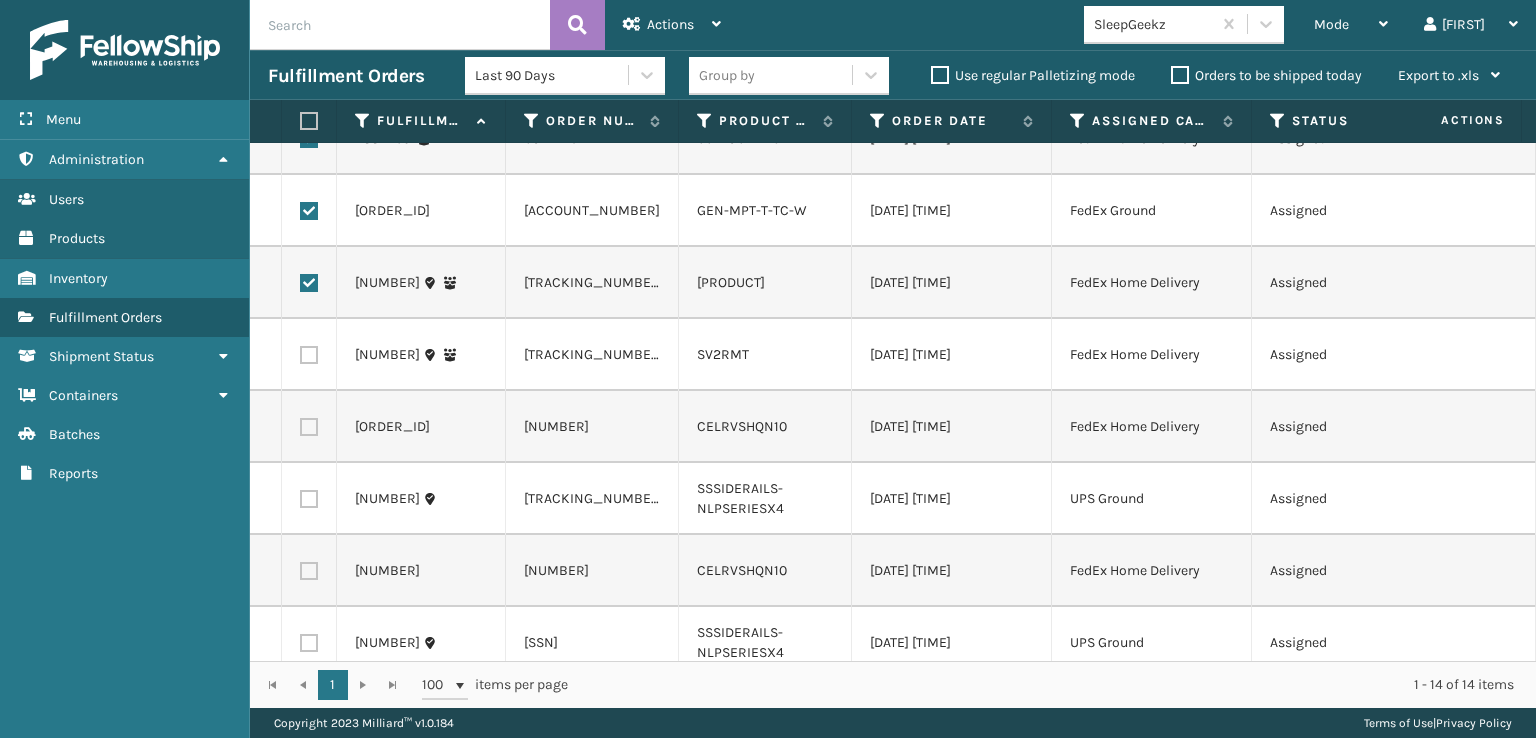 click at bounding box center (309, 355) 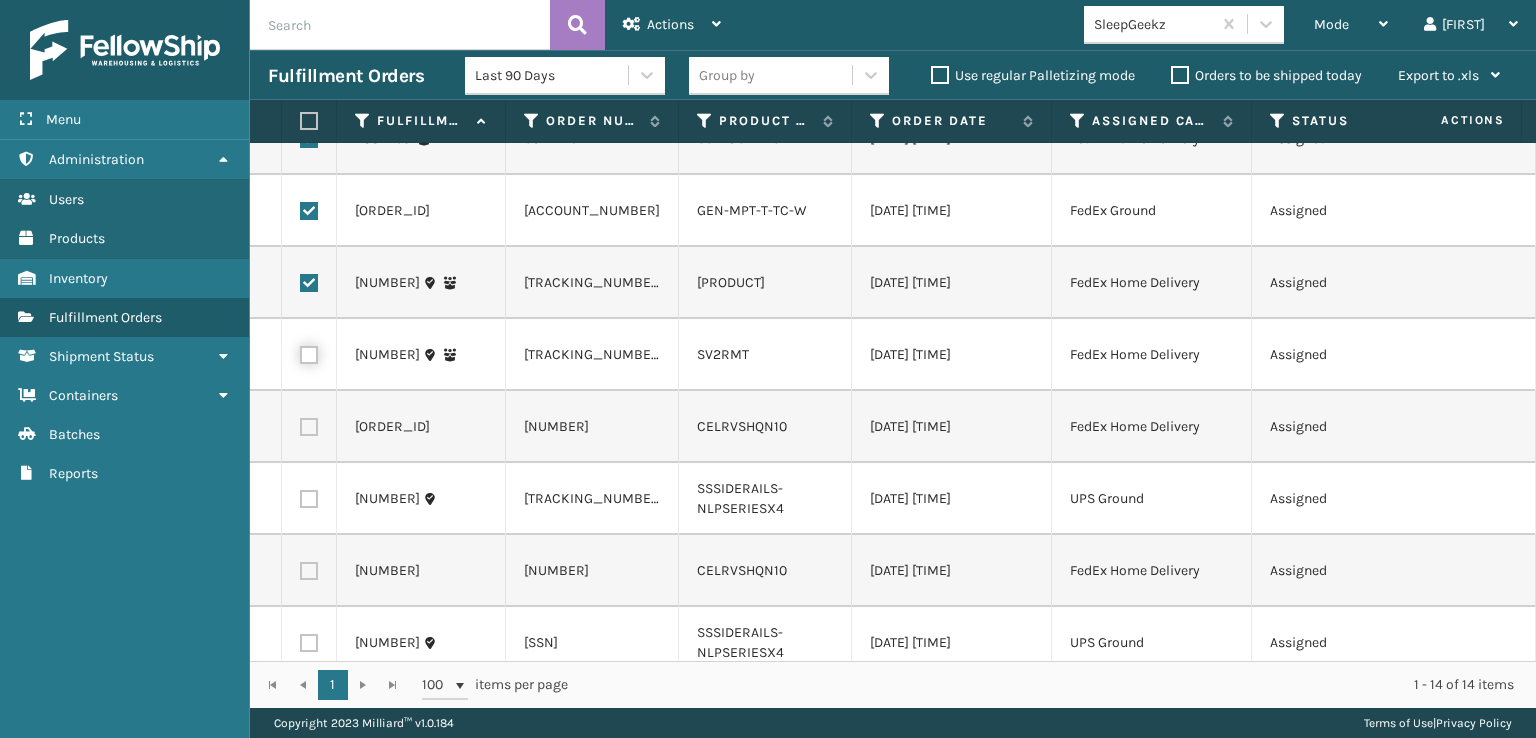 click at bounding box center (300, 352) 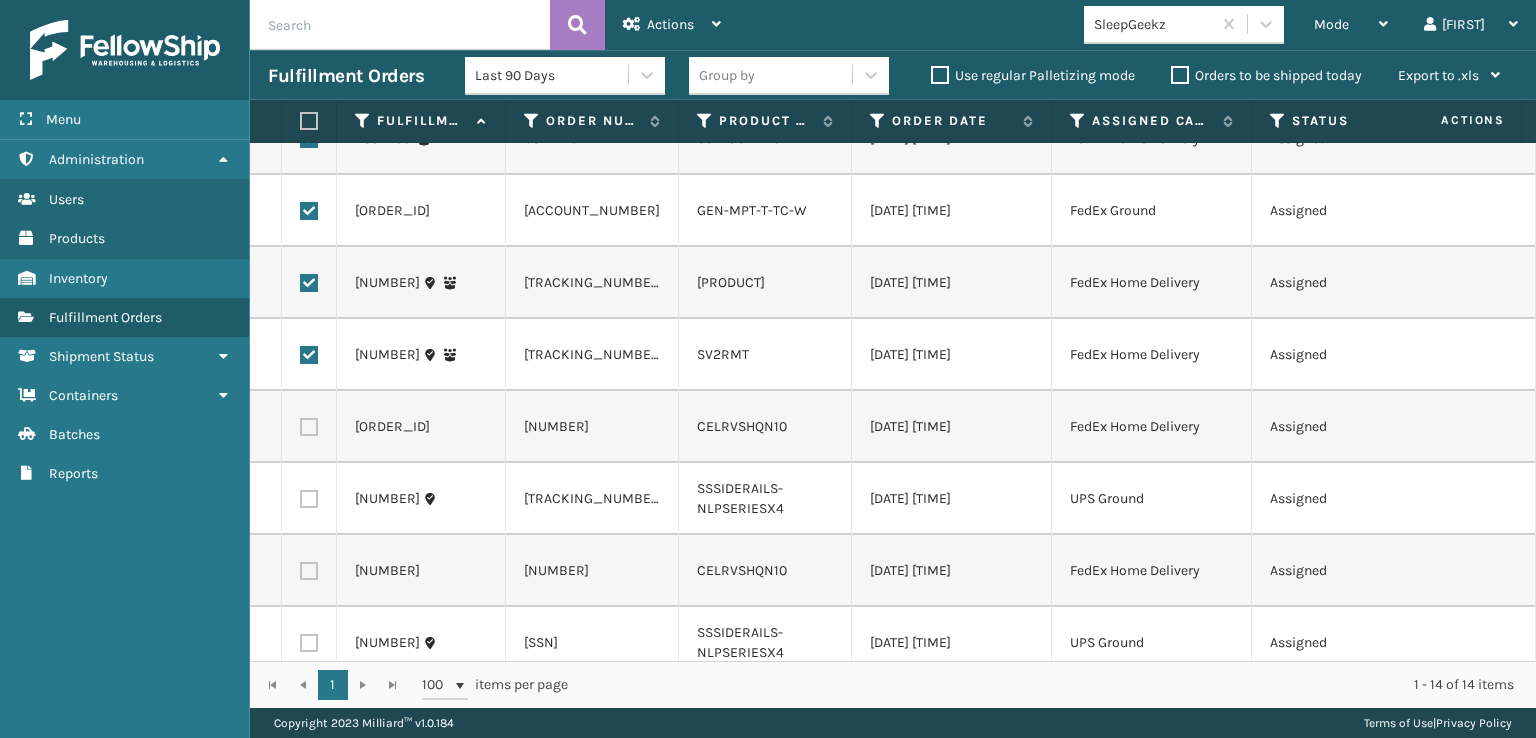 click at bounding box center [309, 427] 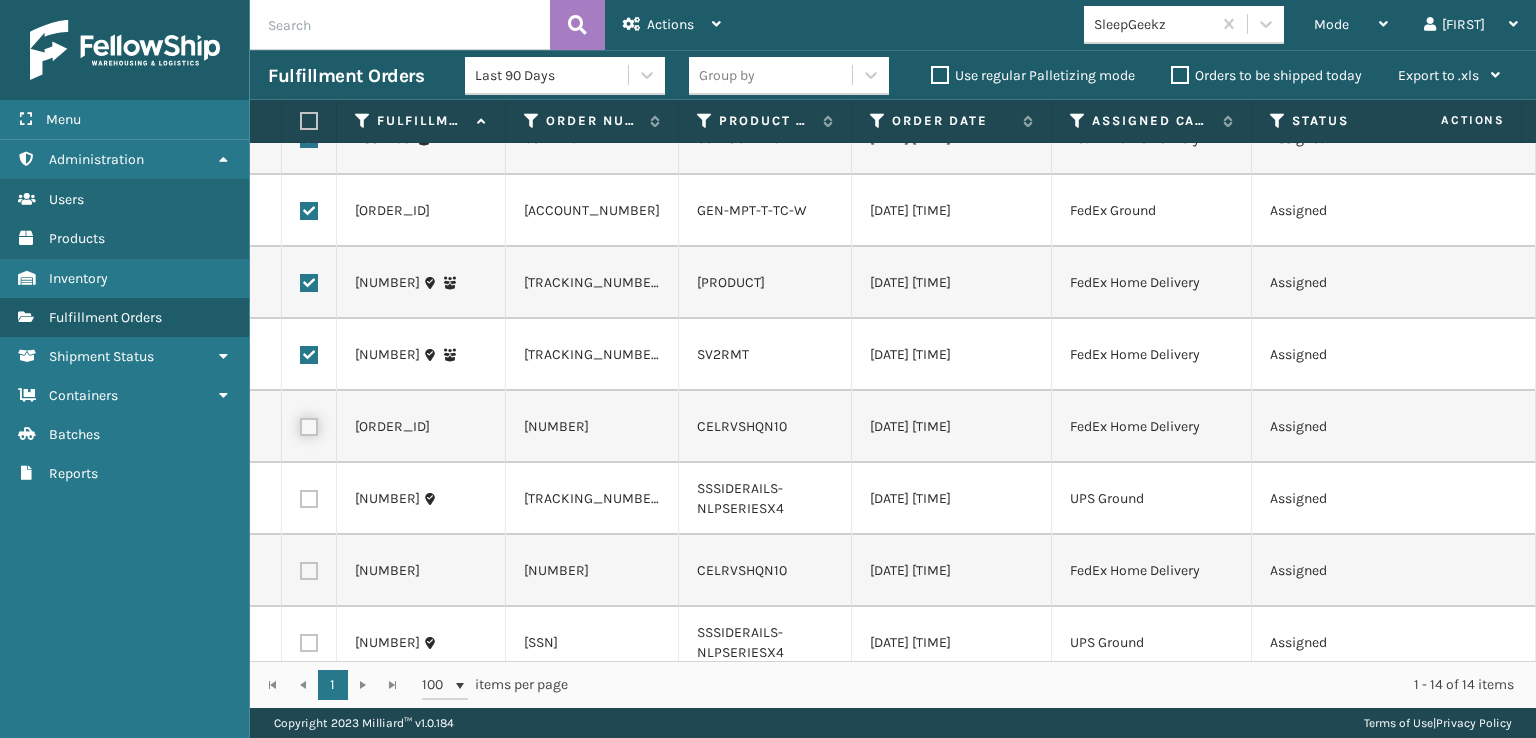 click at bounding box center (300, 424) 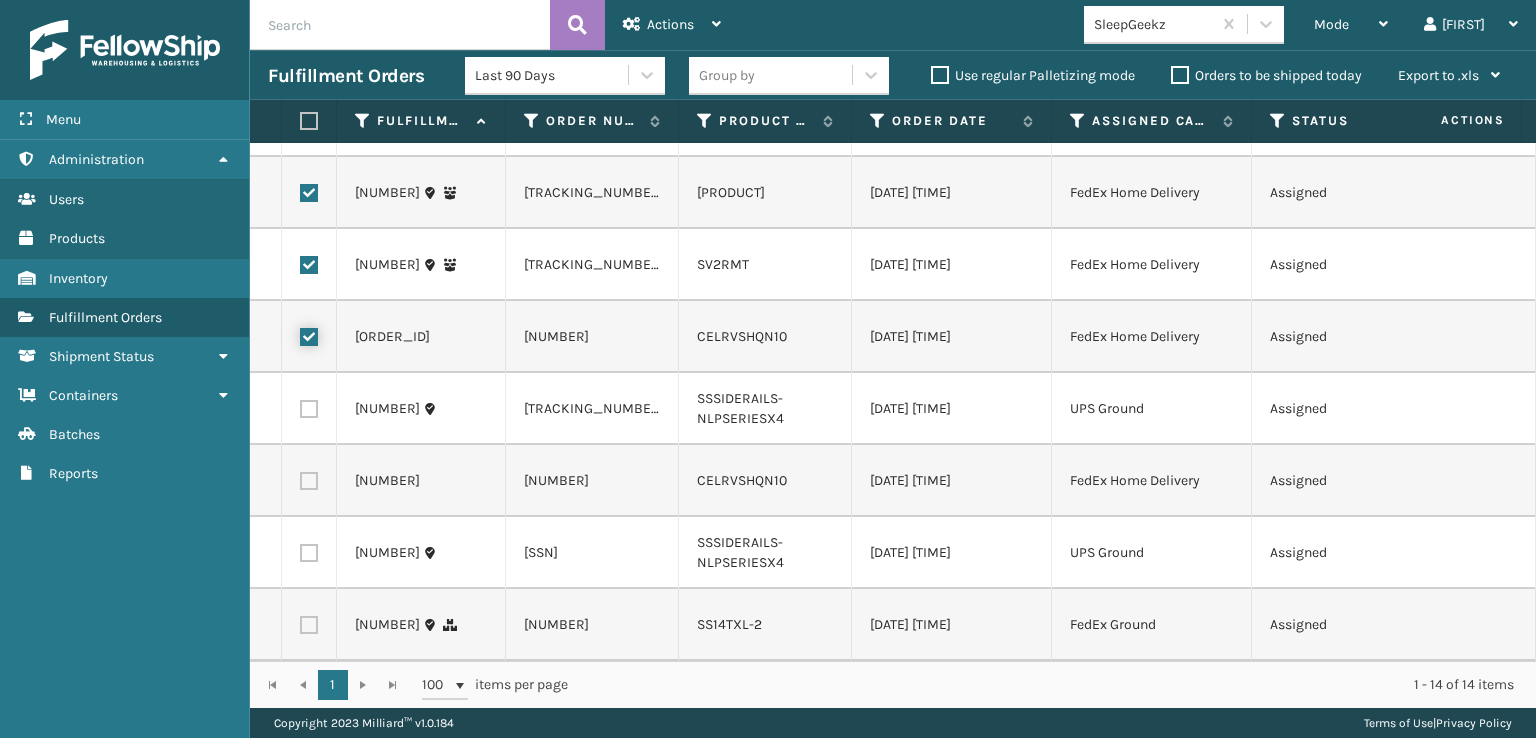 scroll, scrollTop: 624, scrollLeft: 0, axis: vertical 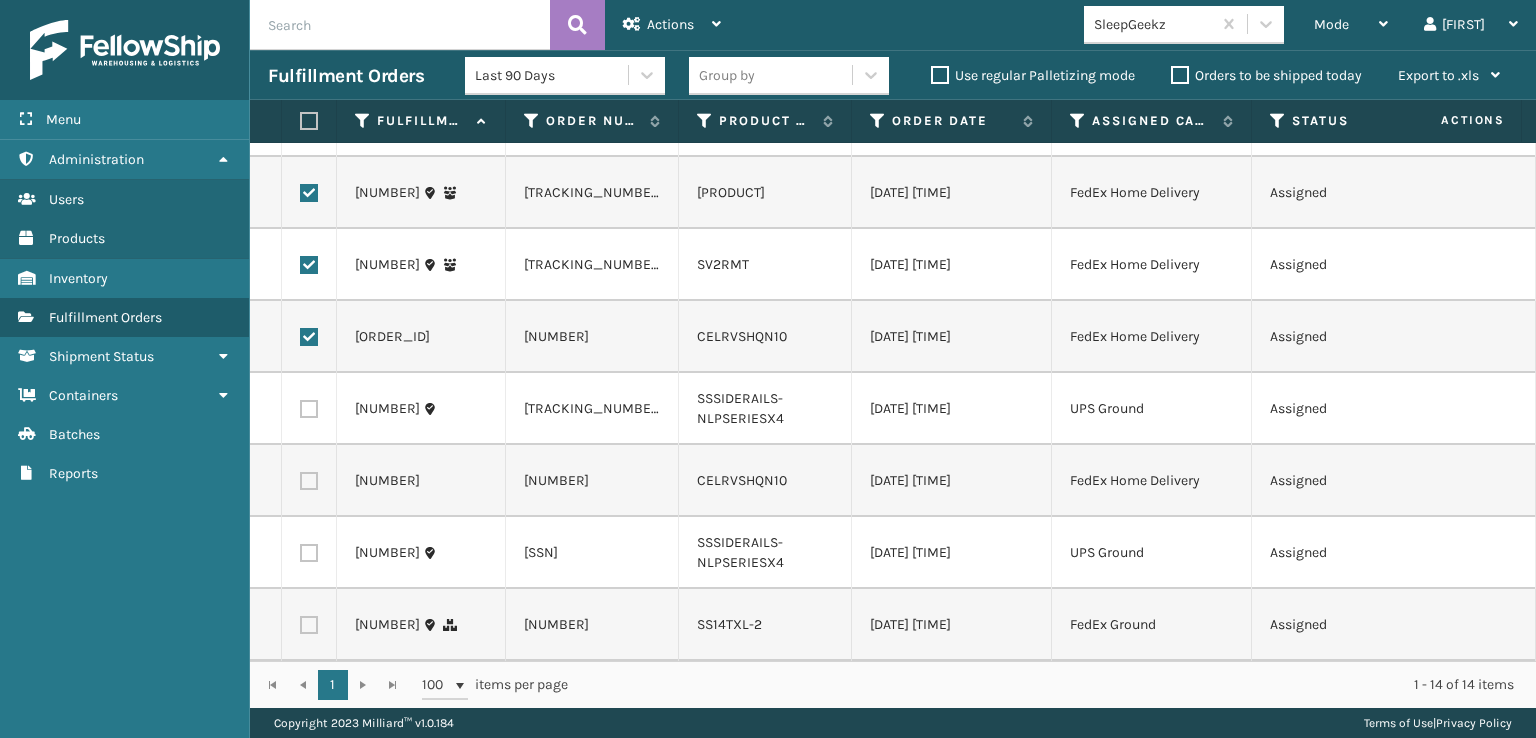 click at bounding box center [309, 481] 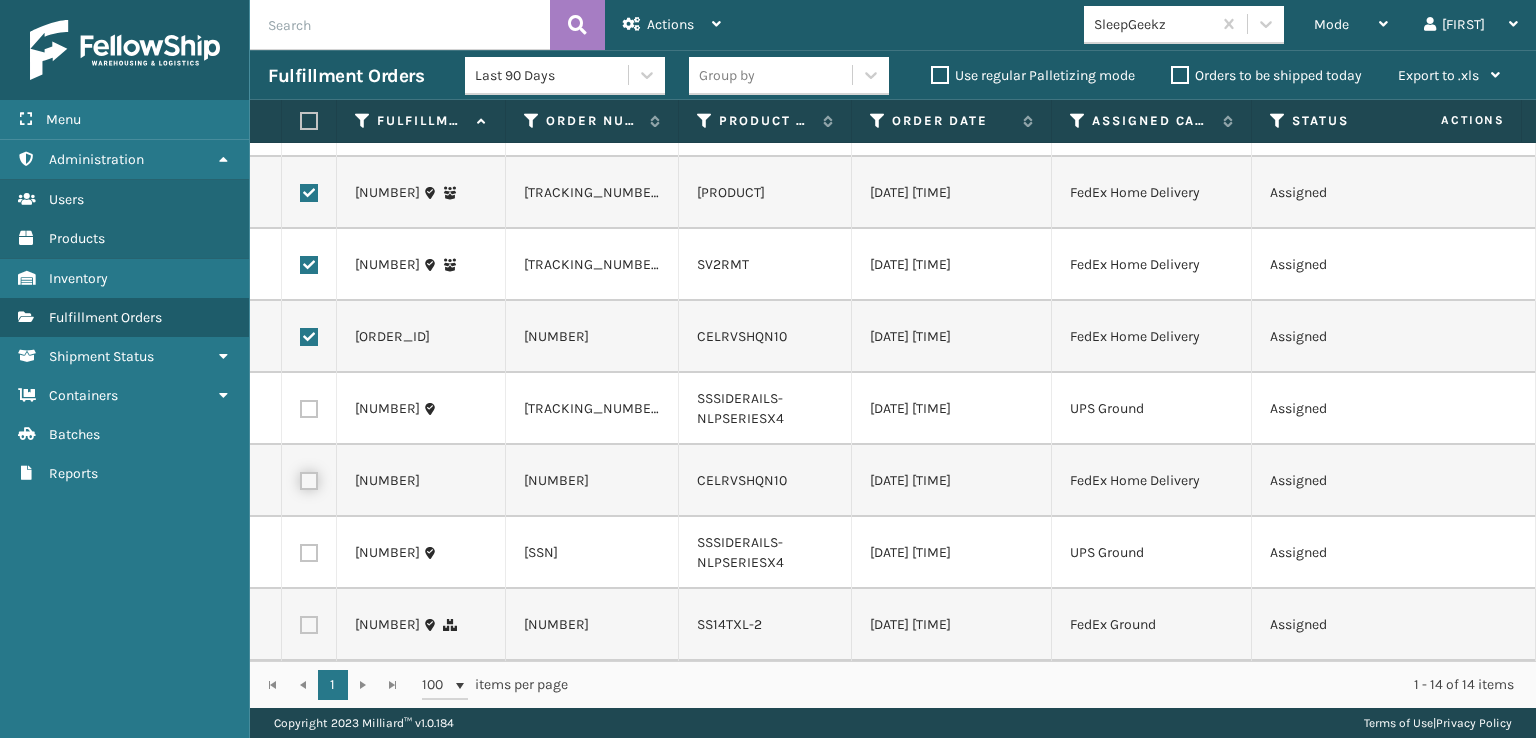 click at bounding box center [300, 478] 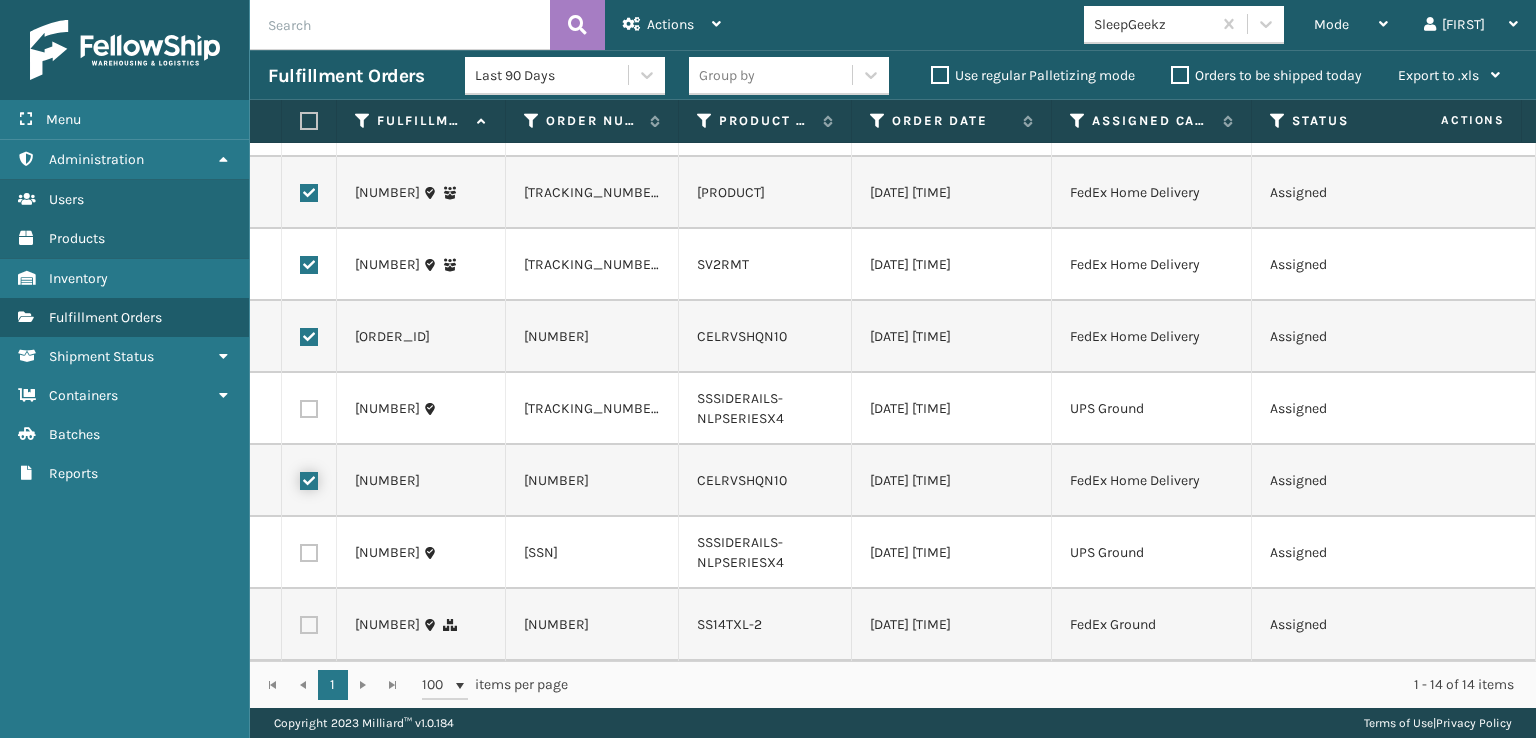 checkbox on "true" 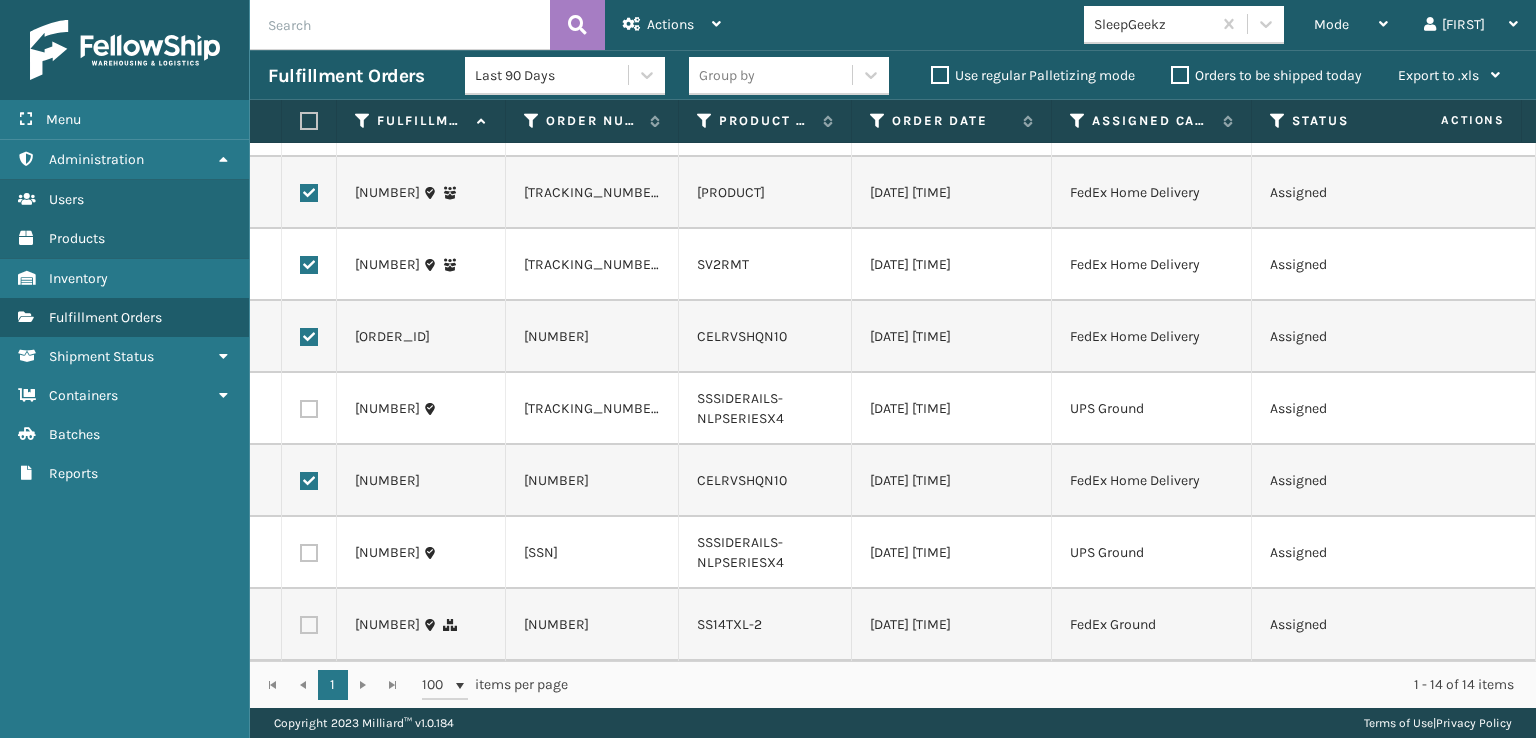 click at bounding box center (309, 625) 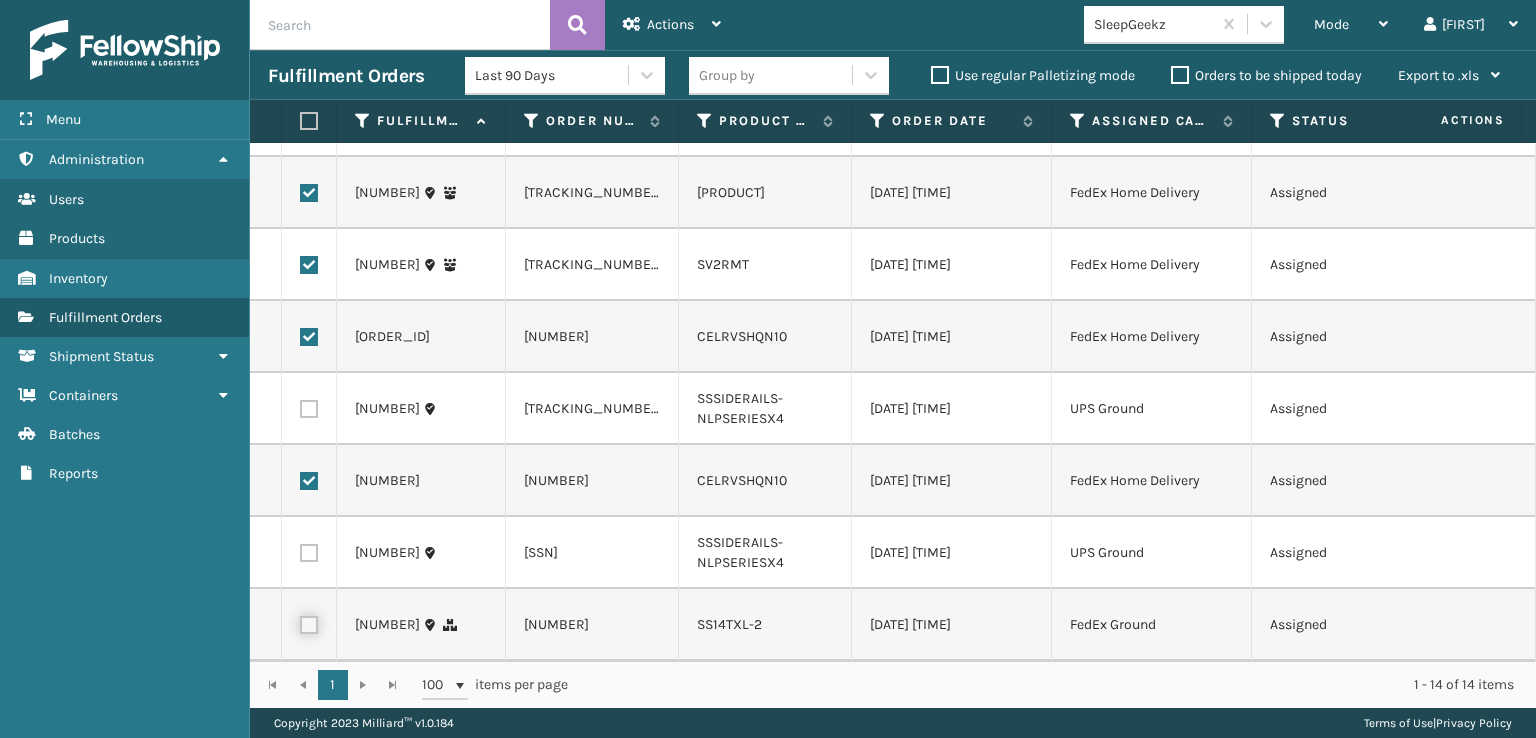 click at bounding box center [300, 622] 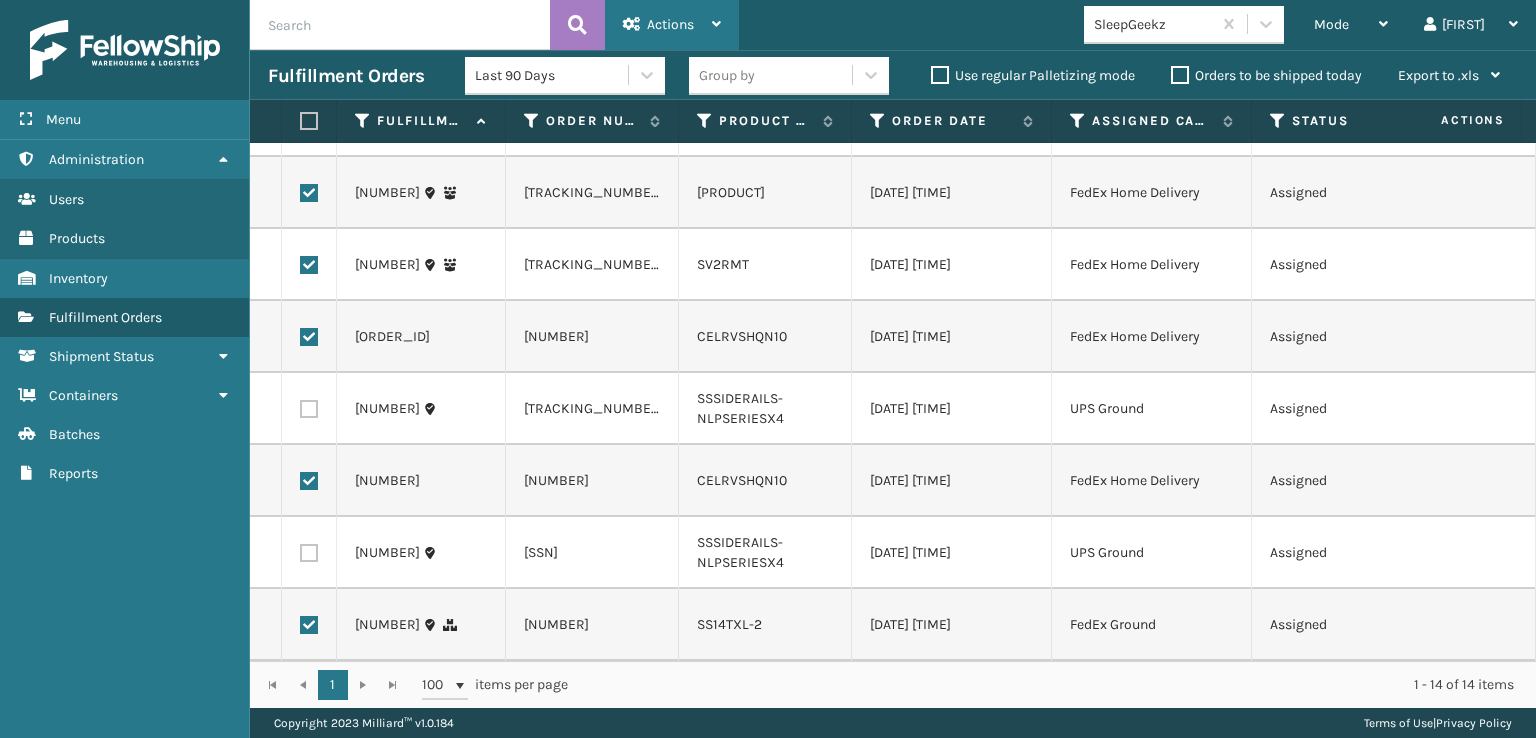 click on "Actions" at bounding box center [672, 25] 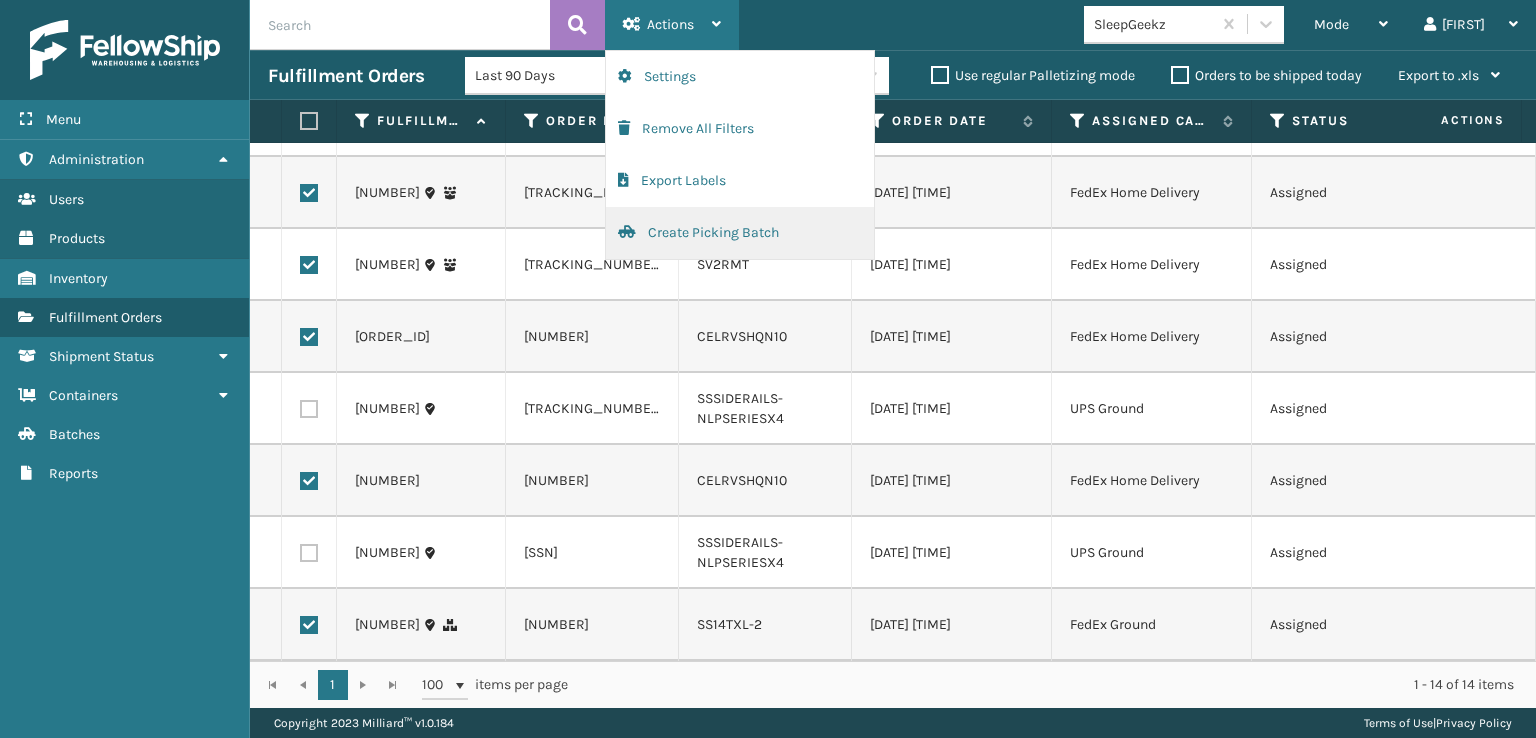 click on "Create Picking Batch" at bounding box center [740, 233] 